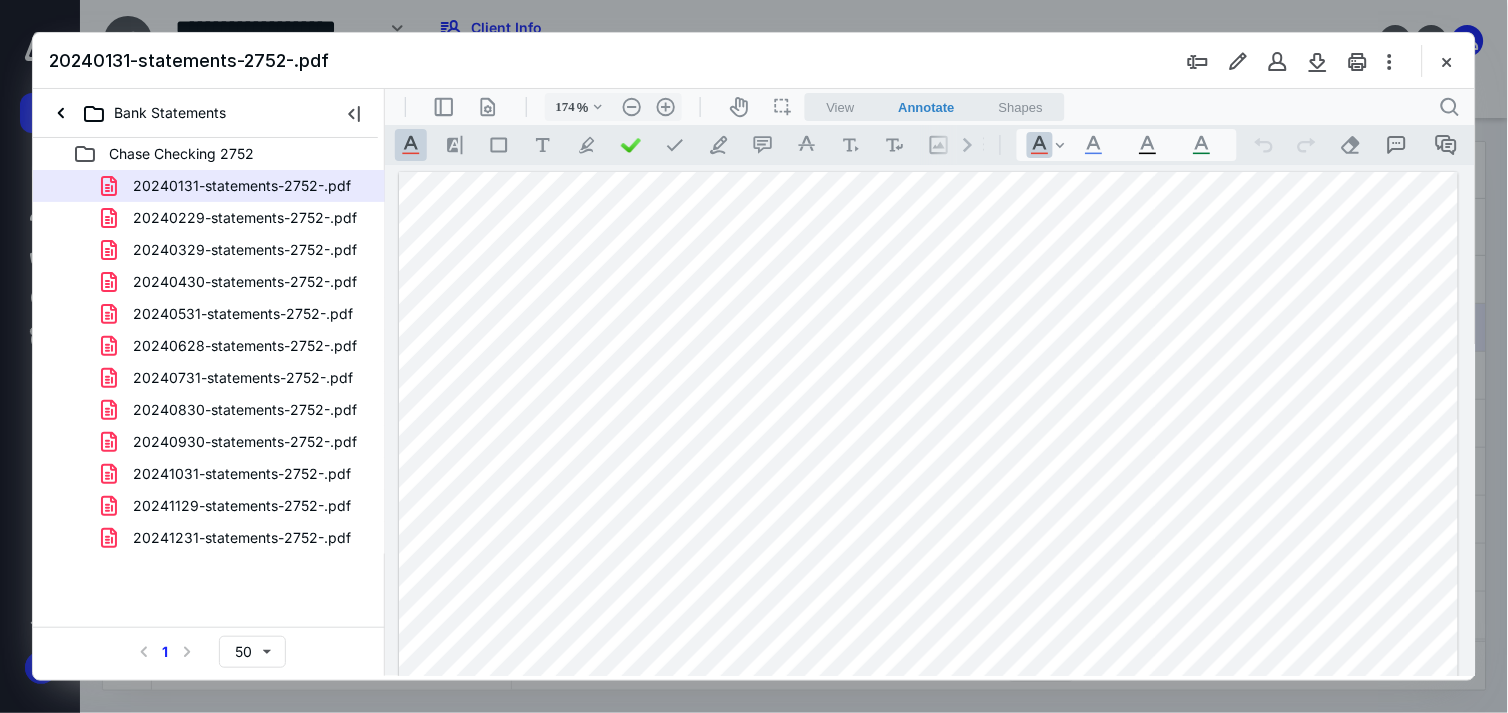 scroll, scrollTop: 0, scrollLeft: 0, axis: both 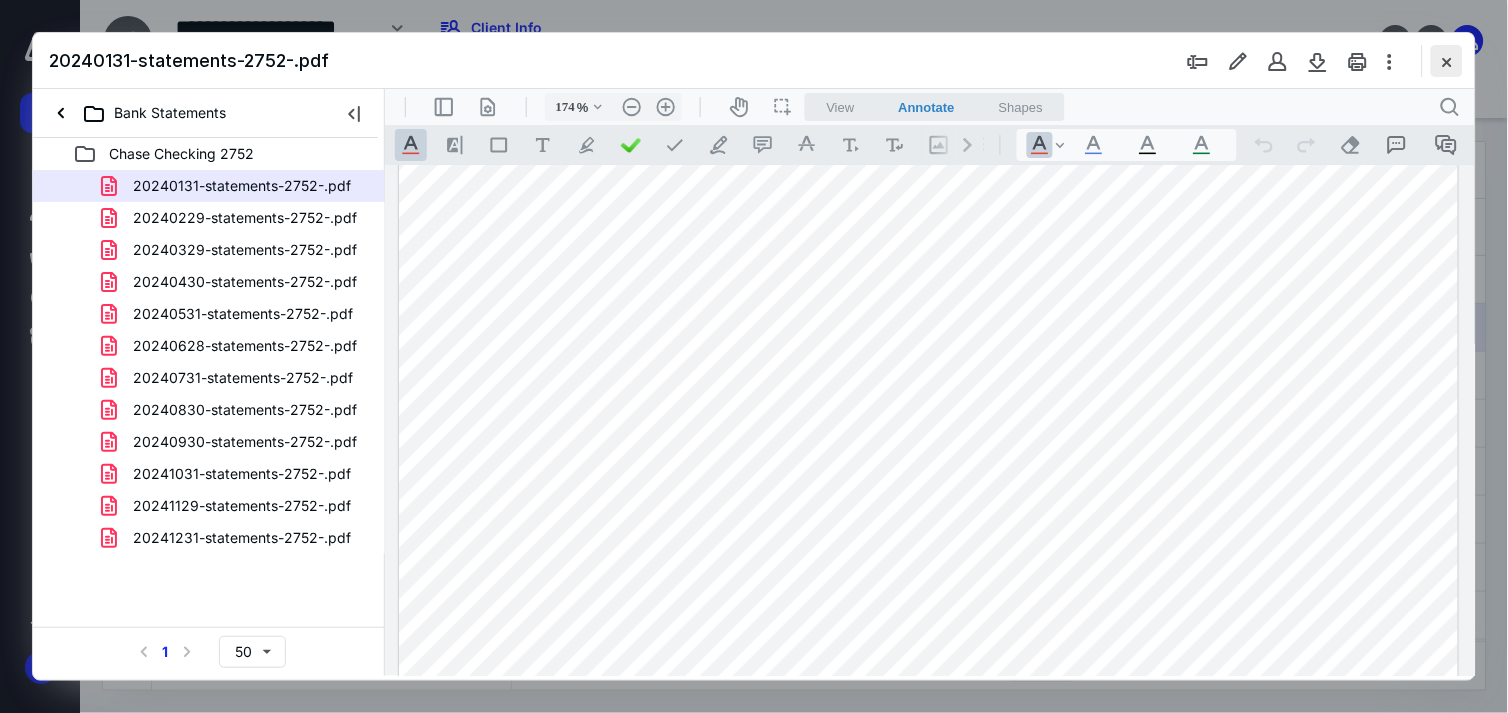 click at bounding box center (1447, 61) 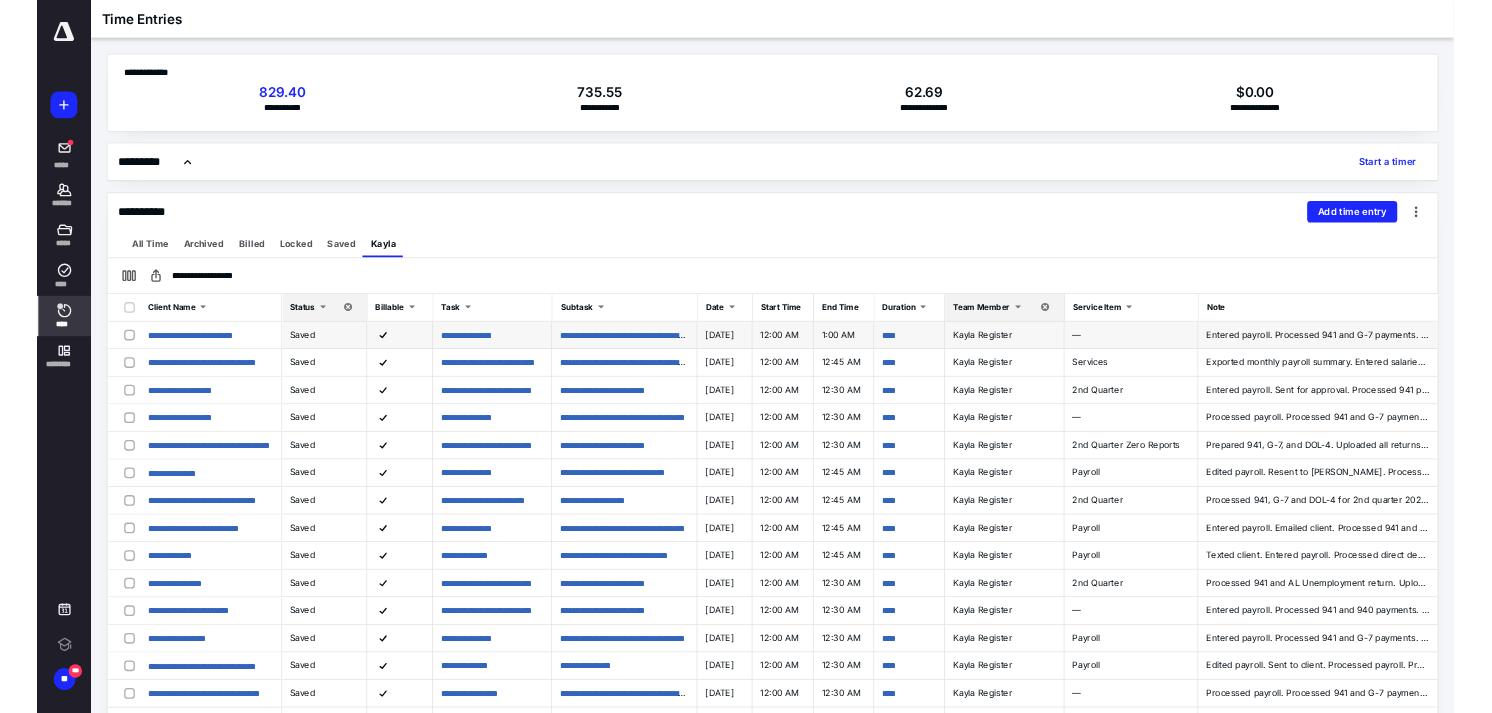 scroll, scrollTop: 0, scrollLeft: 0, axis: both 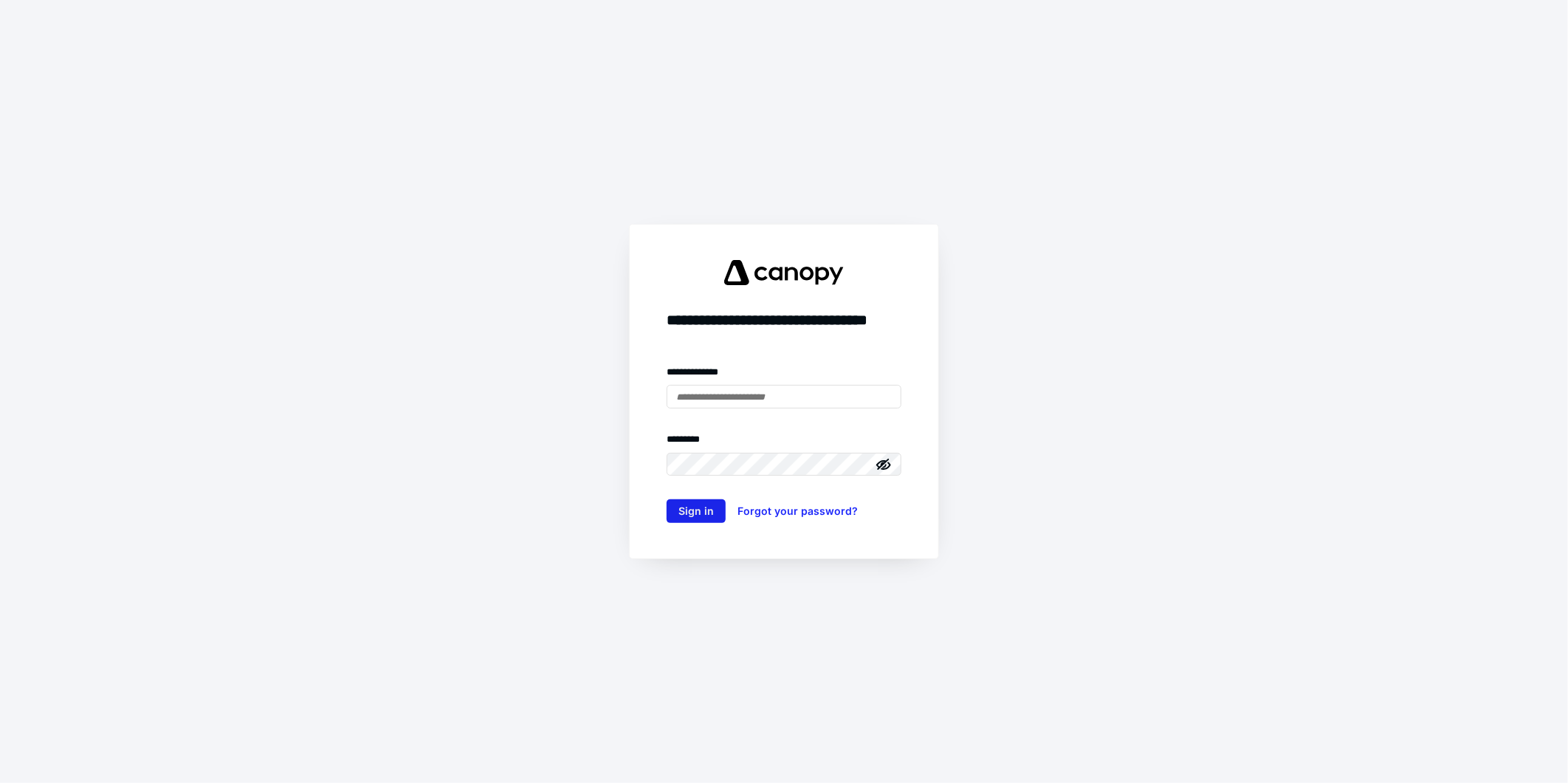 type on "**********" 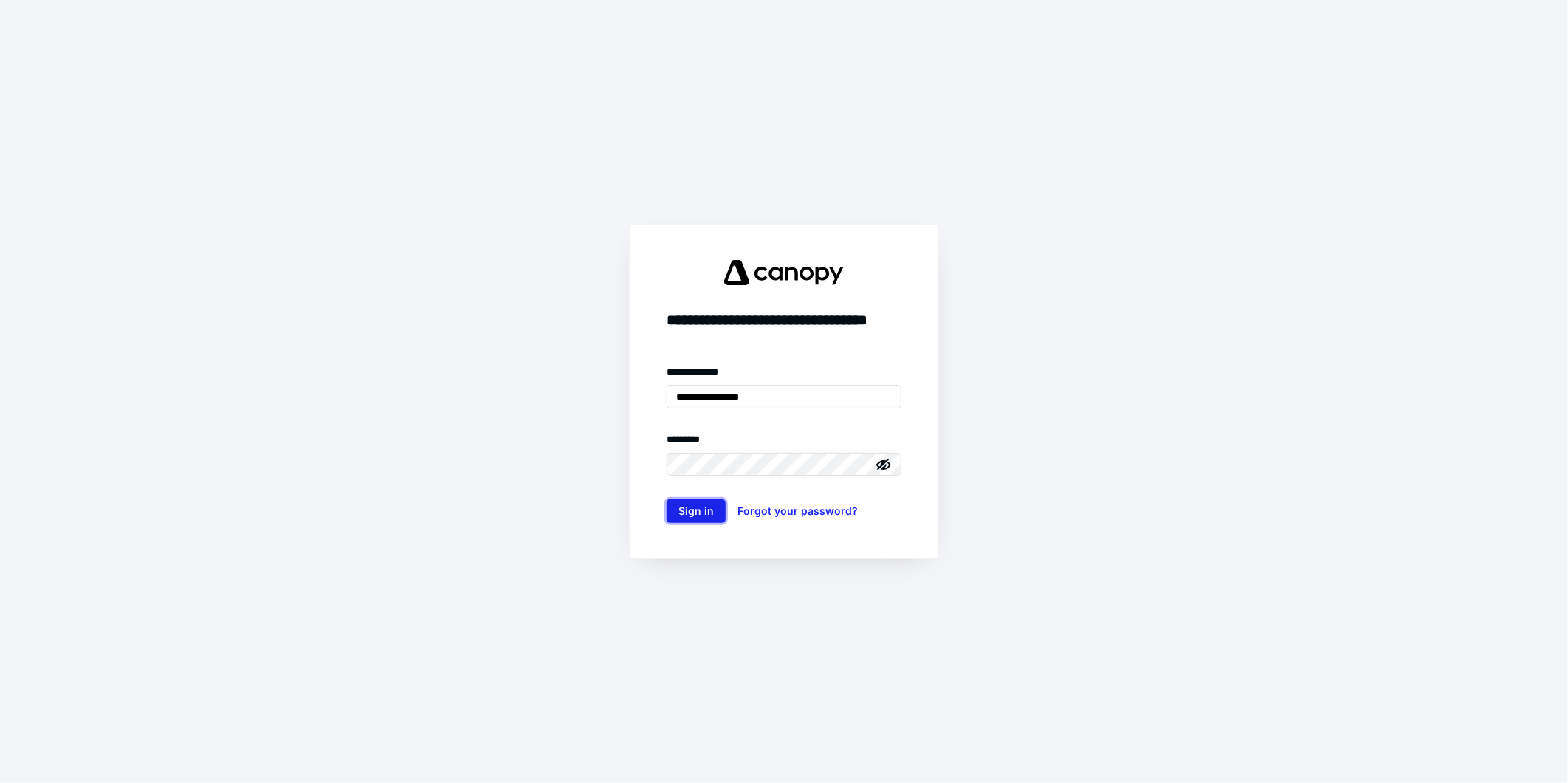 click on "Sign in" at bounding box center [696, 511] 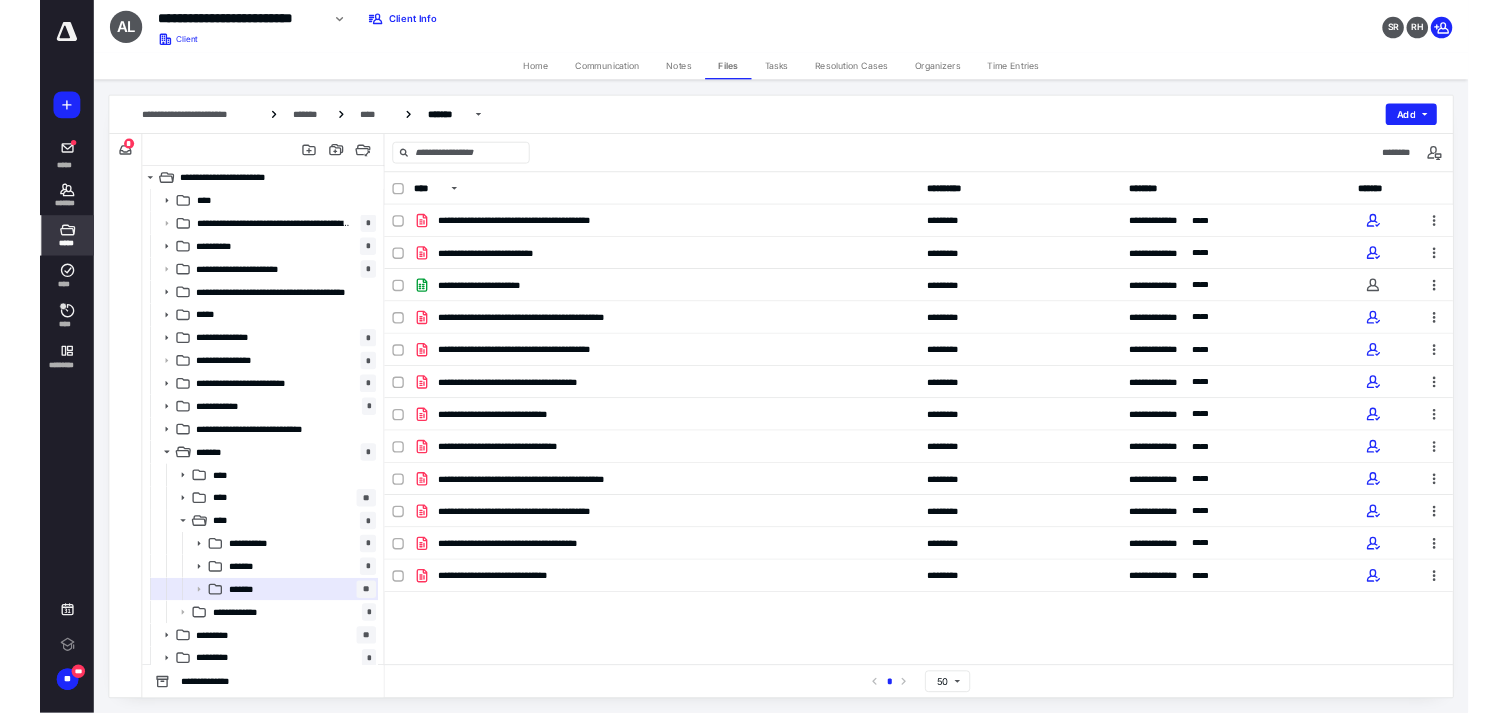 scroll, scrollTop: 0, scrollLeft: 0, axis: both 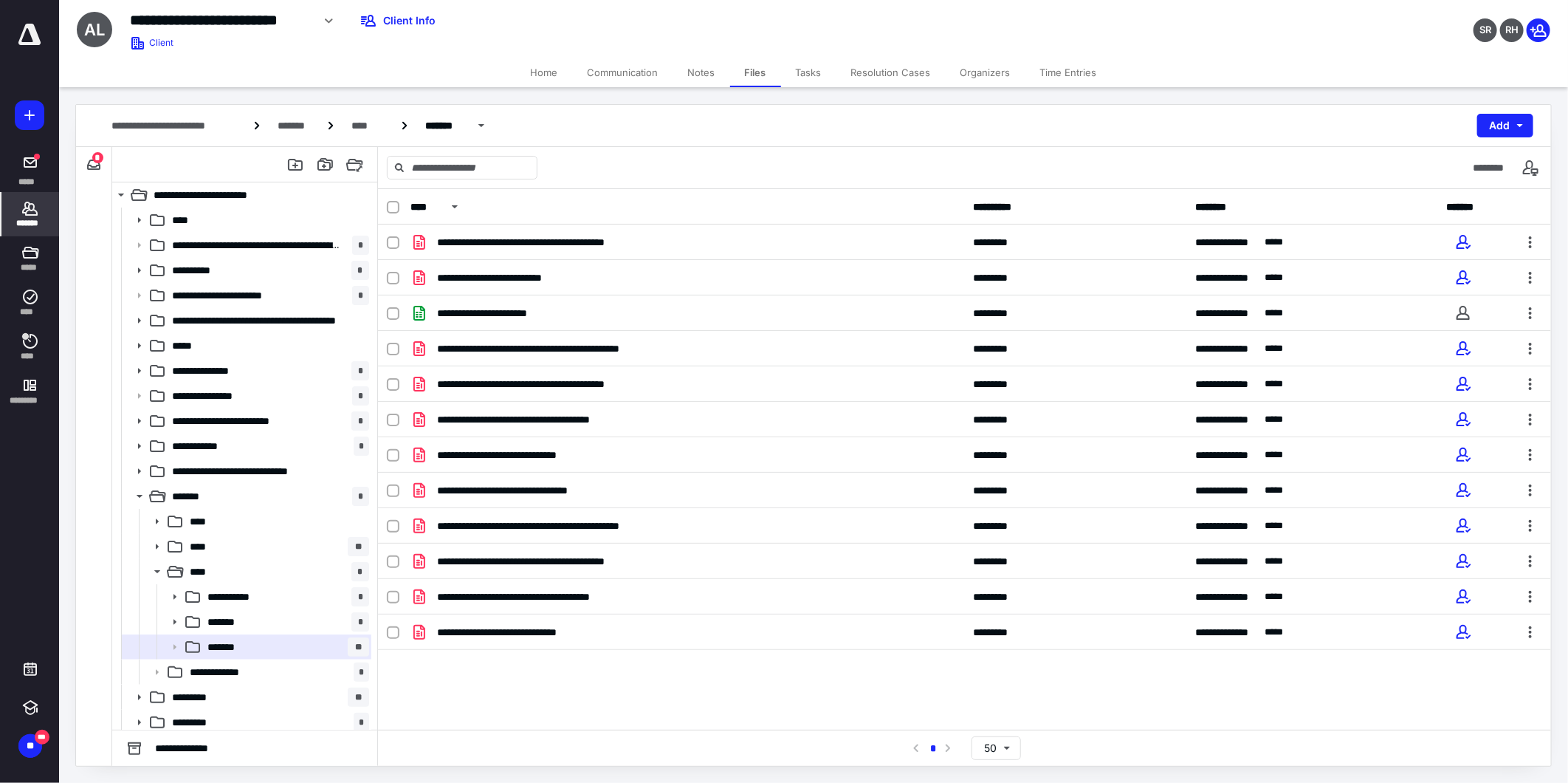 click on "*******" at bounding box center [30, 223] 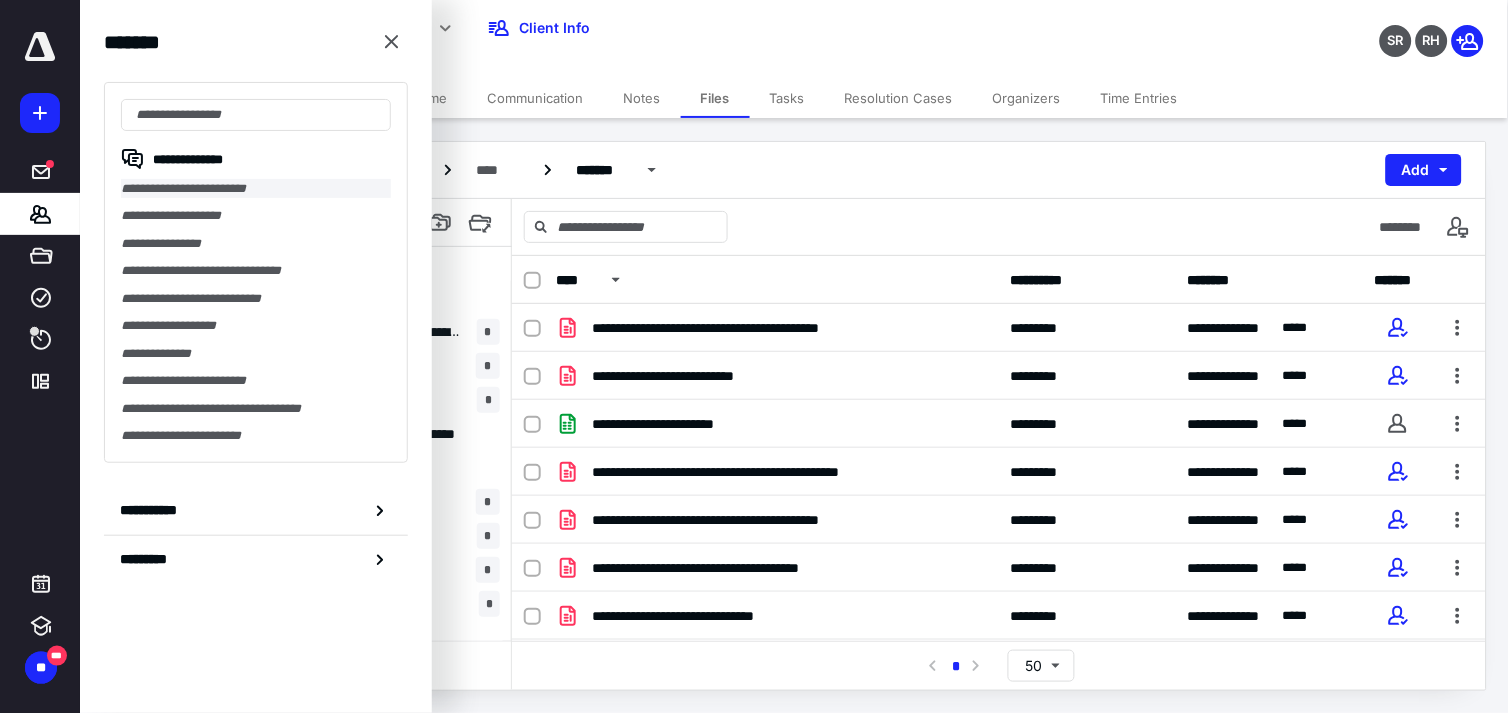 click on "**********" at bounding box center (256, 188) 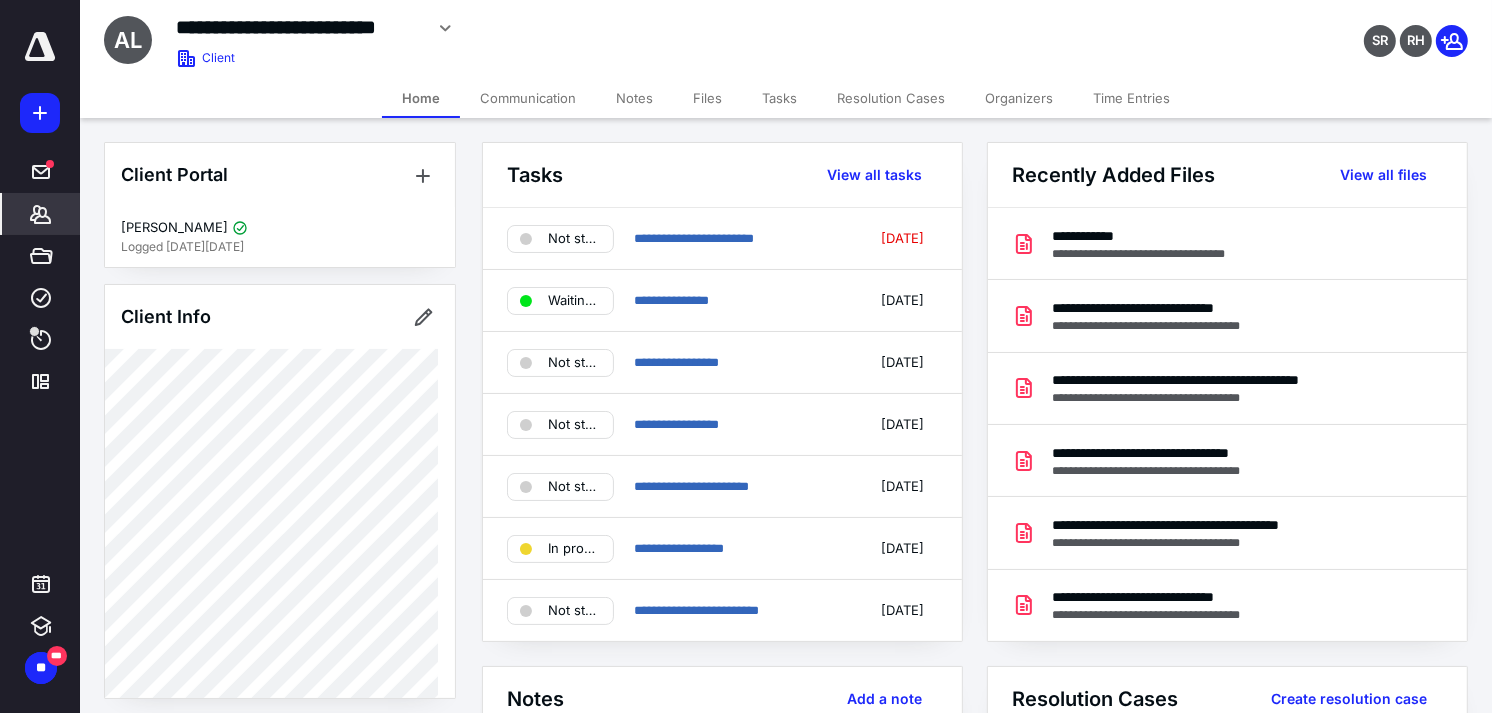 click on "Tasks" at bounding box center [779, 98] 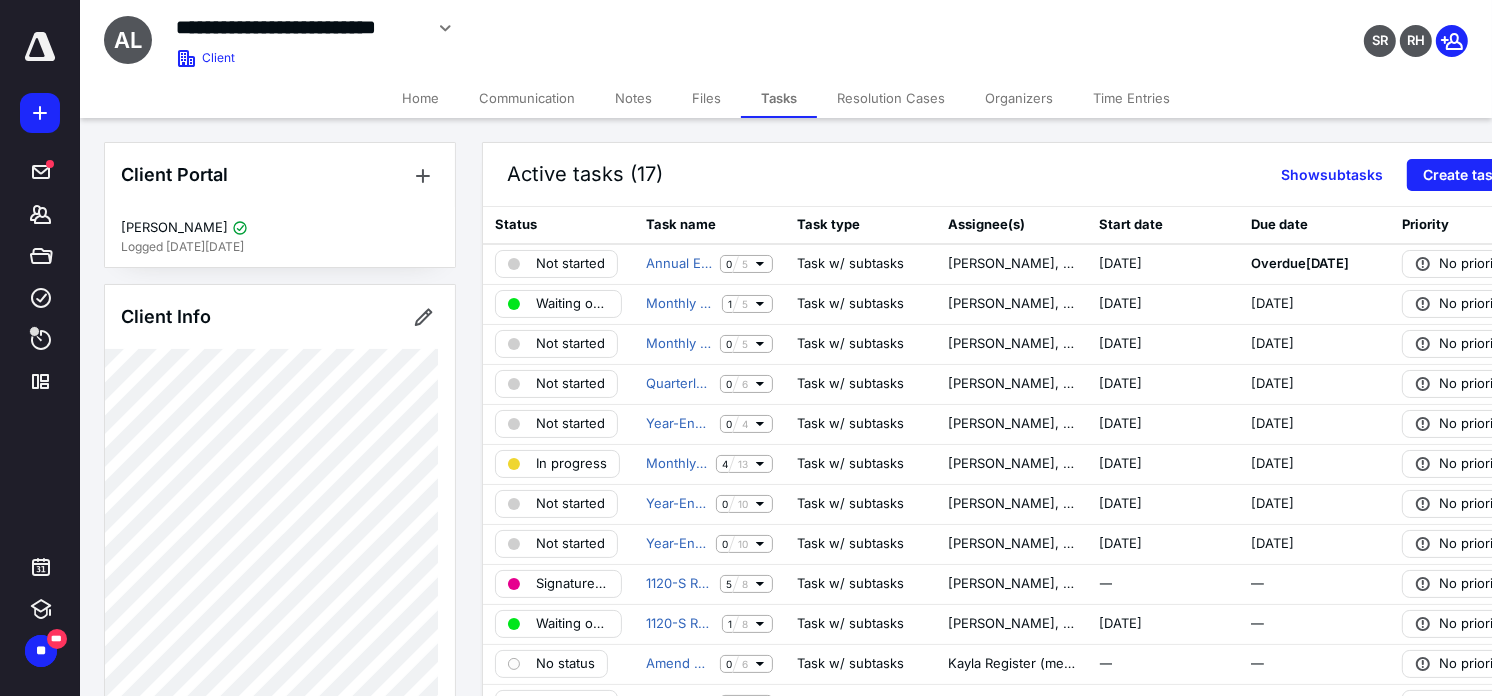 click on "Files" at bounding box center [706, 98] 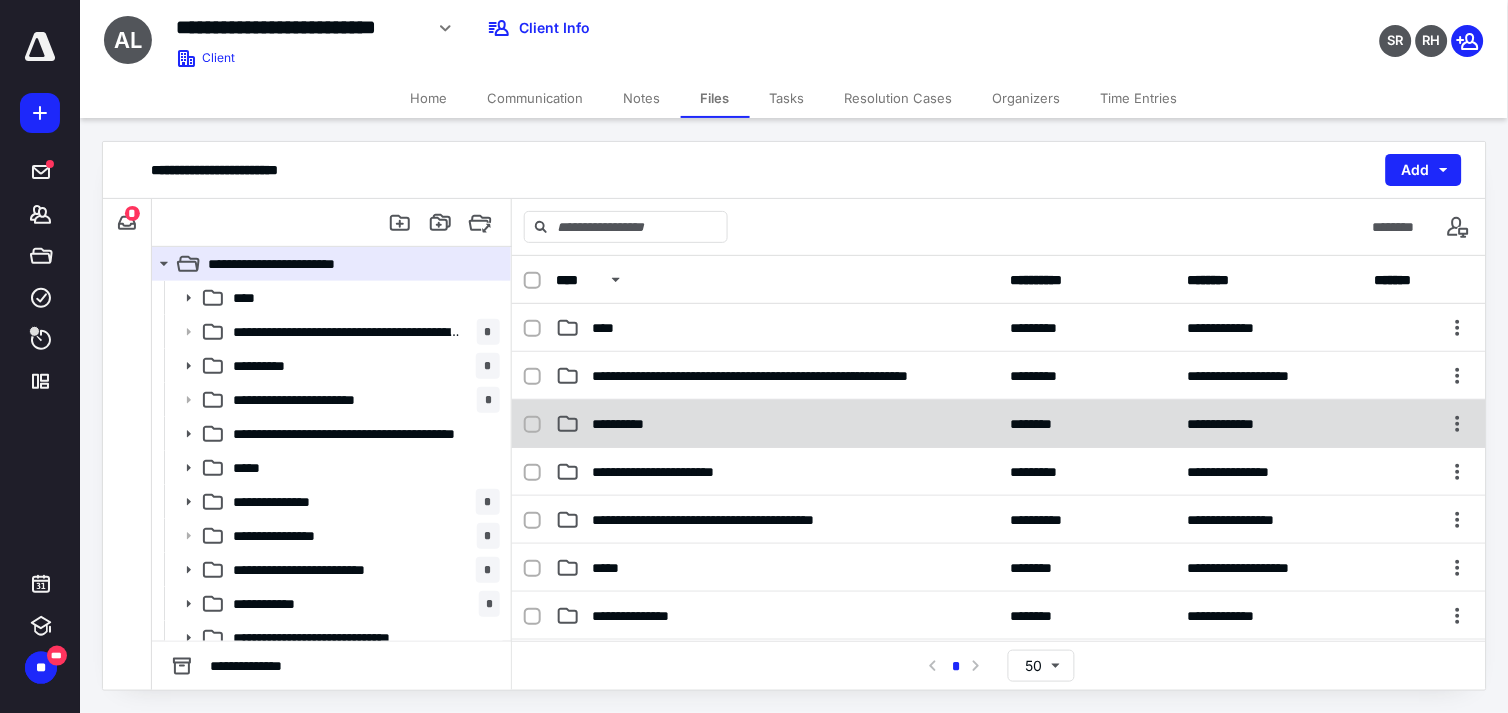 click on "**********" at bounding box center [629, 424] 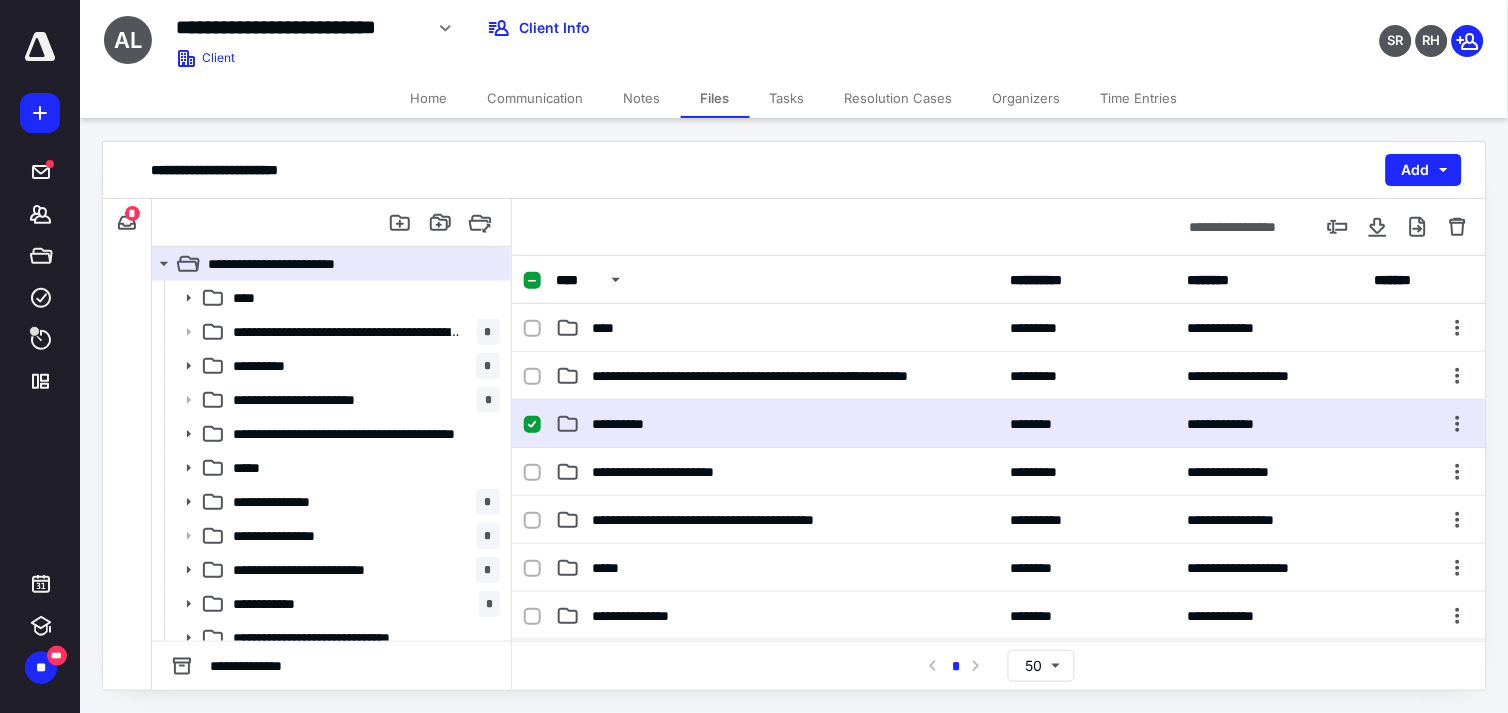 click on "**********" at bounding box center [629, 424] 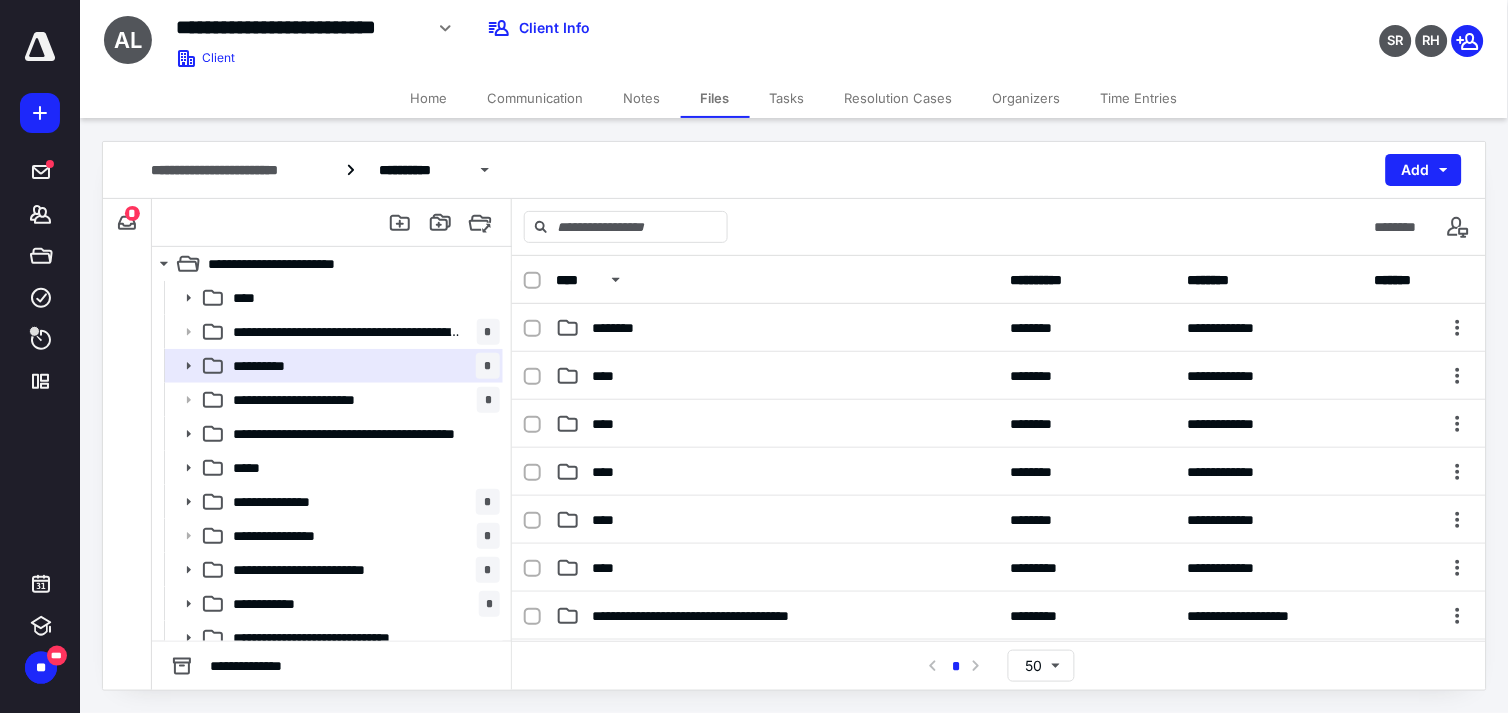 click on "Files" at bounding box center [715, 98] 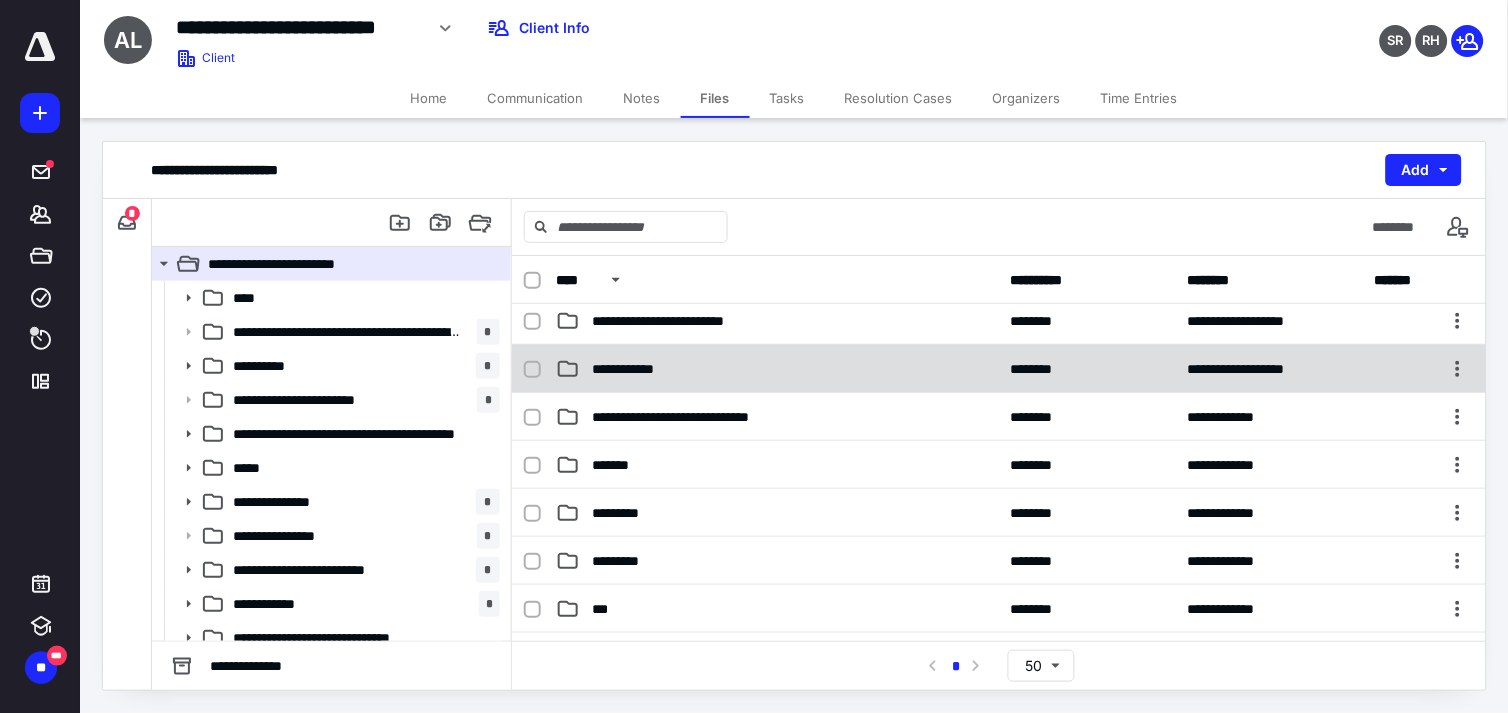 scroll, scrollTop: 444, scrollLeft: 0, axis: vertical 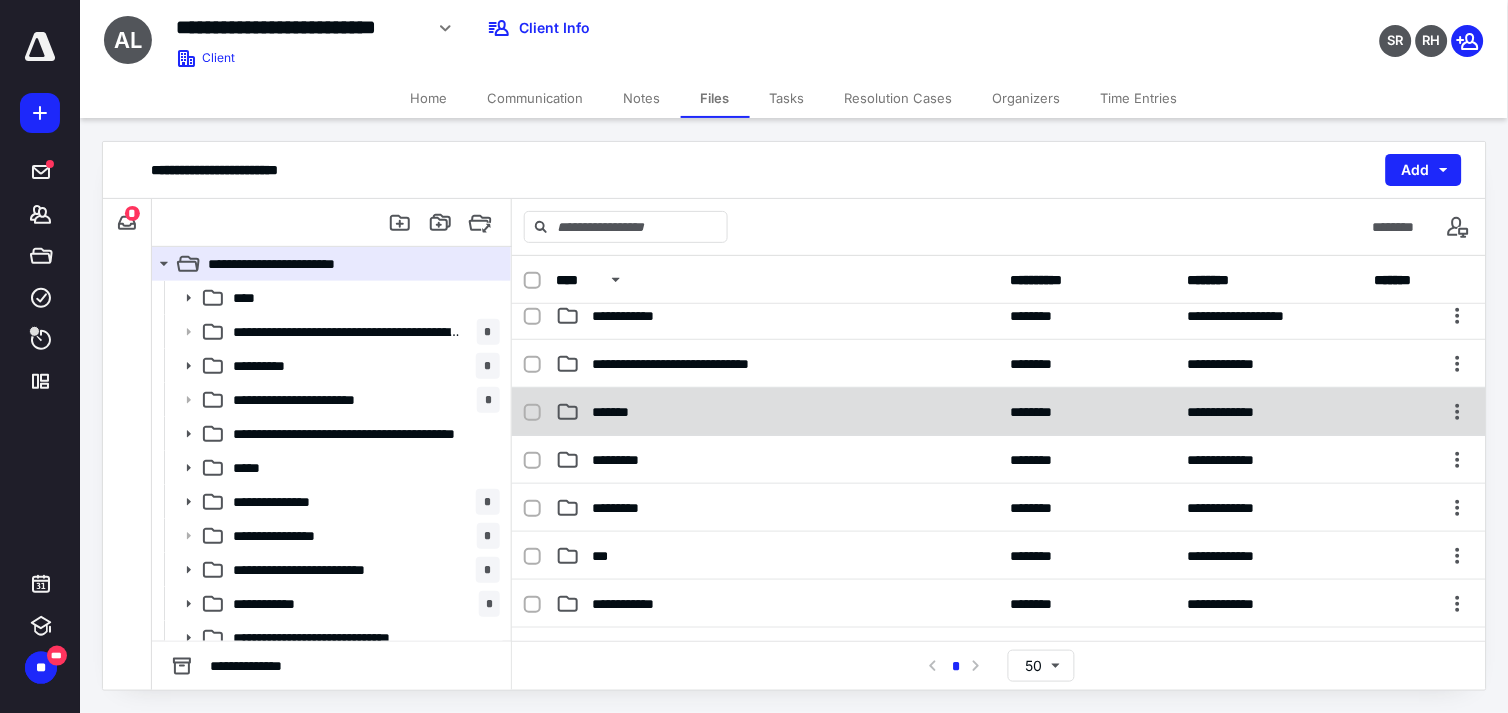 click on "*******" at bounding box center (614, 412) 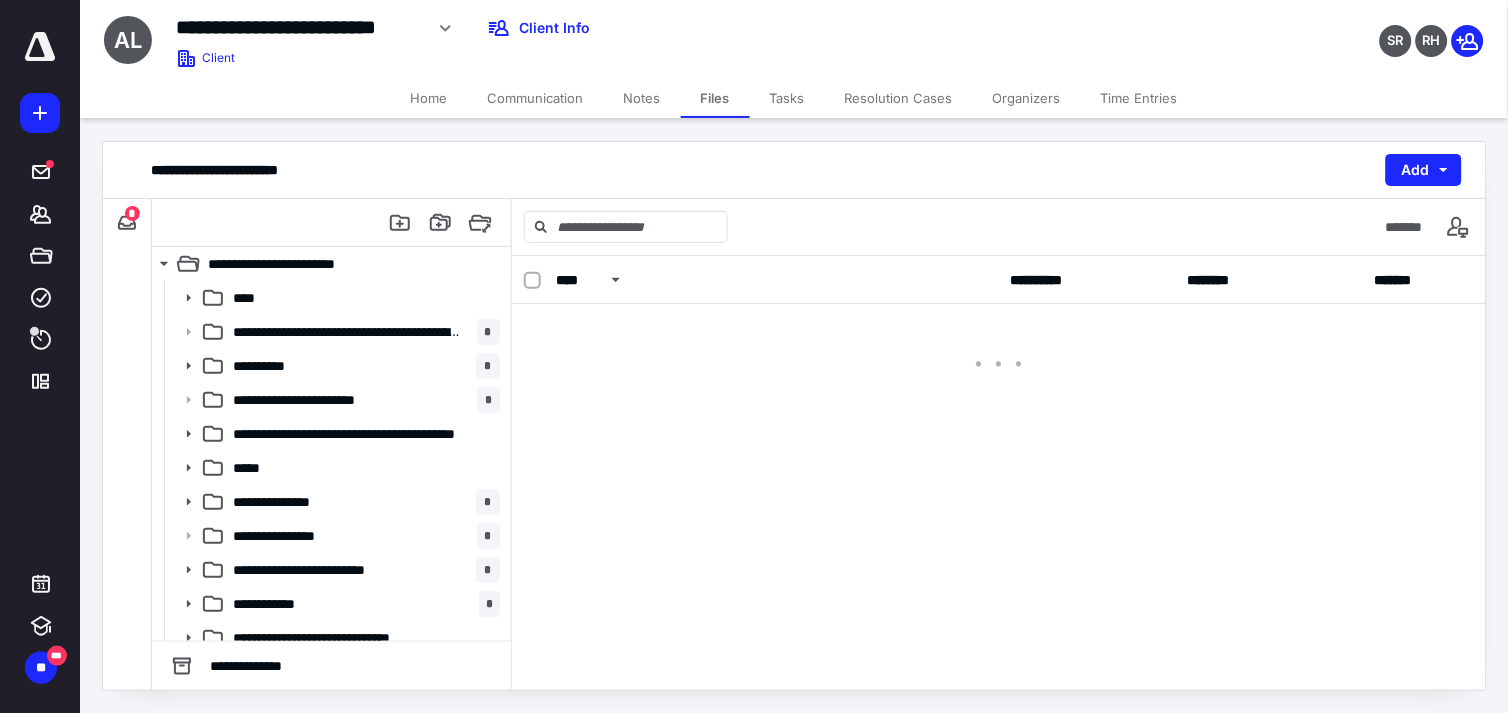 scroll, scrollTop: 0, scrollLeft: 0, axis: both 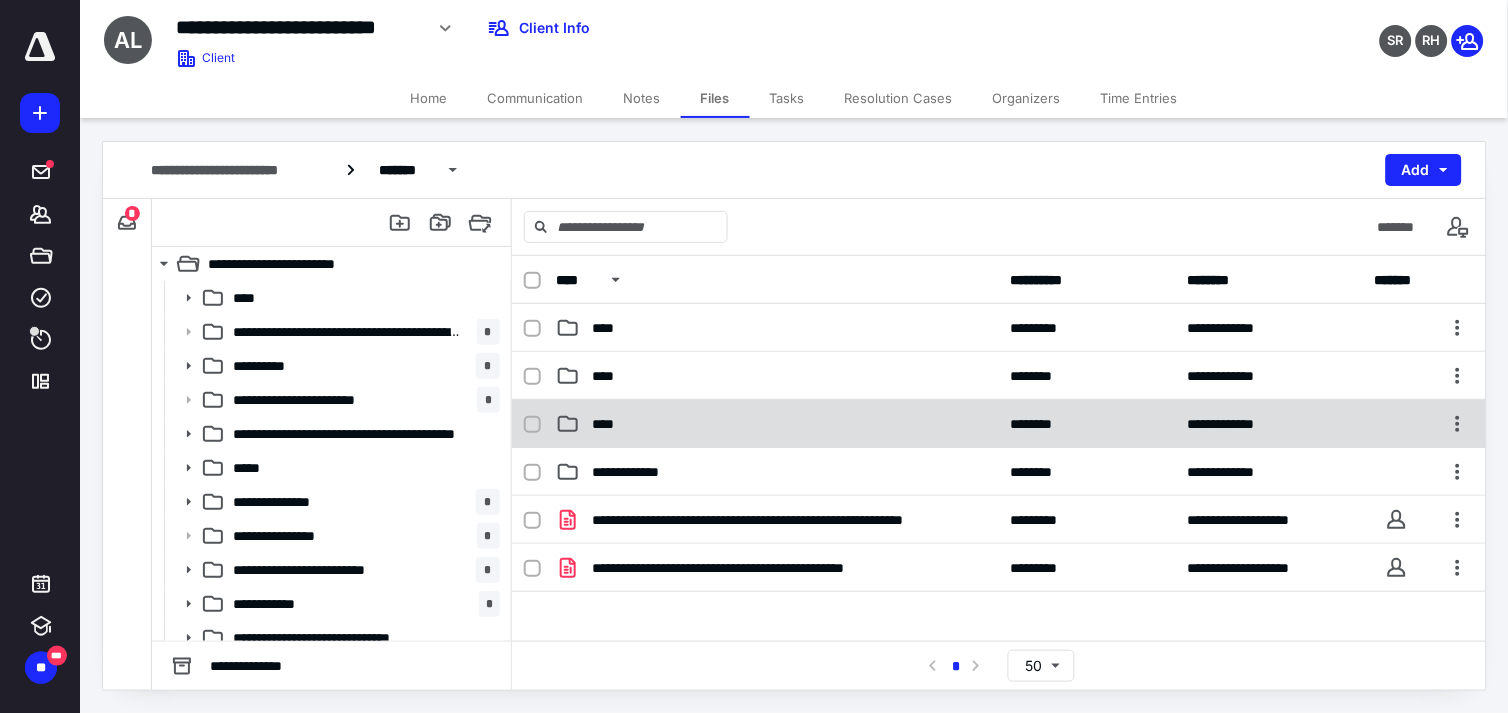 click on "****" at bounding box center [777, 424] 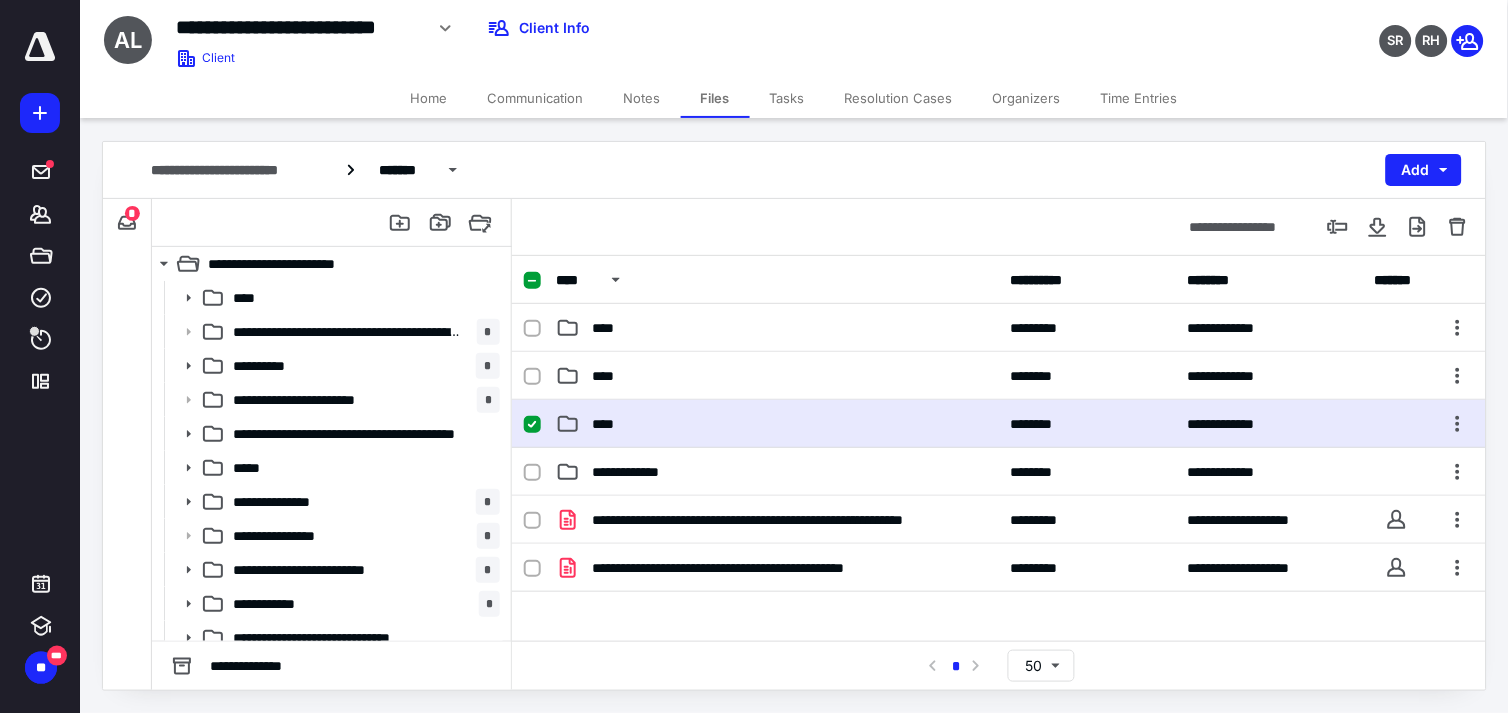 click on "****" at bounding box center (777, 424) 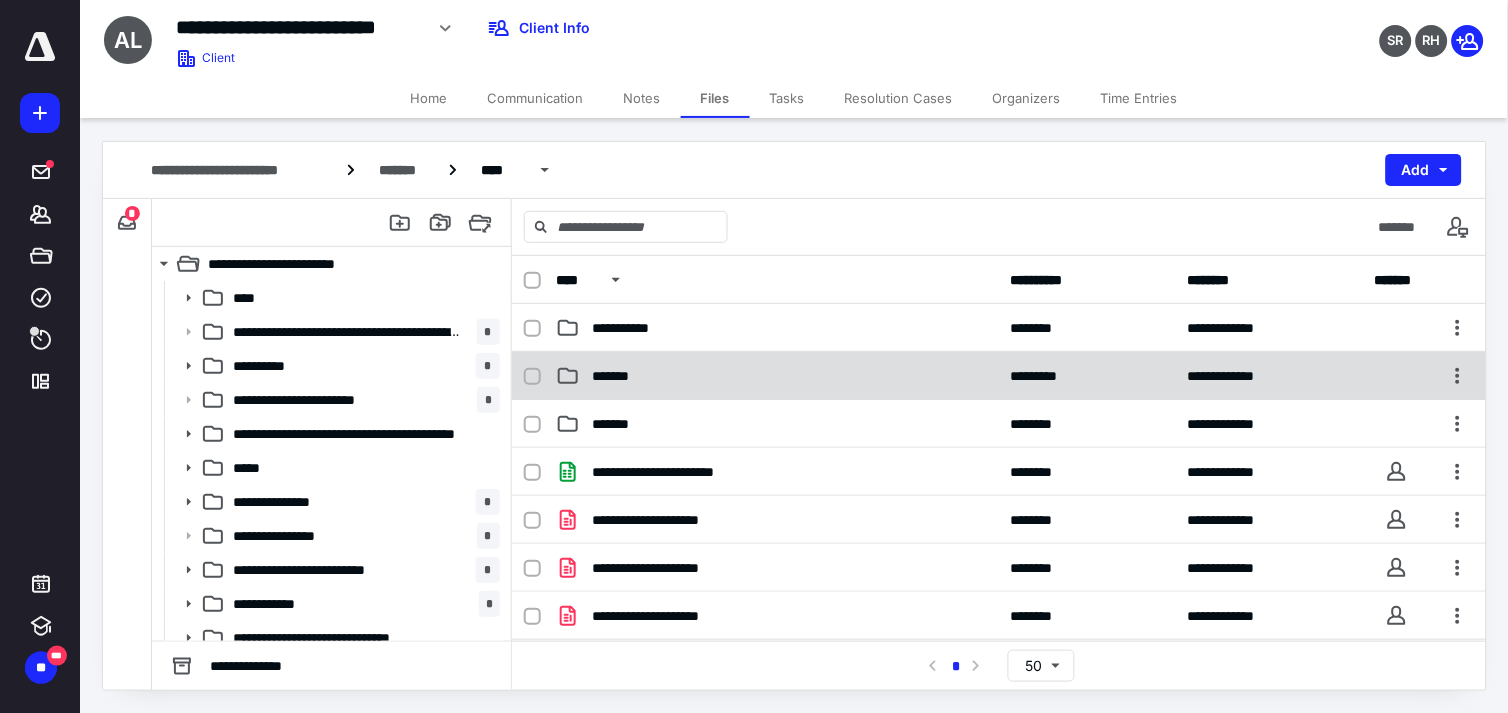 click on "*******" at bounding box center [617, 376] 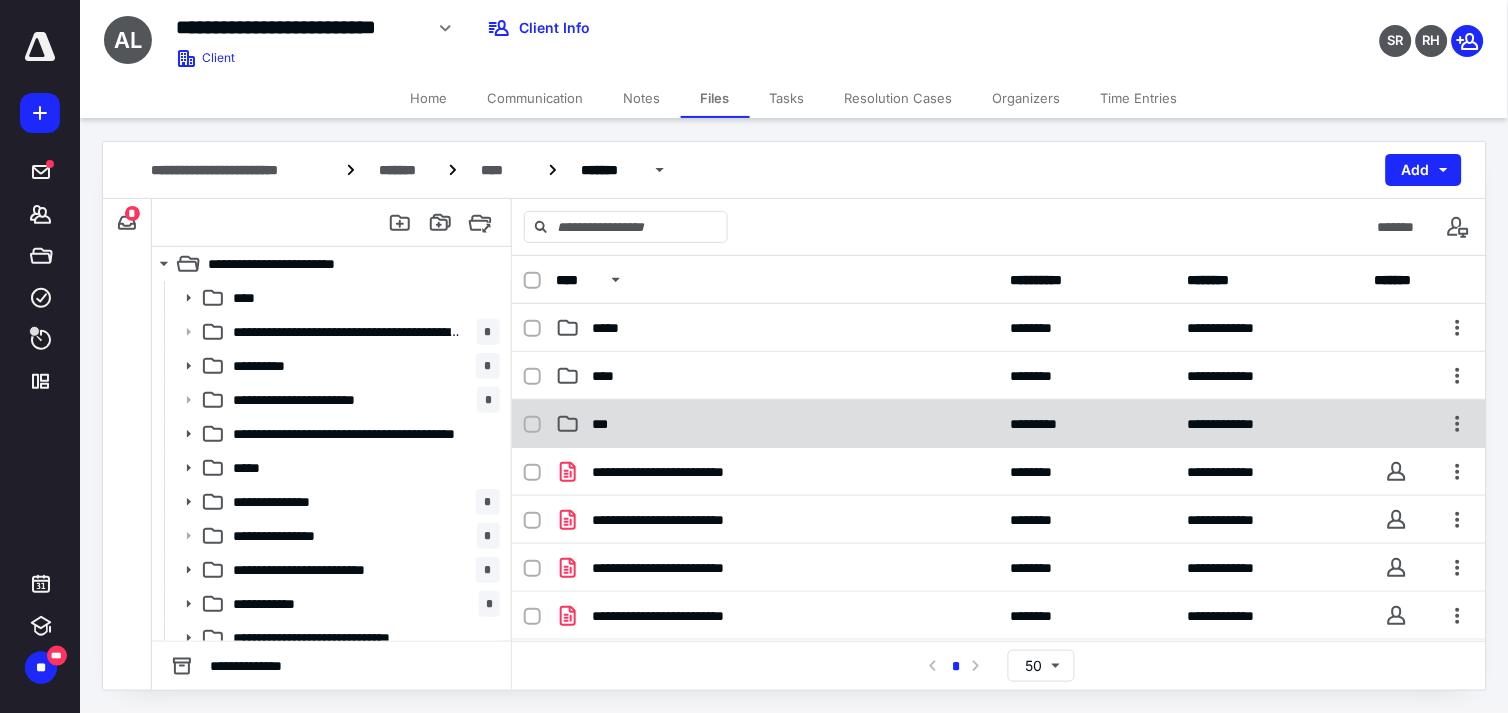click on "***" at bounding box center [777, 424] 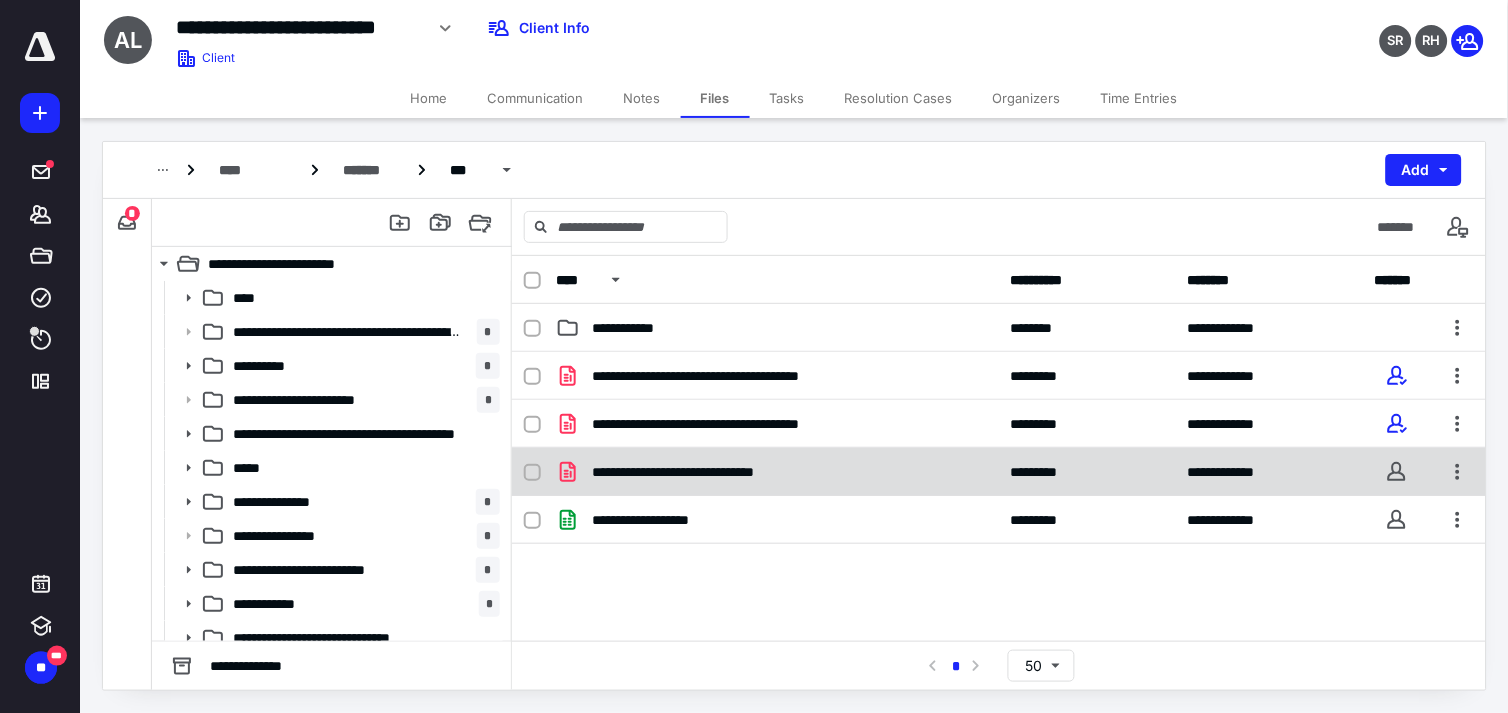 click on "**********" at bounding box center [999, 472] 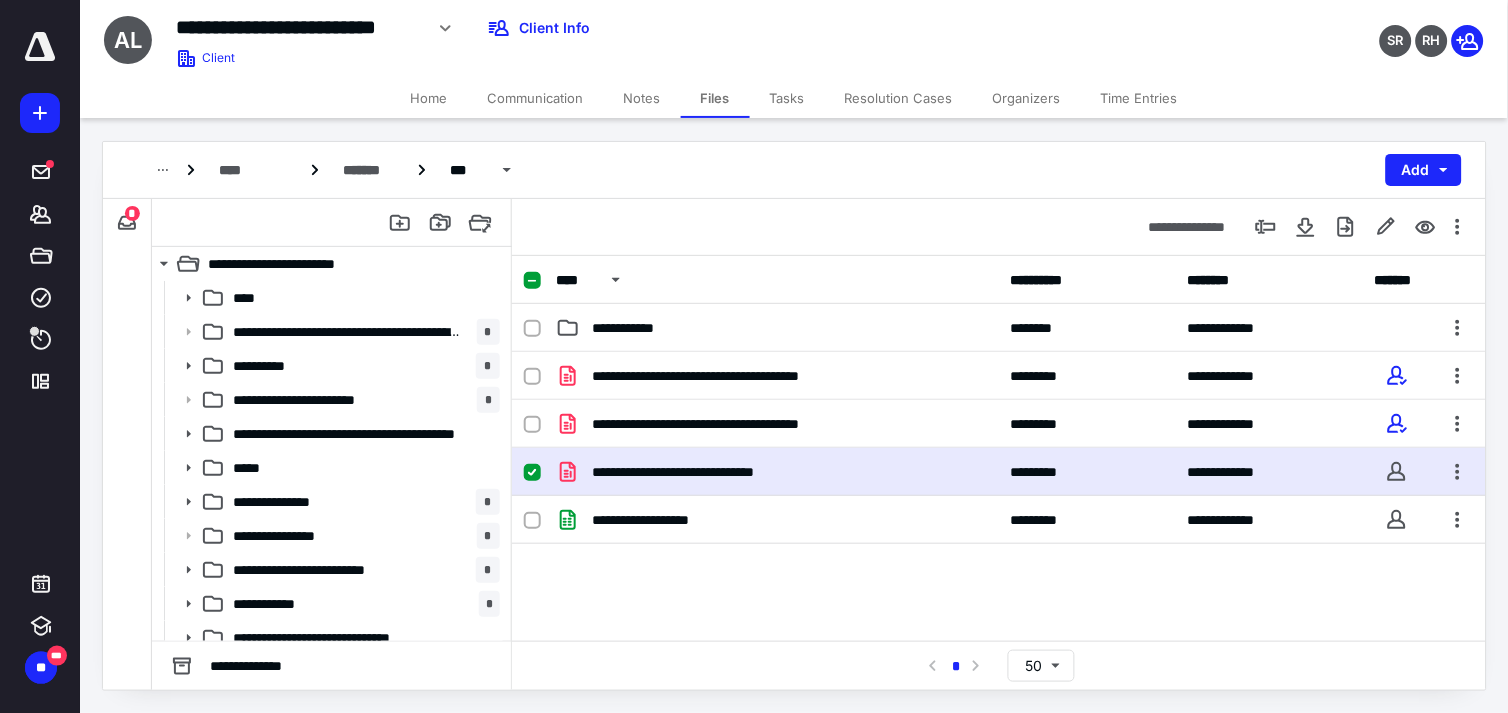 click on "**********" at bounding box center [999, 472] 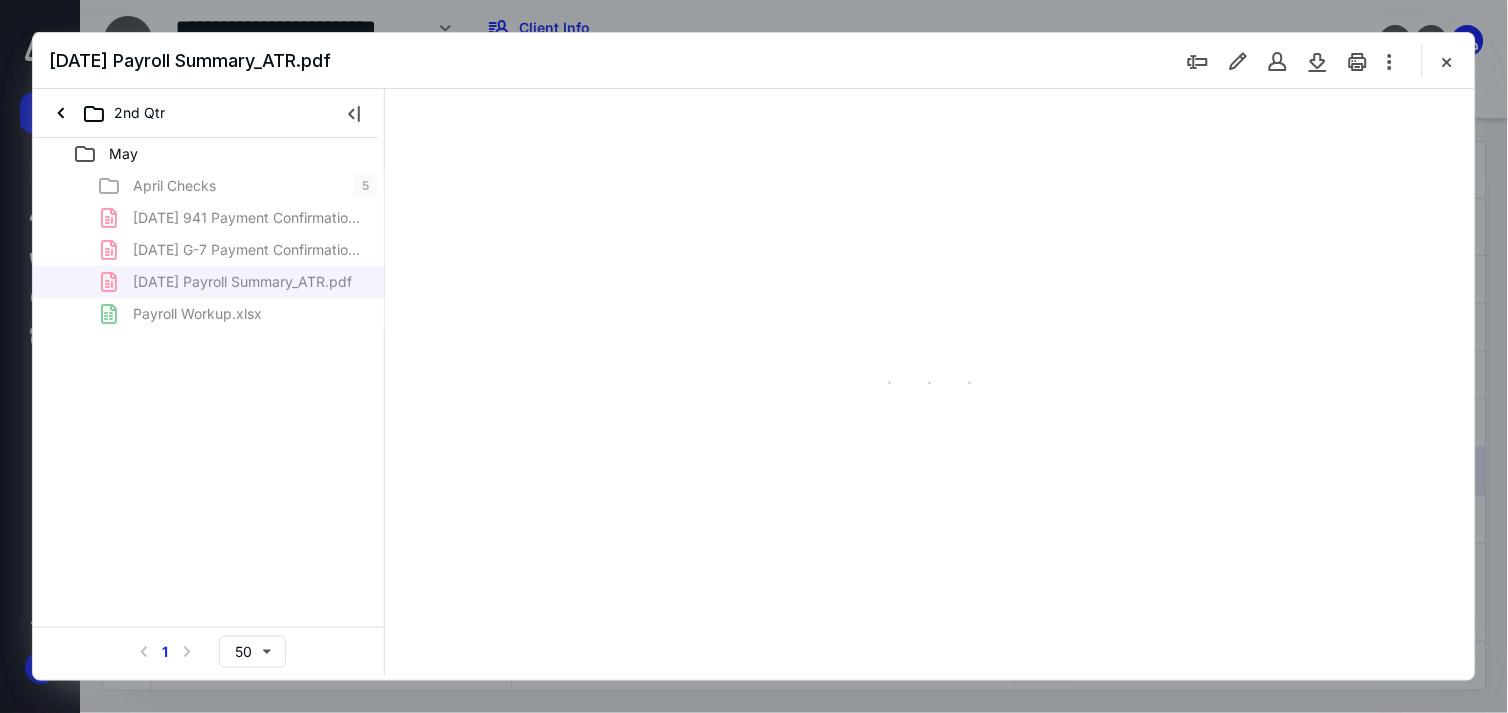 scroll, scrollTop: 0, scrollLeft: 0, axis: both 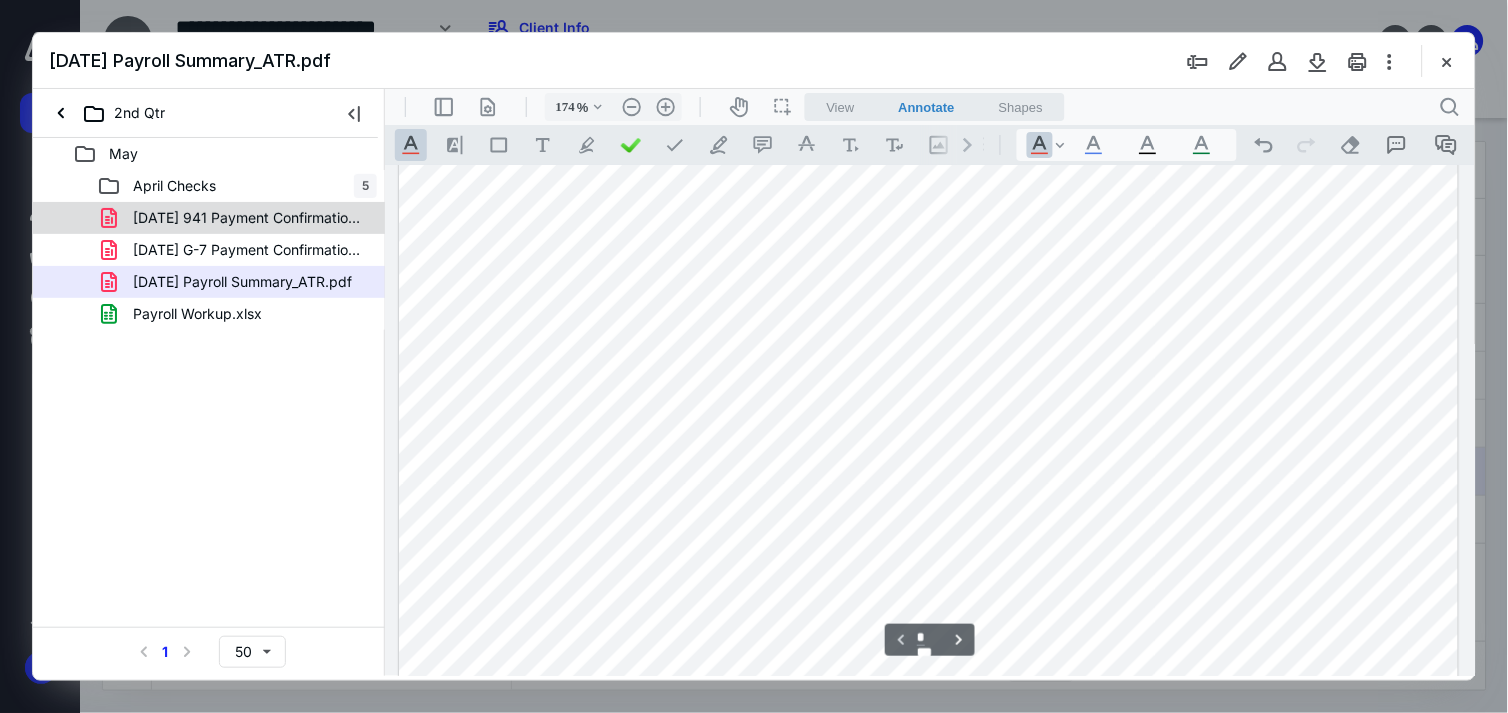 click on "2025 May 941 Payment Confirmation_ATR.pdf" at bounding box center [249, 218] 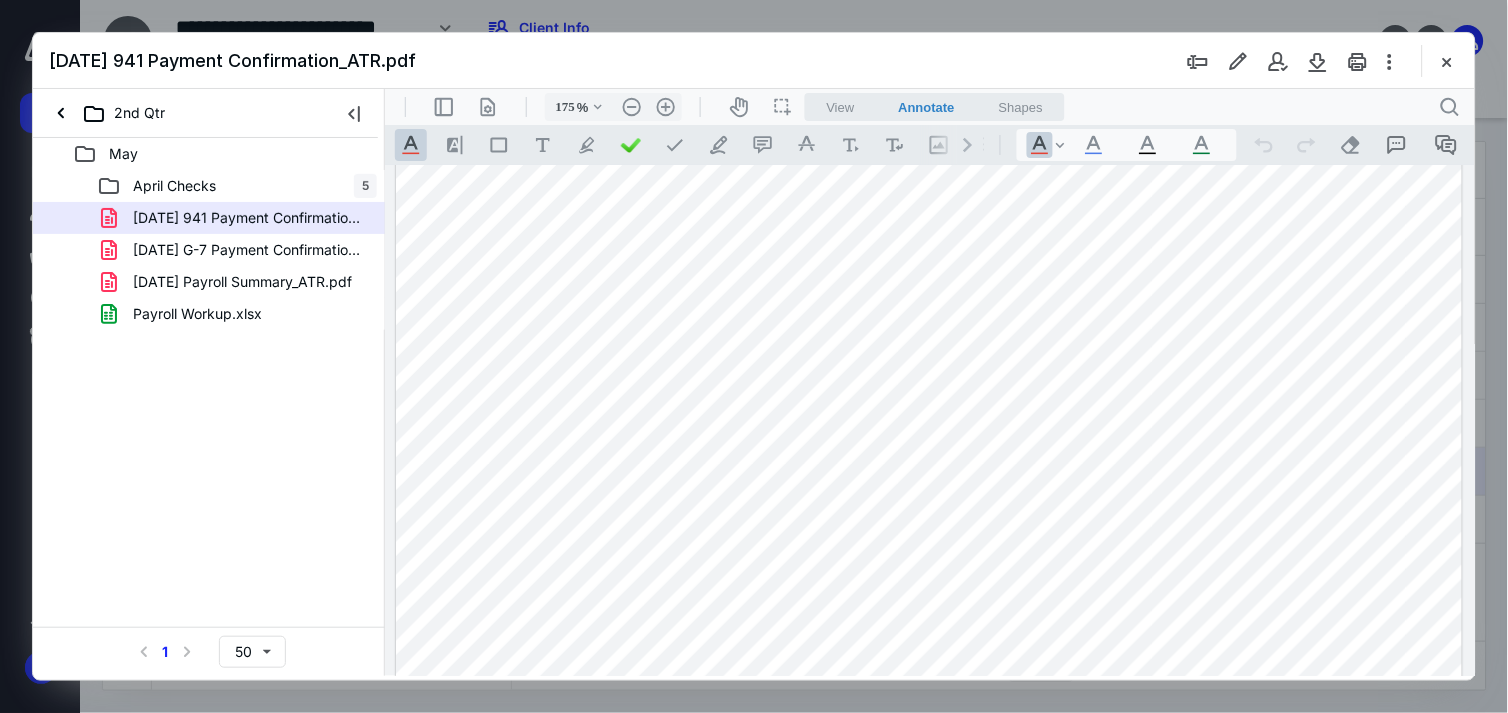scroll, scrollTop: 222, scrollLeft: 0, axis: vertical 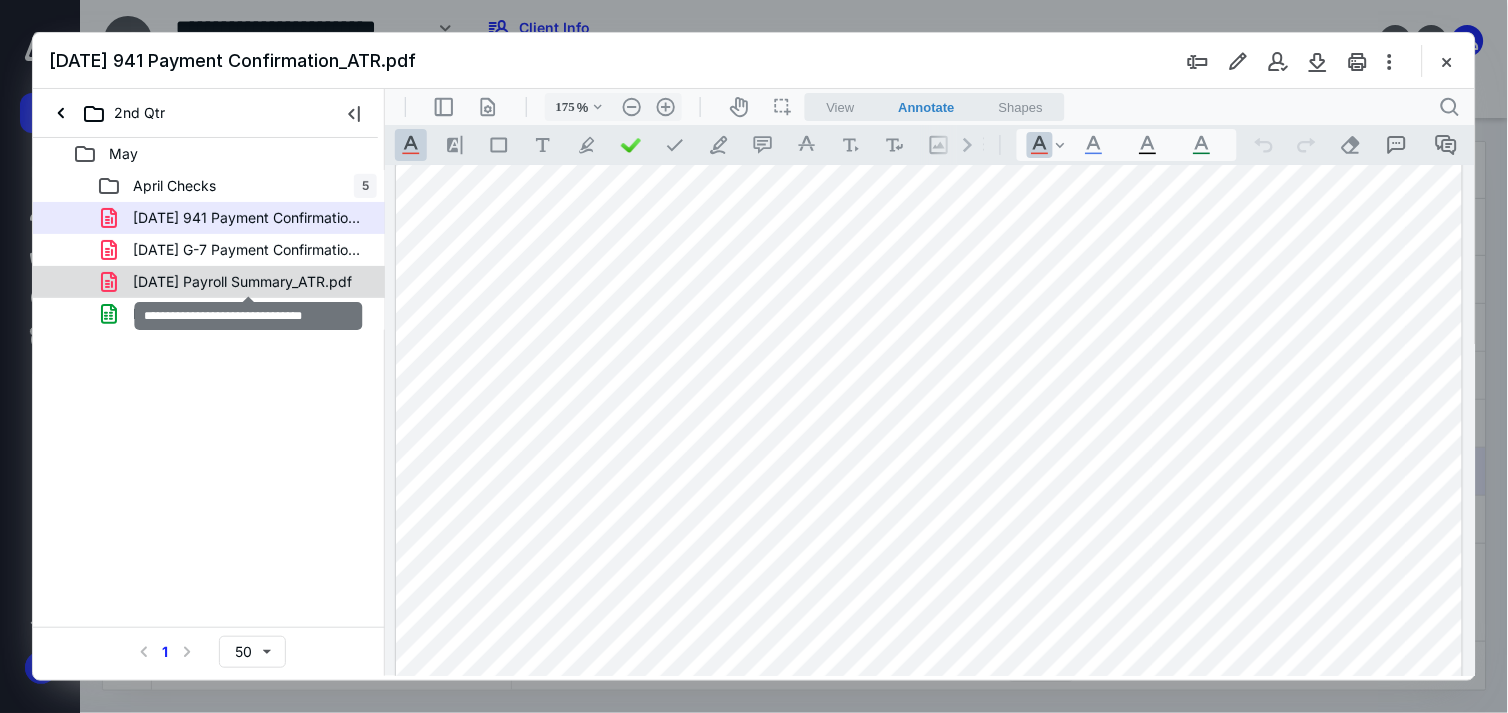 click on "2025 May Payroll Summary_ATR.pdf" at bounding box center (242, 282) 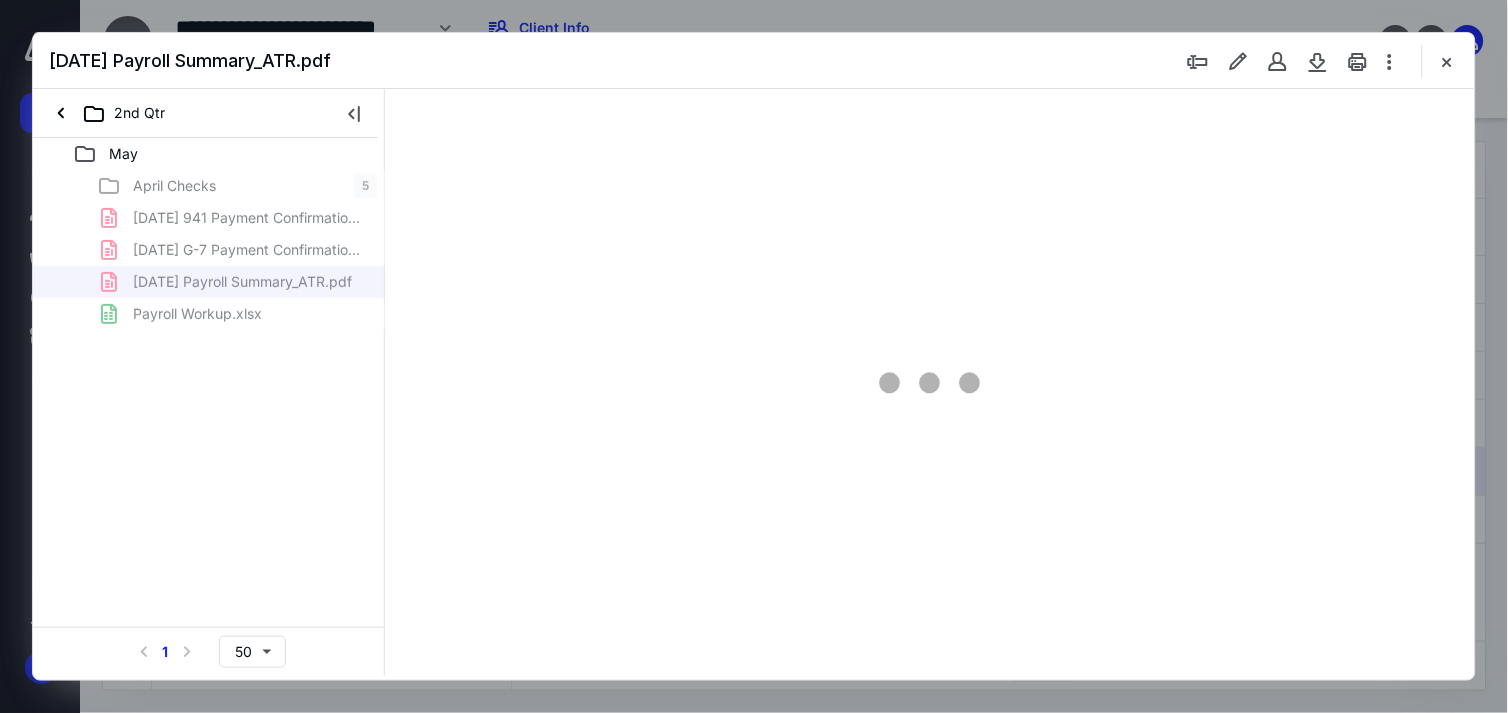 type on "174" 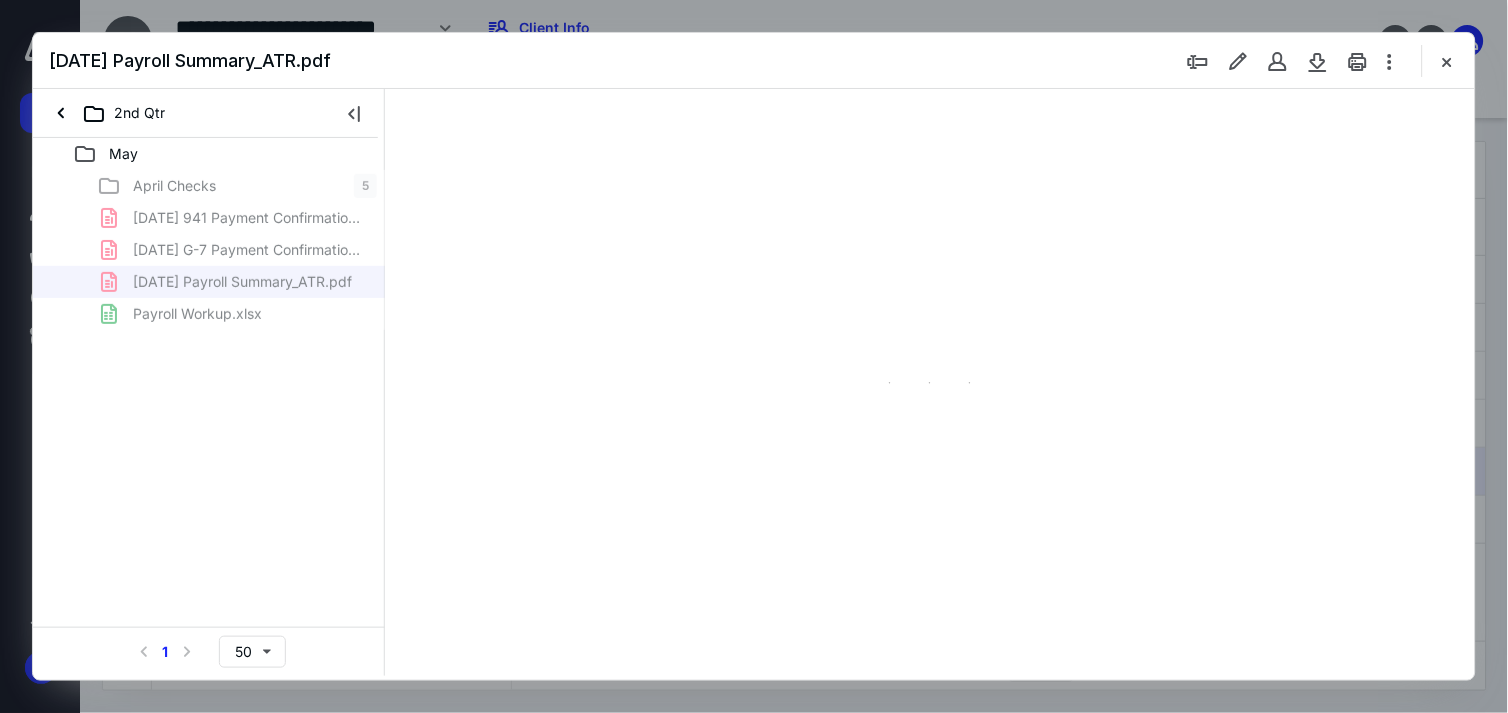 scroll, scrollTop: 0, scrollLeft: 0, axis: both 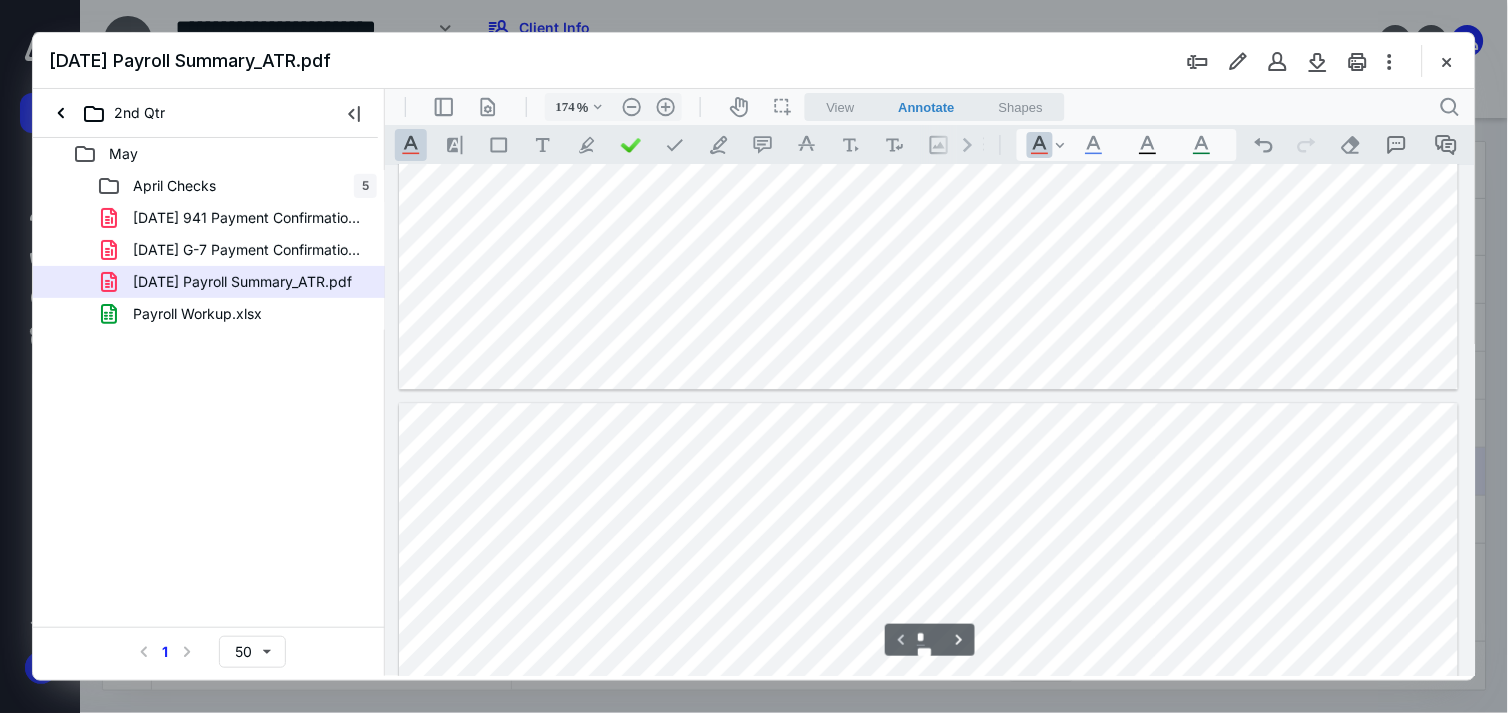 type on "*" 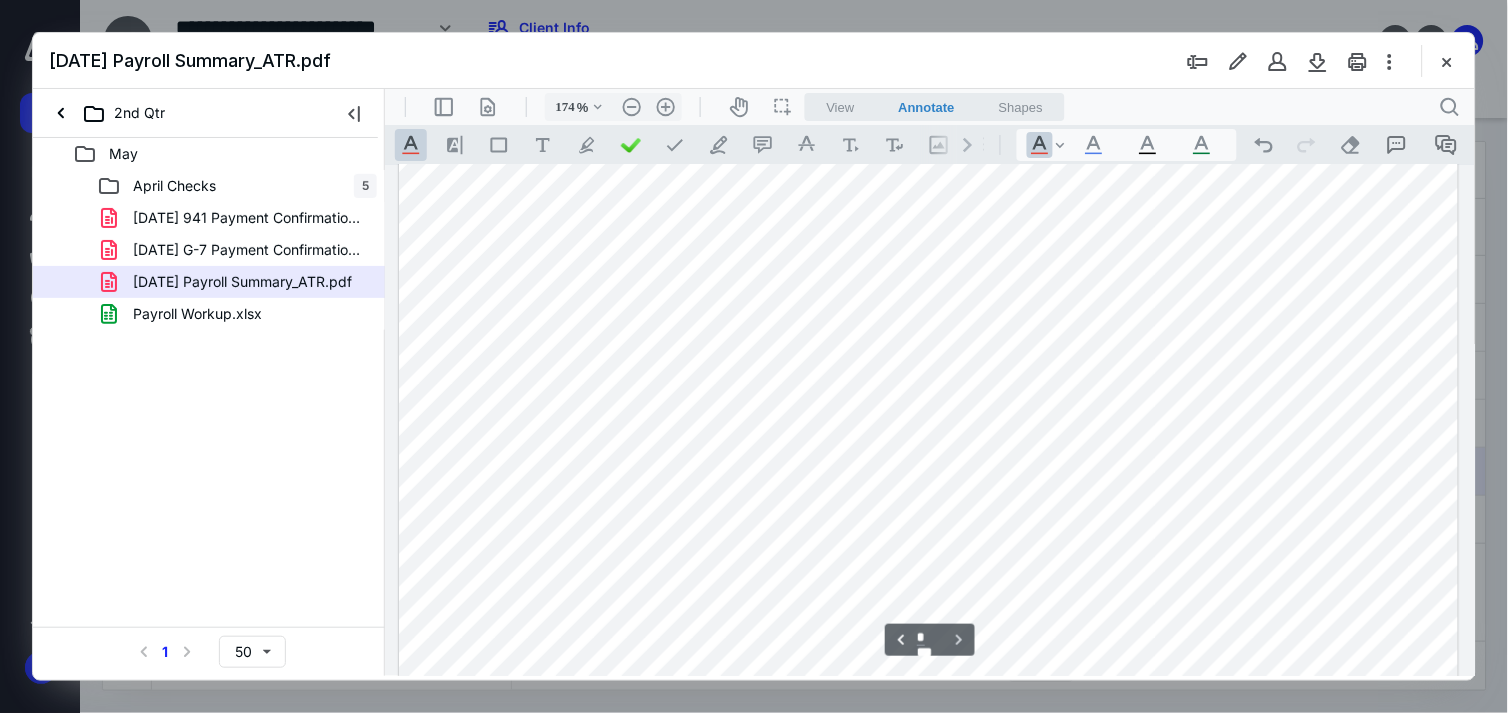 scroll, scrollTop: 1703, scrollLeft: 0, axis: vertical 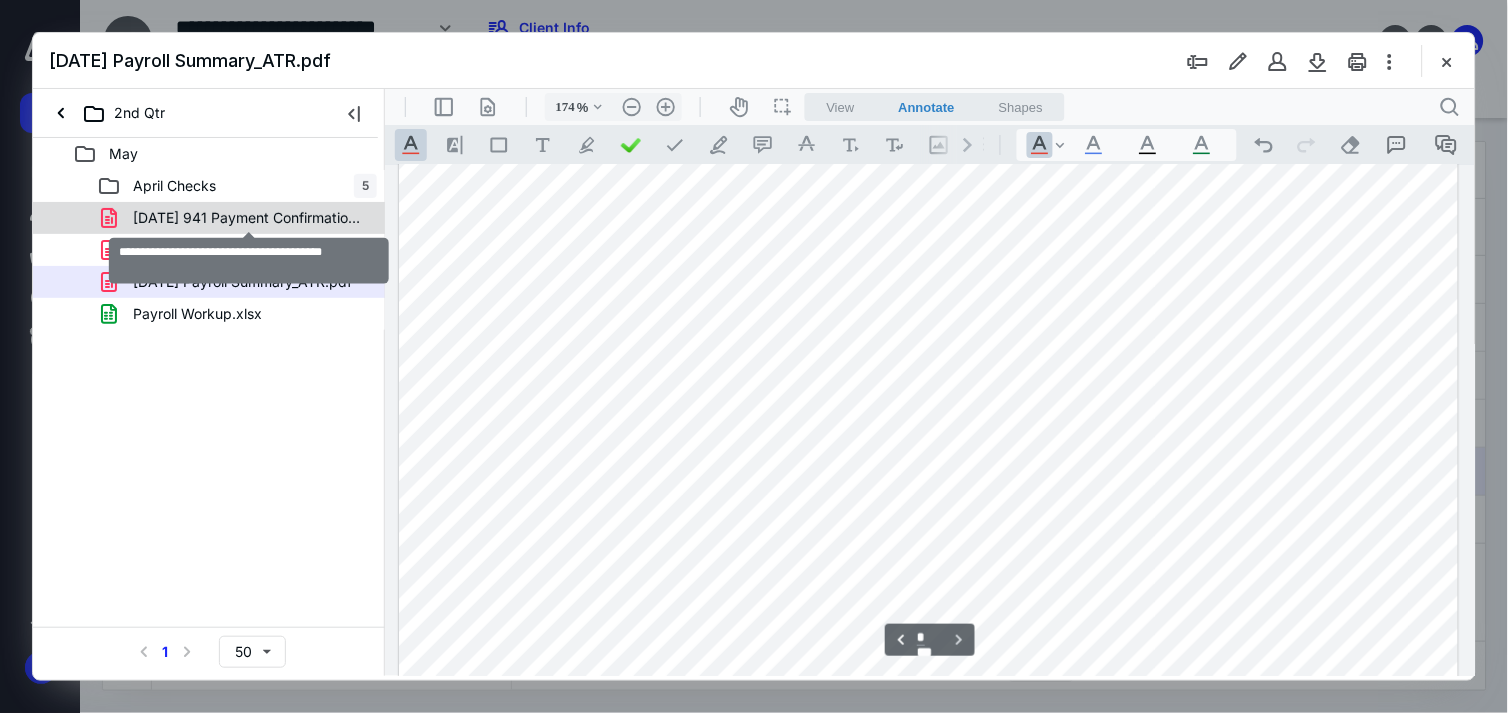 click on "2025 May 941 Payment Confirmation_ATR.pdf" at bounding box center [249, 218] 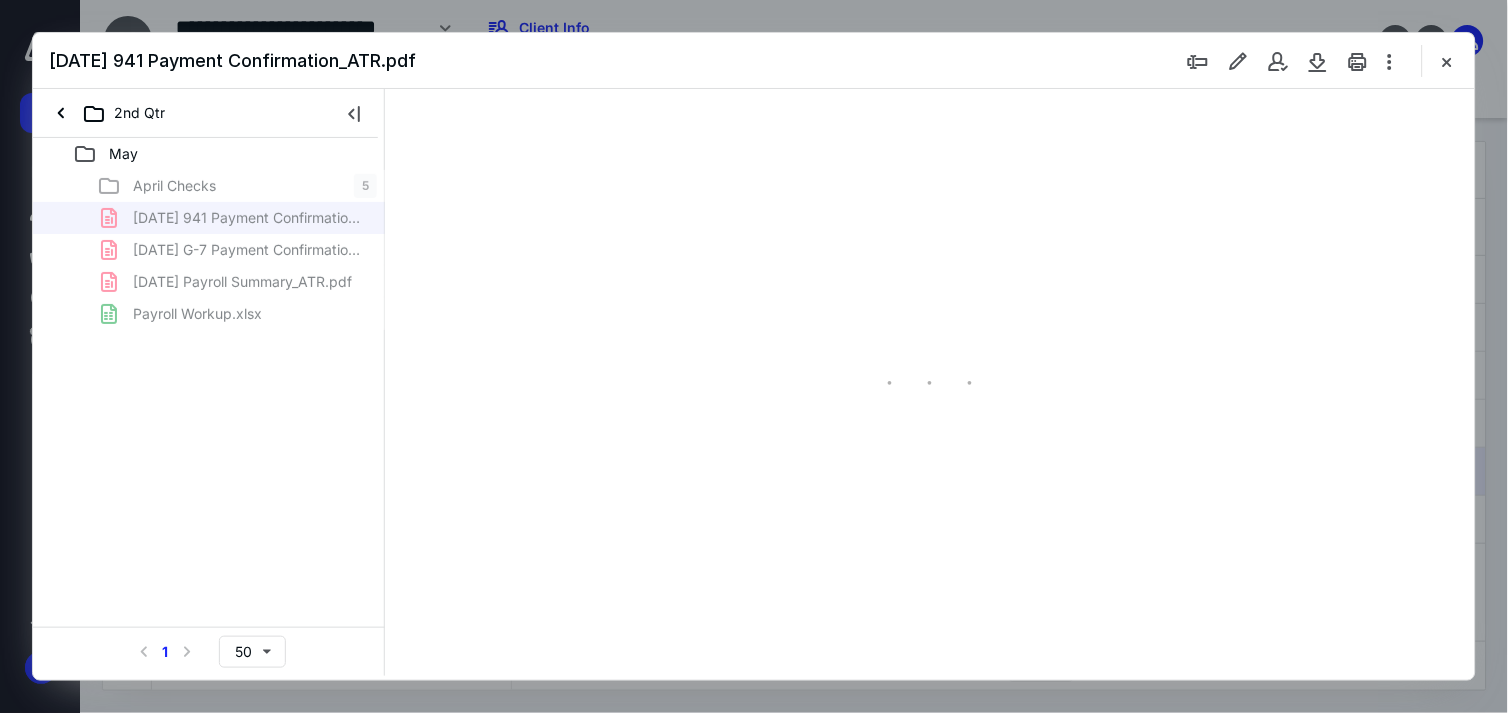 scroll, scrollTop: 0, scrollLeft: 0, axis: both 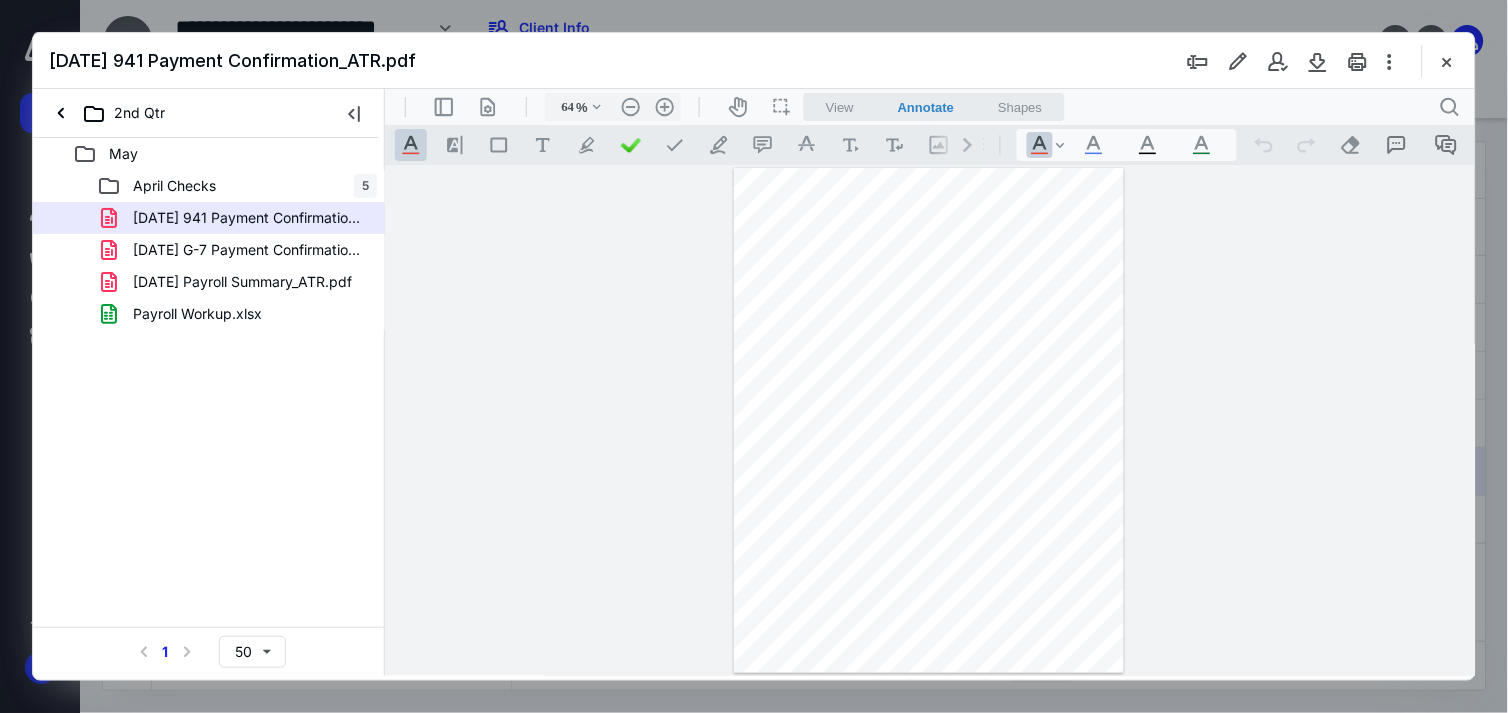type on "175" 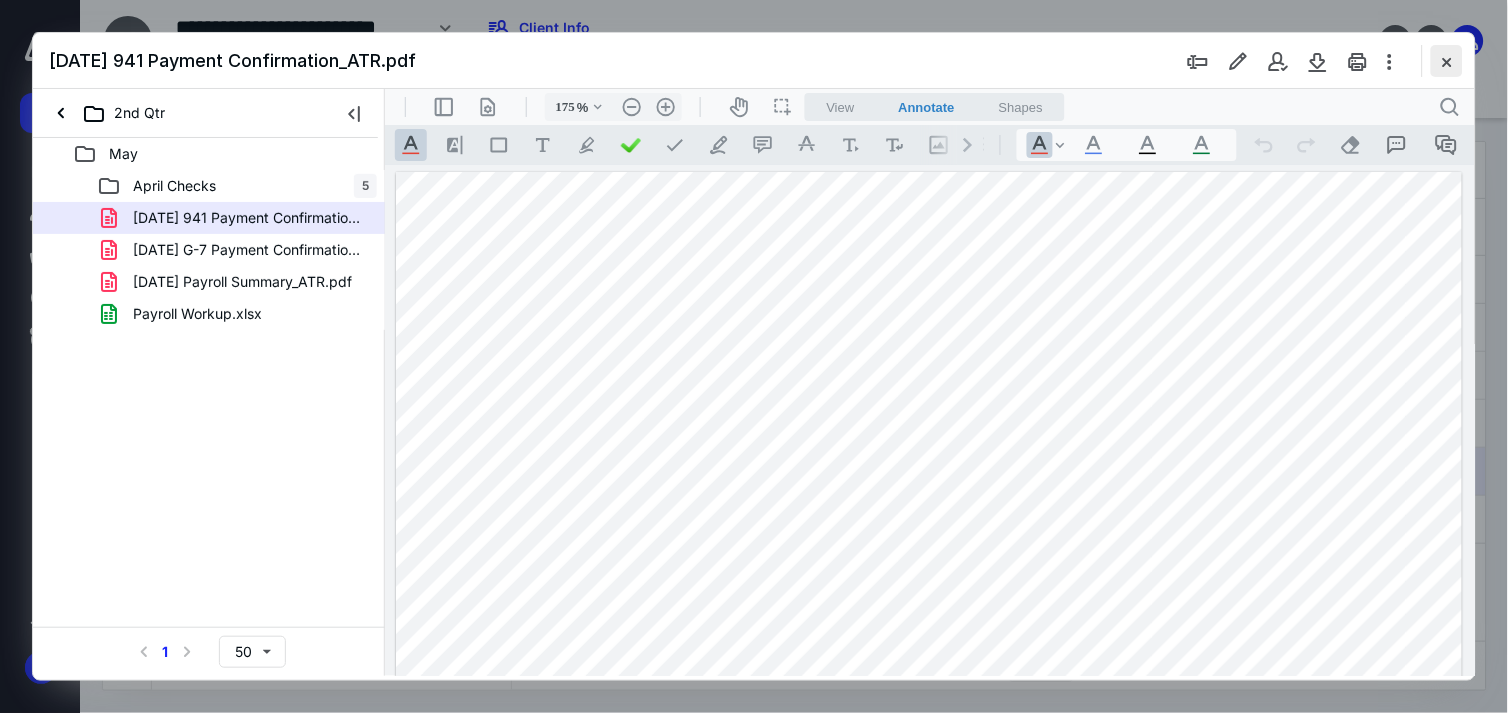 click at bounding box center (1447, 61) 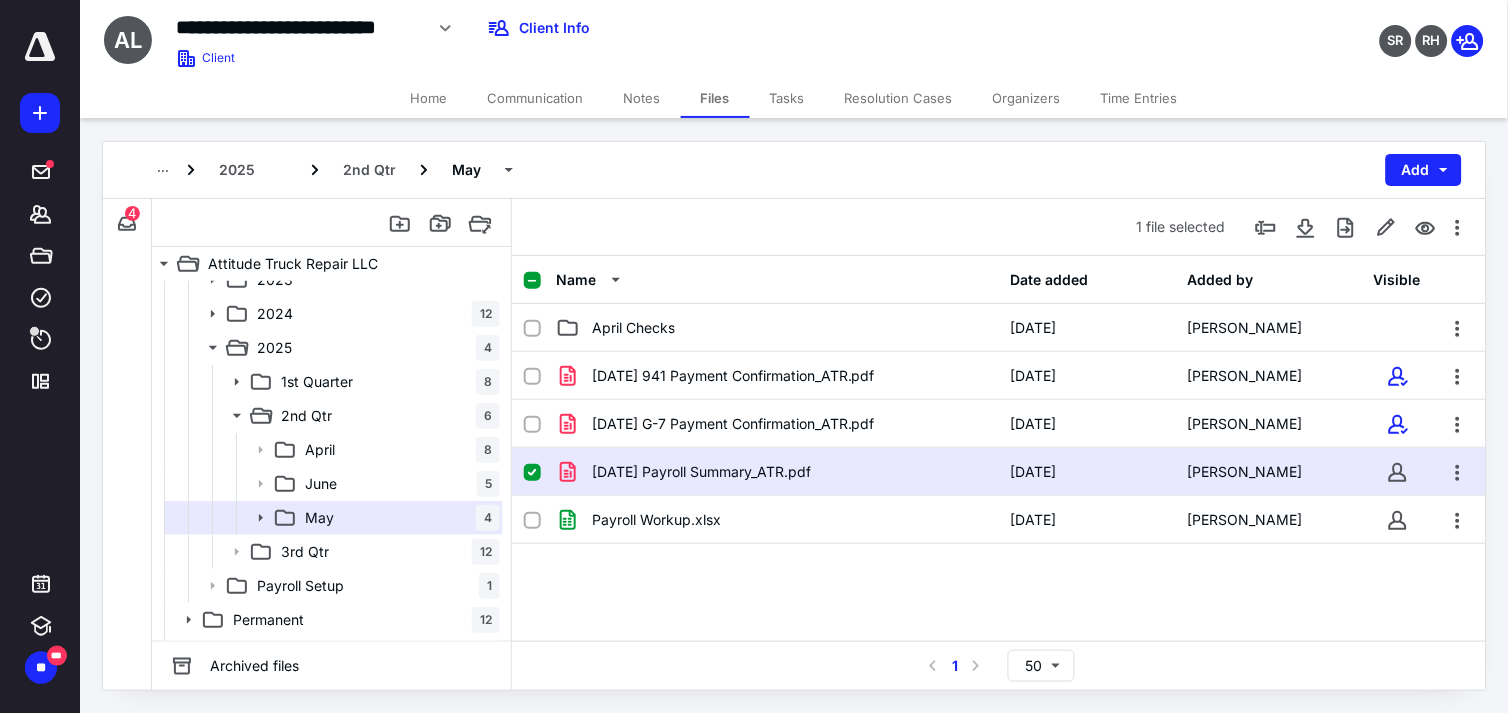scroll, scrollTop: 444, scrollLeft: 0, axis: vertical 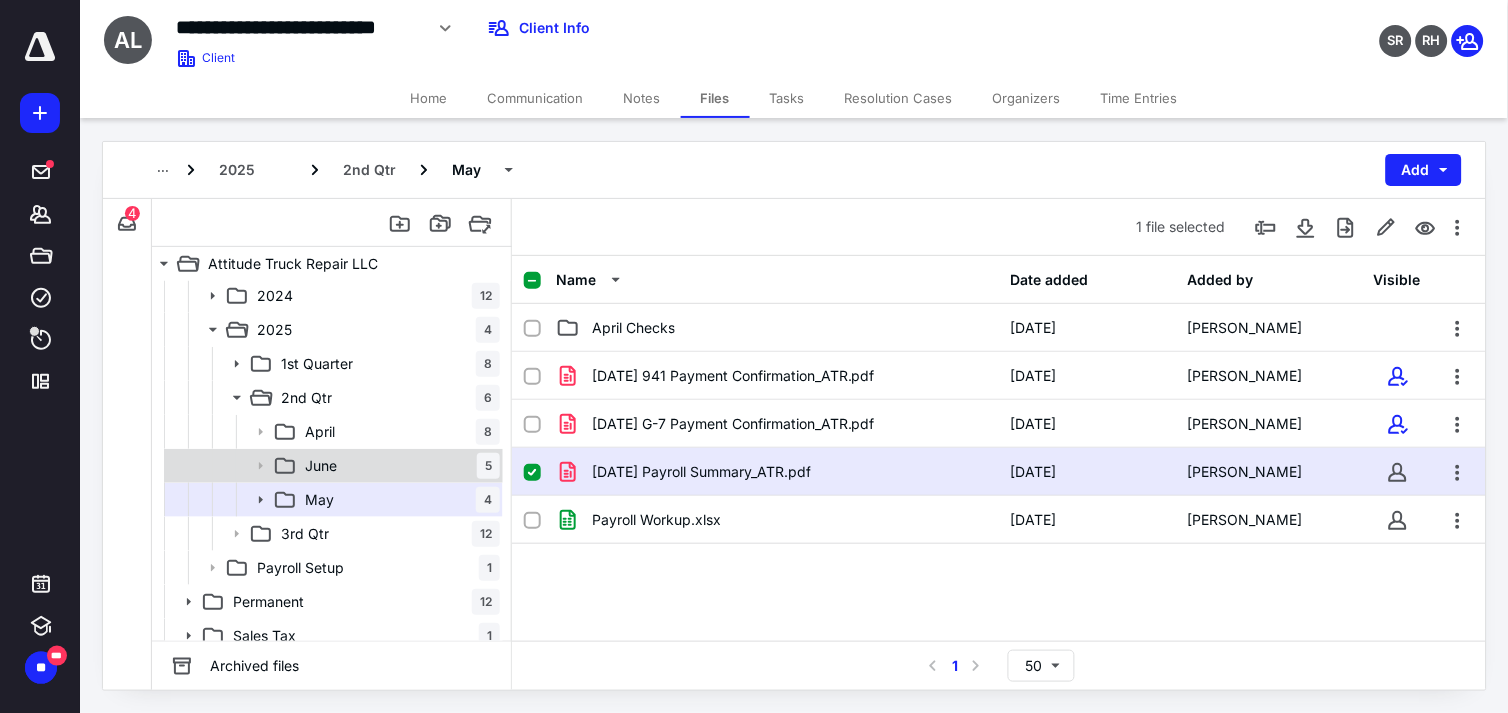 click on "June 5" at bounding box center (398, 466) 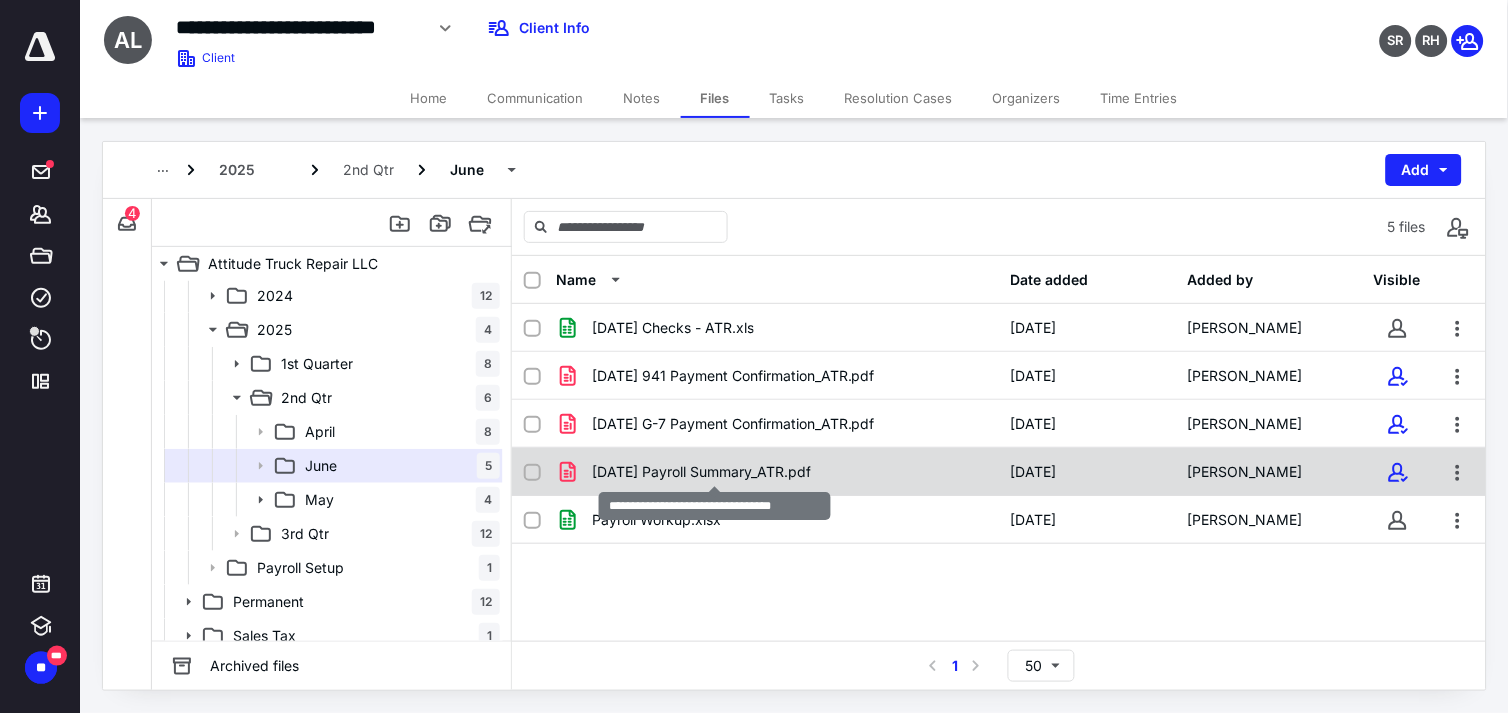 click on "2025 June Payroll Summary_ATR.pdf" at bounding box center (701, 472) 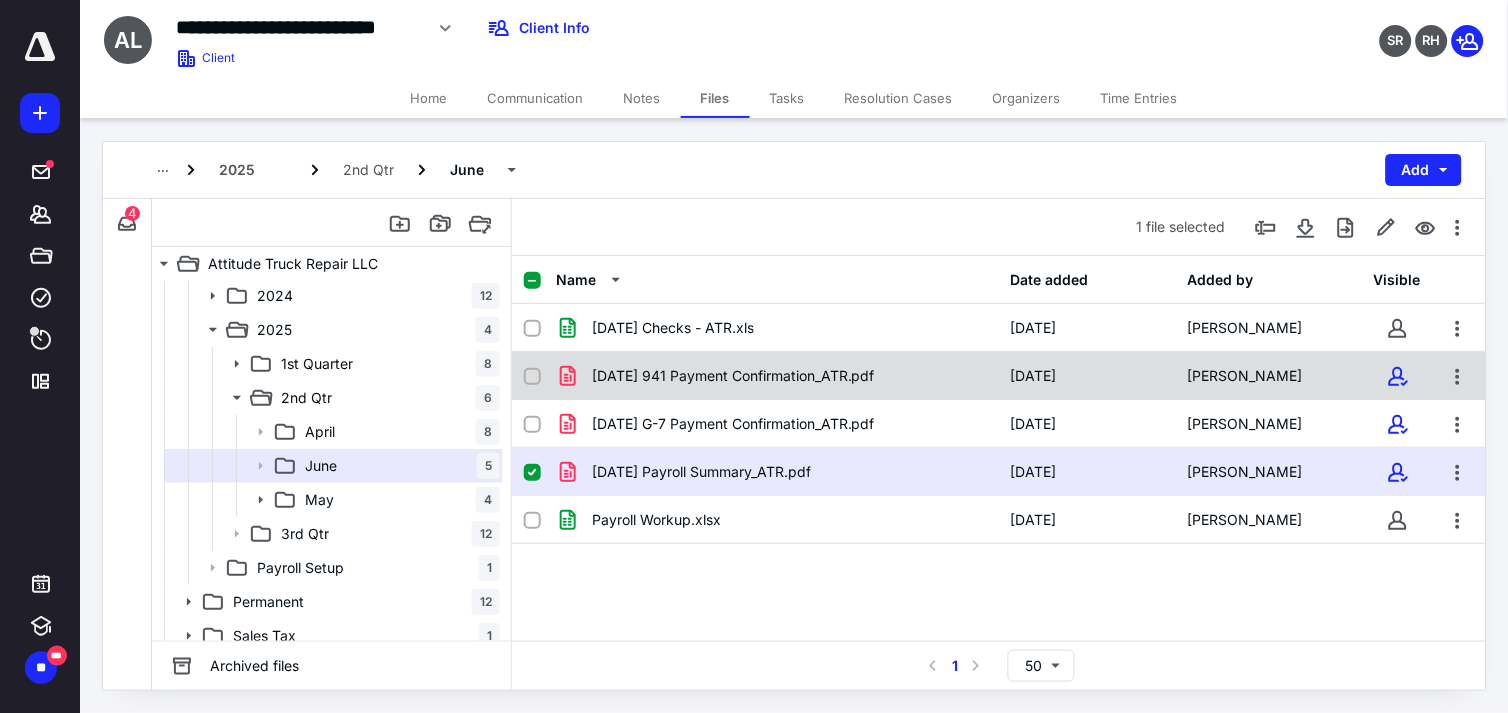 click on "2025 June 941 Payment Confirmation_ATR.pdf" at bounding box center (733, 376) 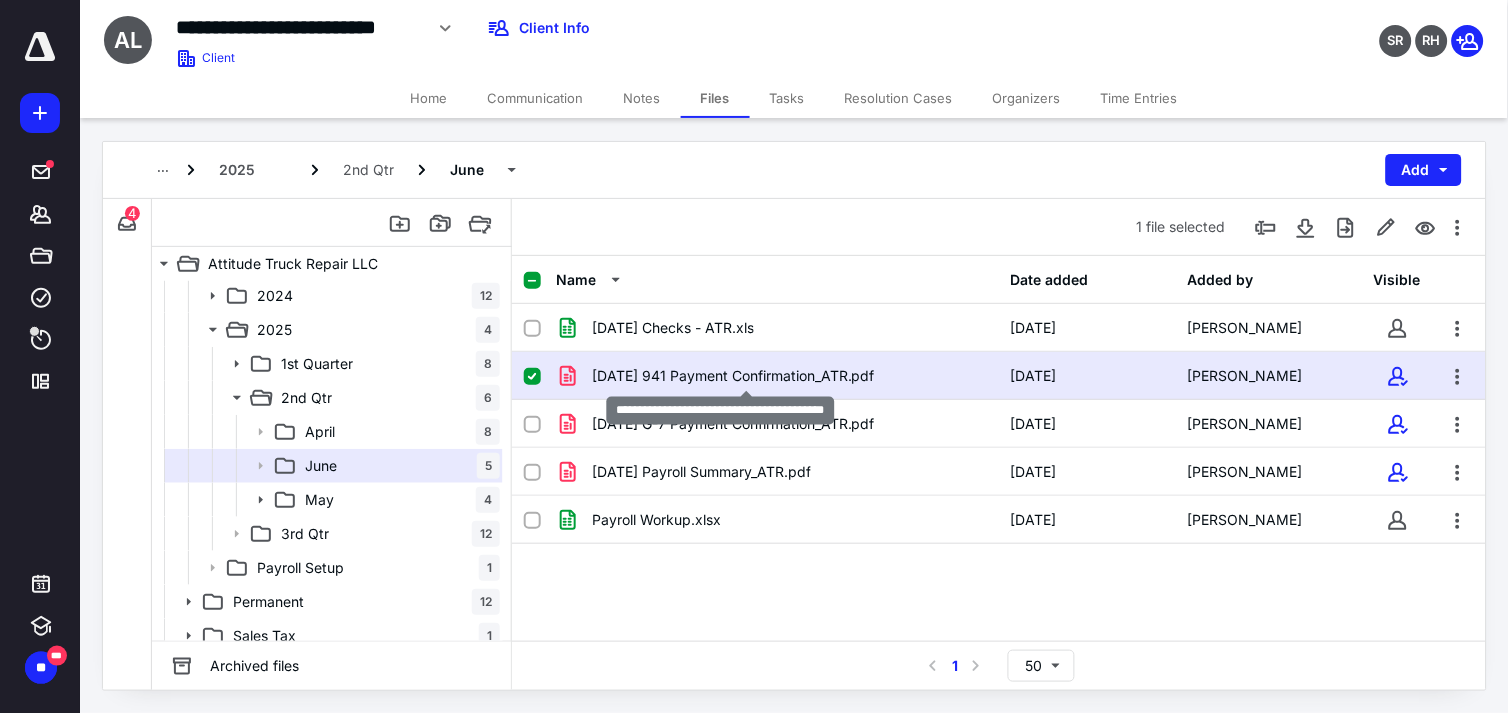 click on "2025 June 941 Payment Confirmation_ATR.pdf" at bounding box center [733, 376] 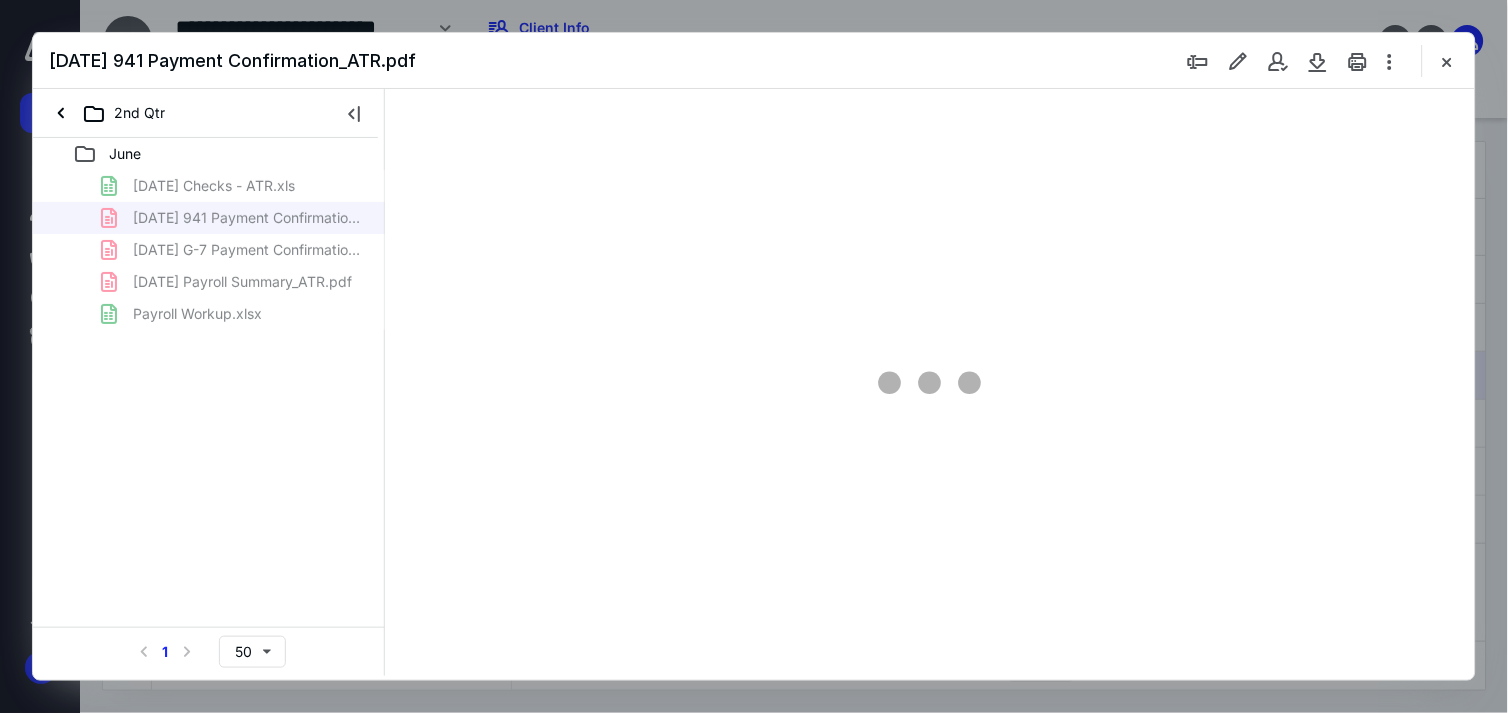 scroll, scrollTop: 0, scrollLeft: 0, axis: both 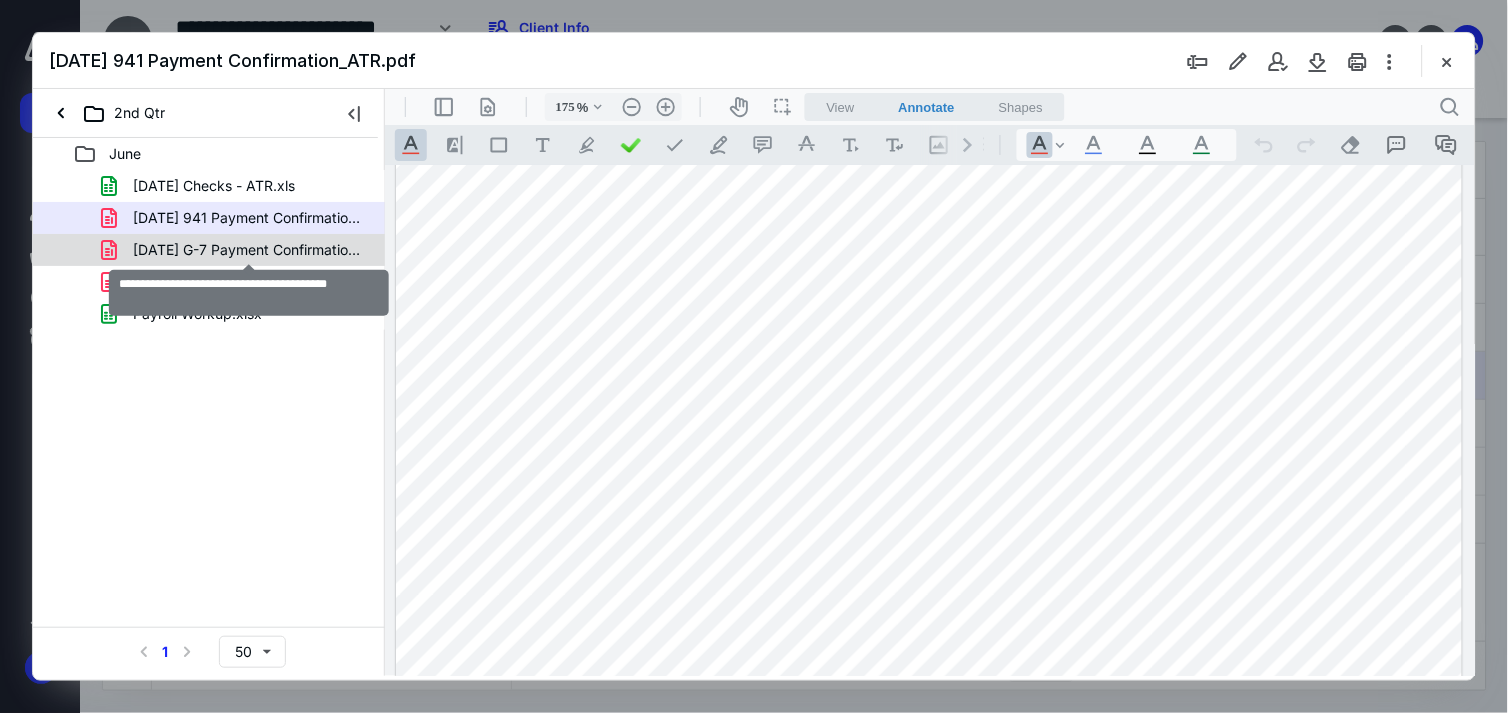 click on "2025 June G-7 Payment Confirmation_ATR.pdf" at bounding box center (249, 250) 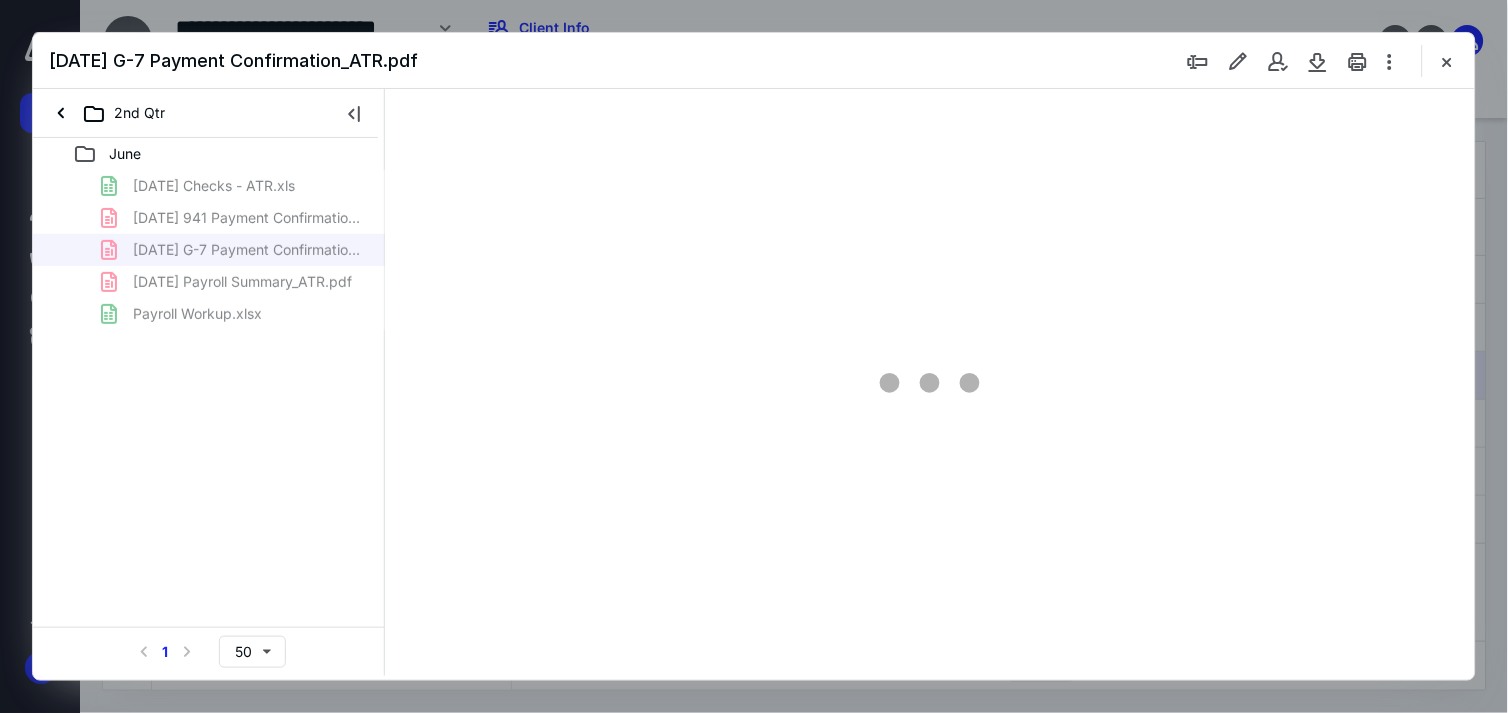 scroll, scrollTop: 0, scrollLeft: 0, axis: both 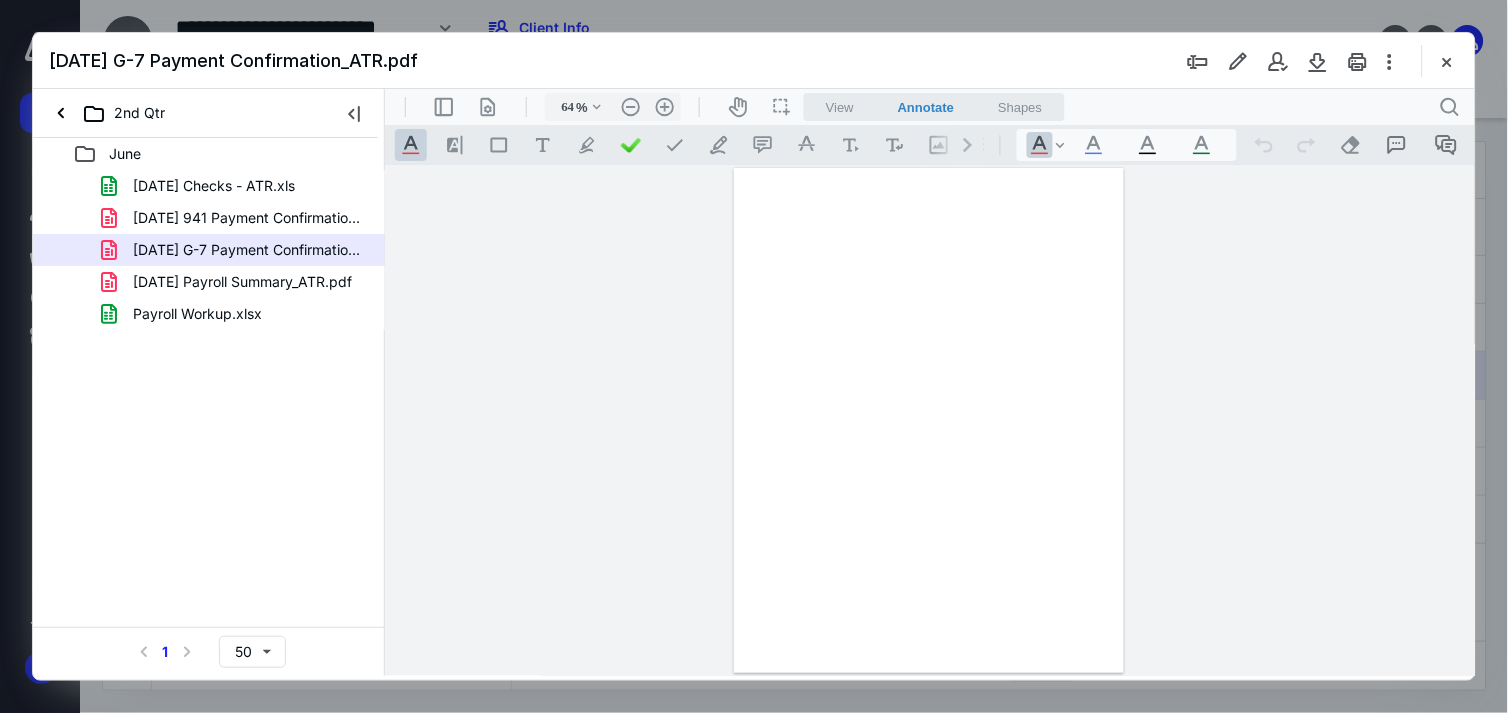 type on "175" 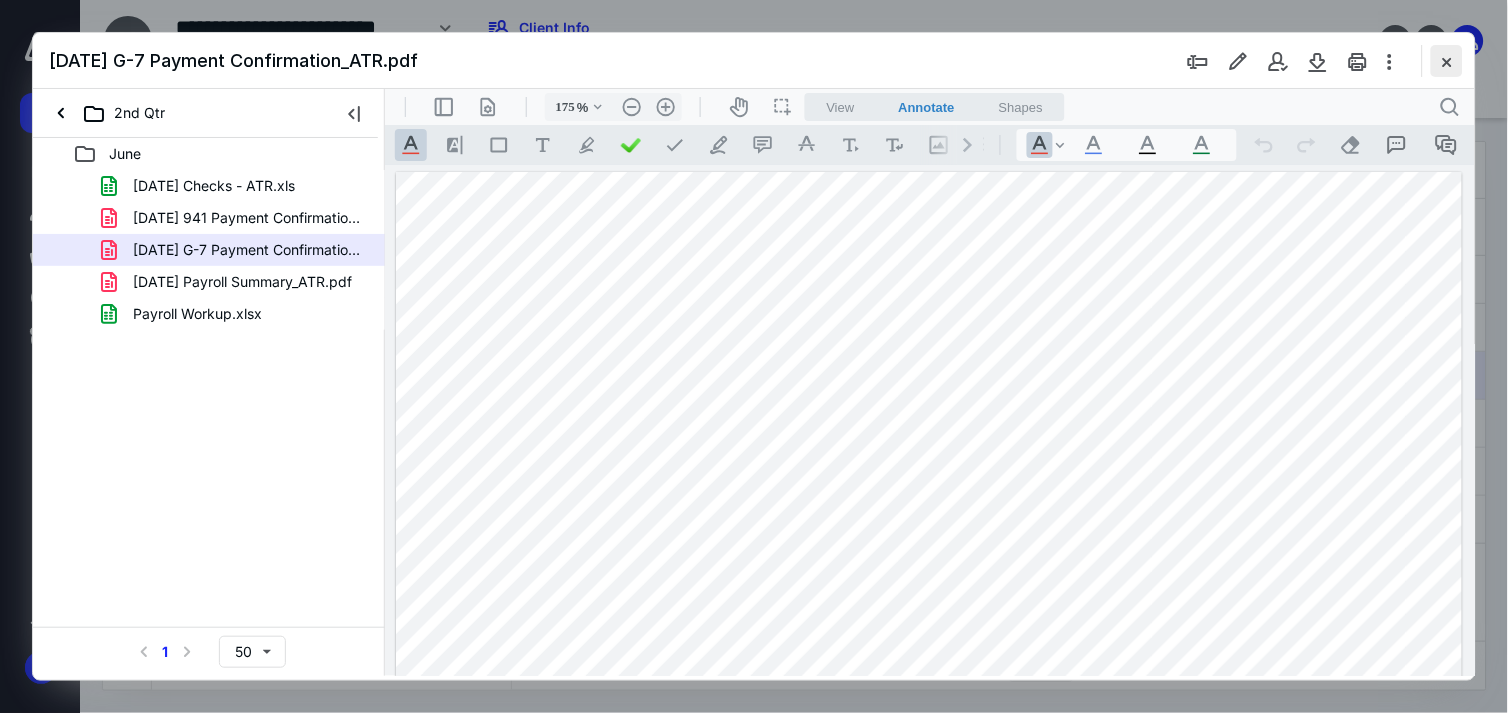 click at bounding box center [1447, 61] 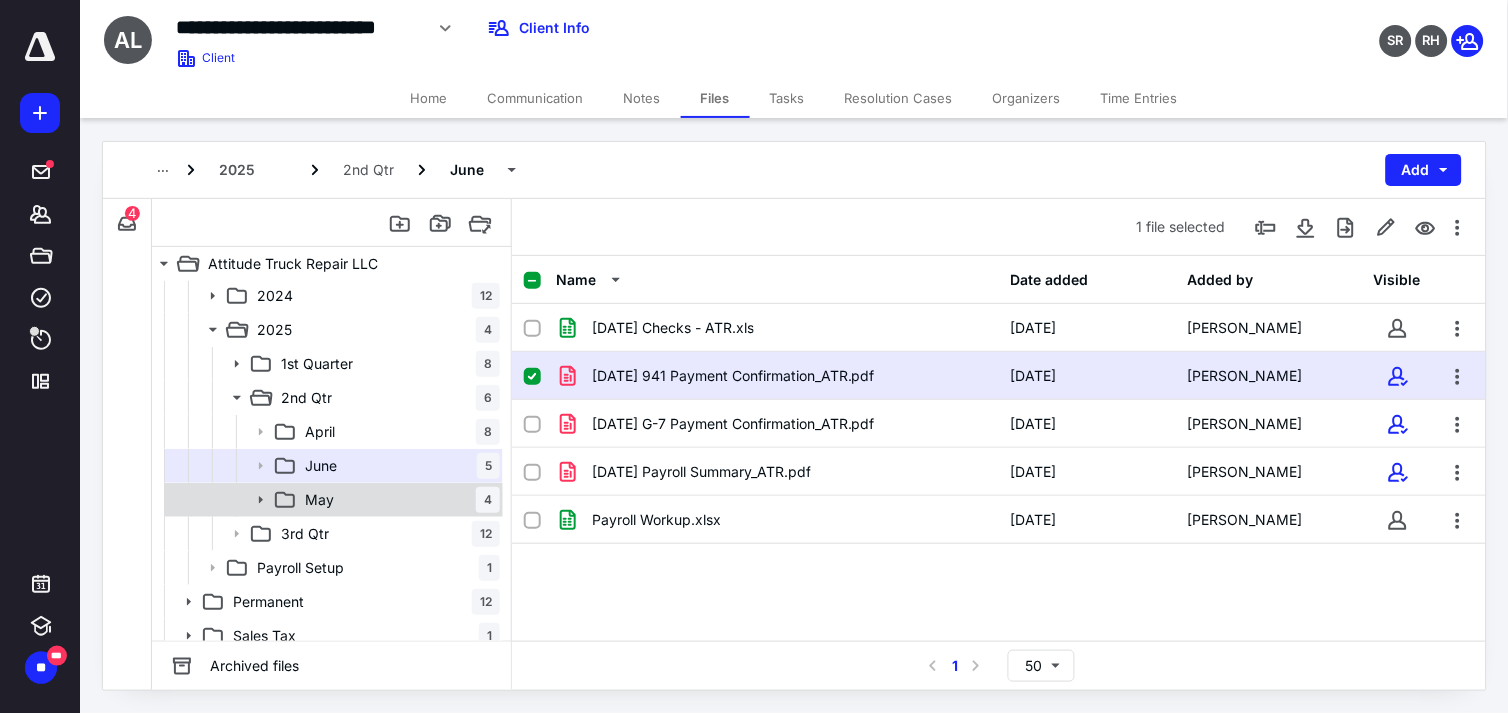 click on "May 4" at bounding box center (398, 500) 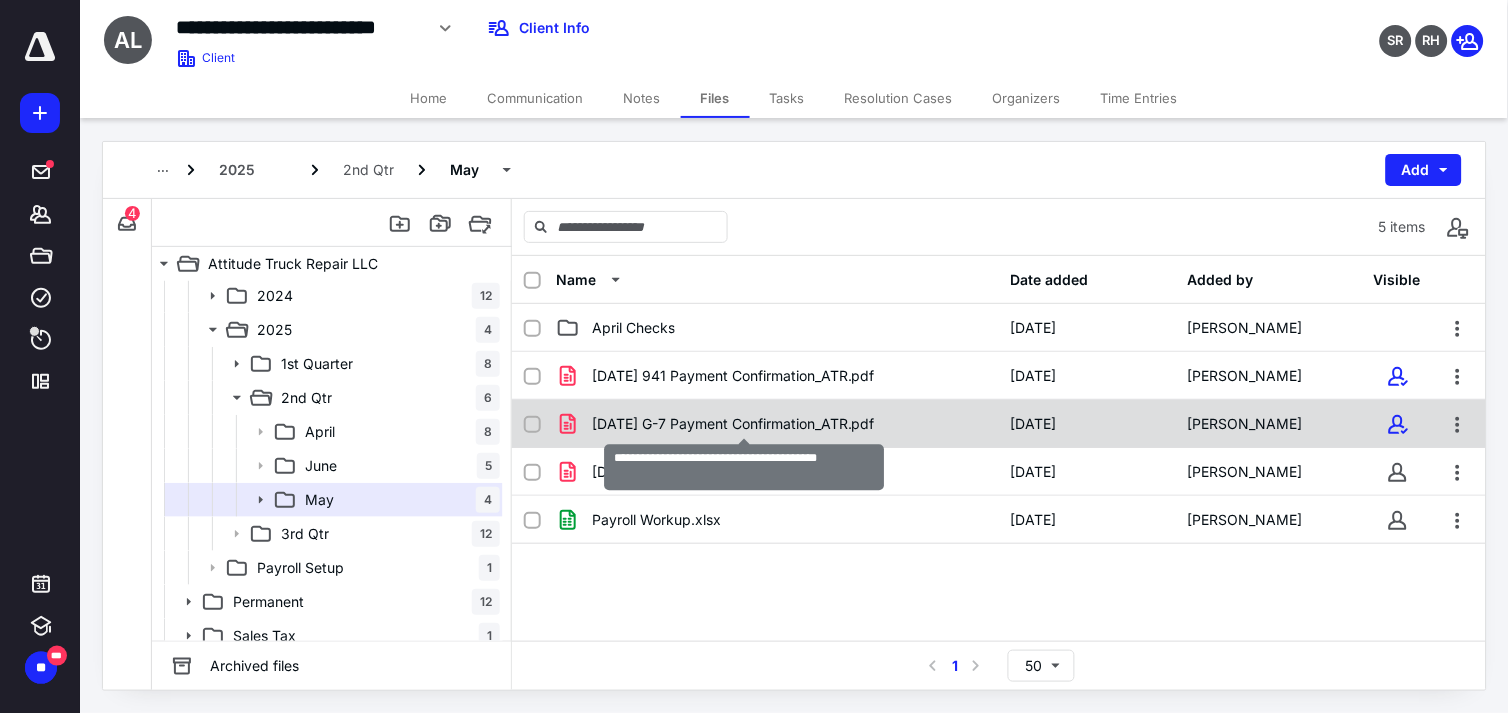 click on "2025 May G-7 Payment Confirmation_ATR.pdf" at bounding box center (733, 424) 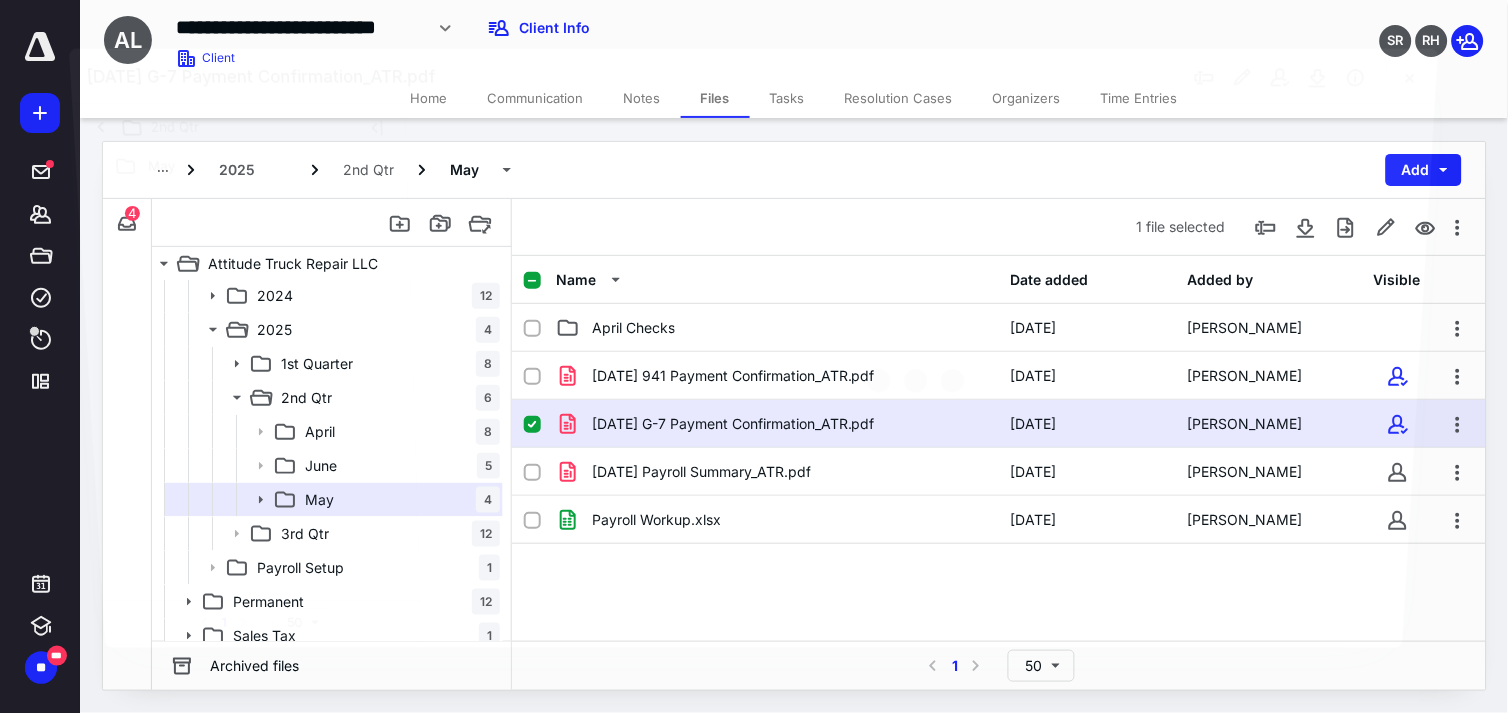 click at bounding box center [920, 374] 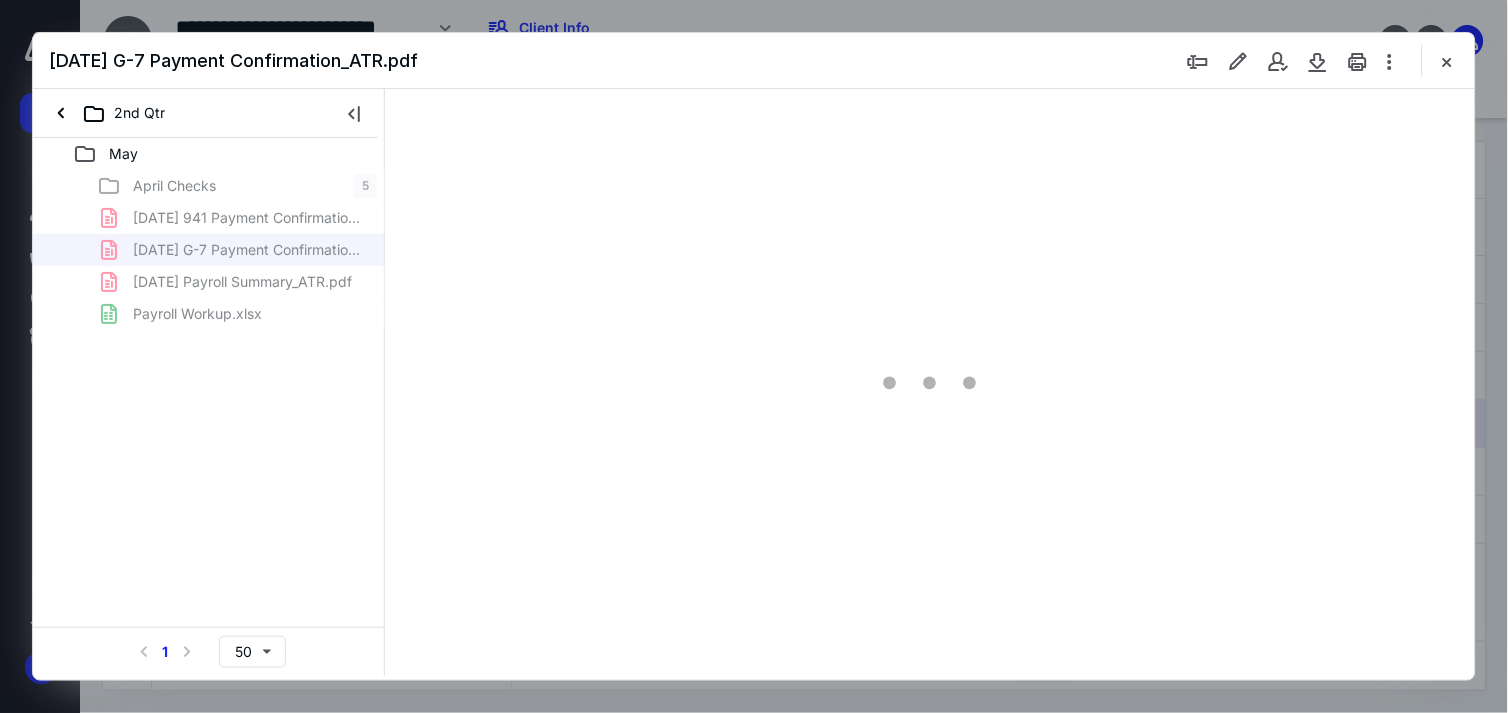 scroll, scrollTop: 0, scrollLeft: 0, axis: both 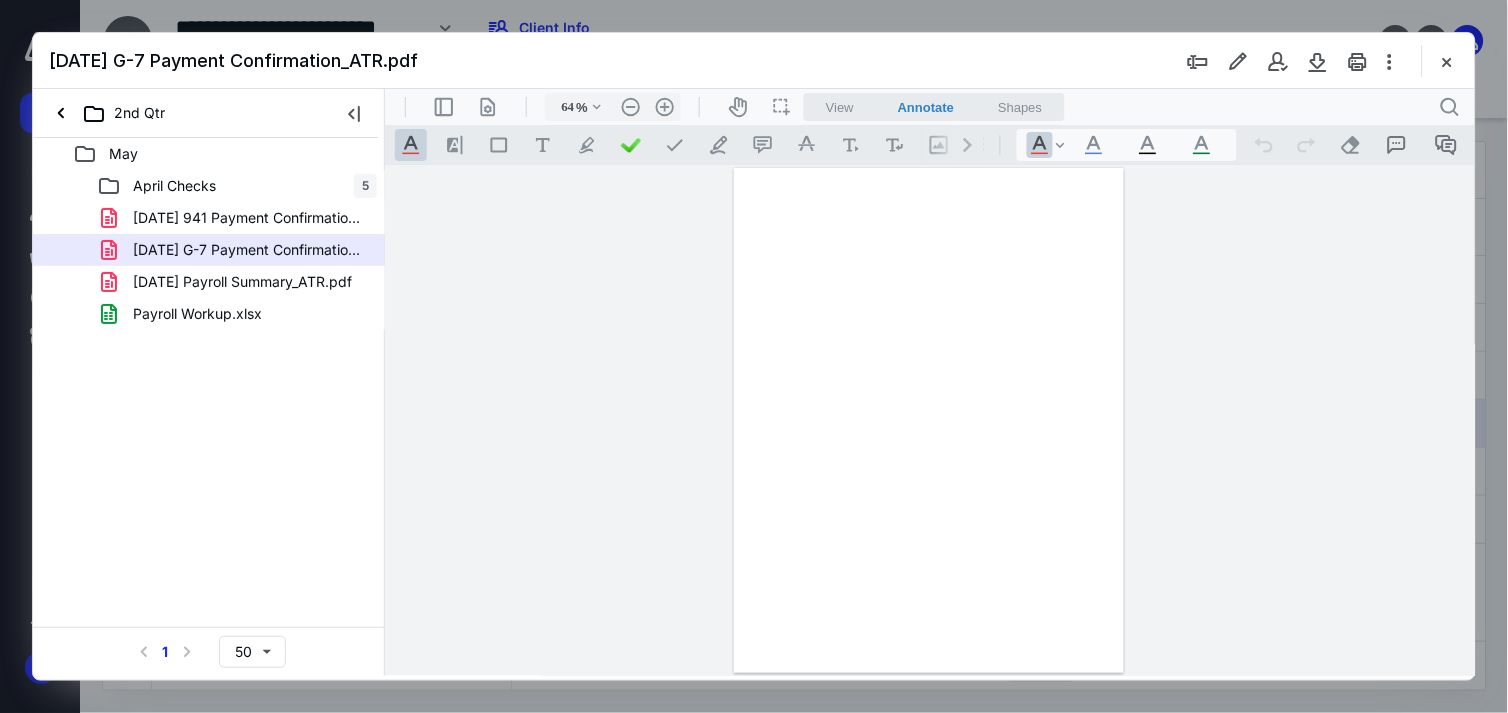 type on "175" 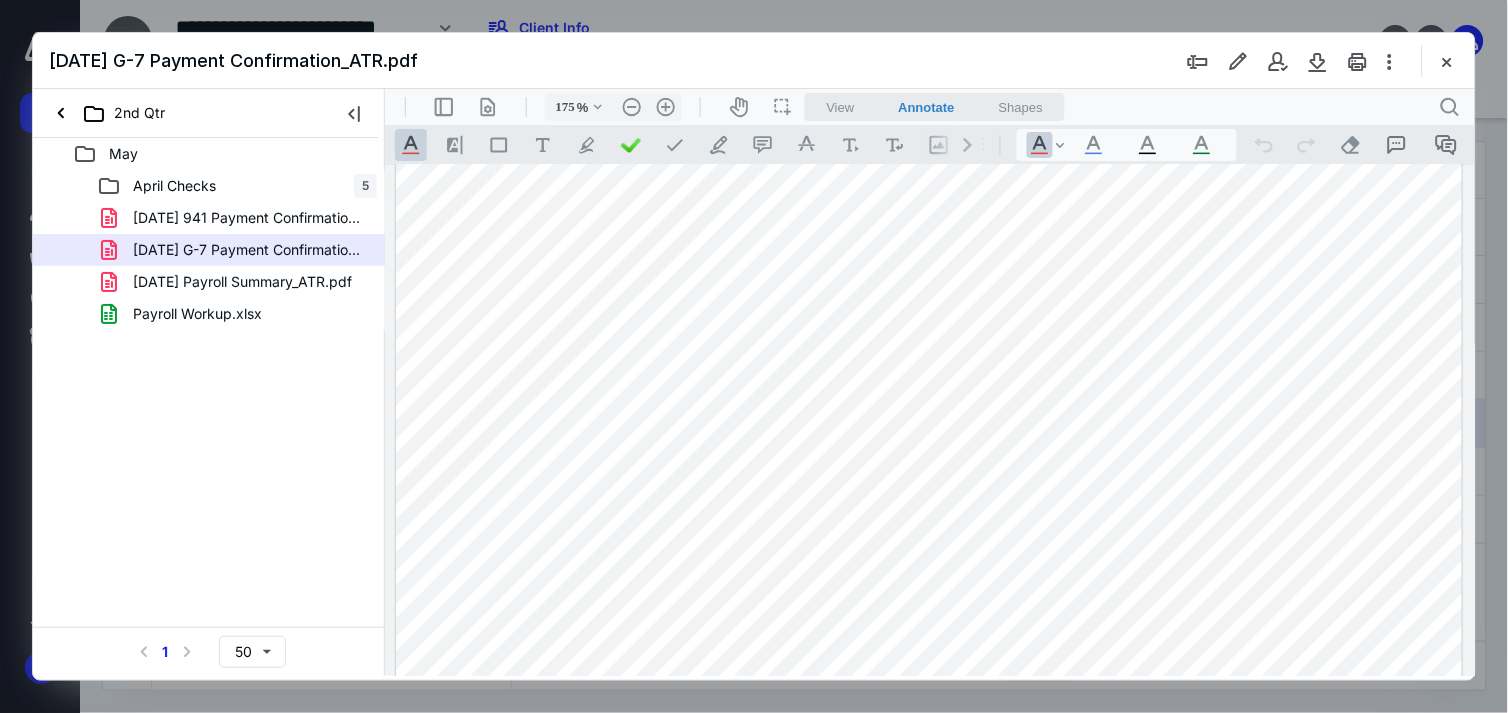 scroll, scrollTop: 111, scrollLeft: 0, axis: vertical 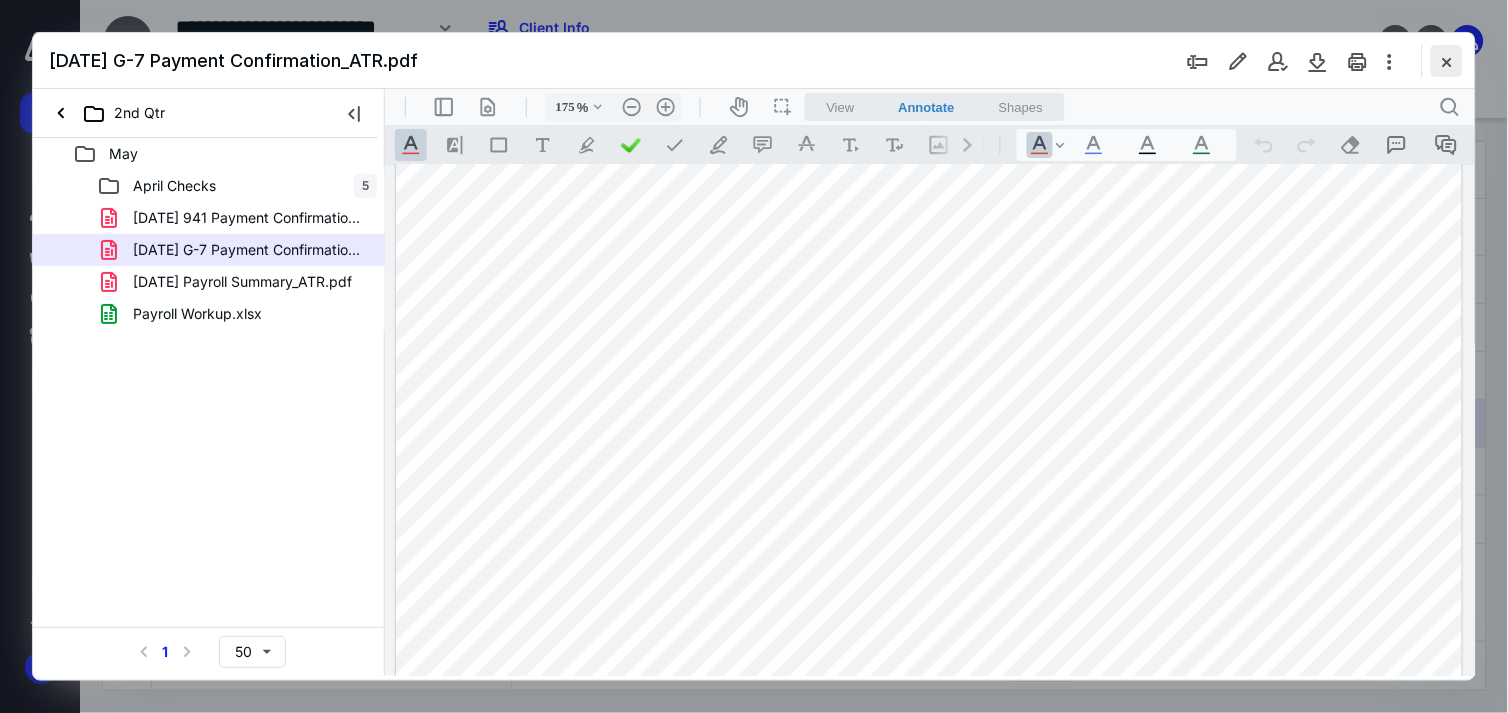 click at bounding box center [1447, 61] 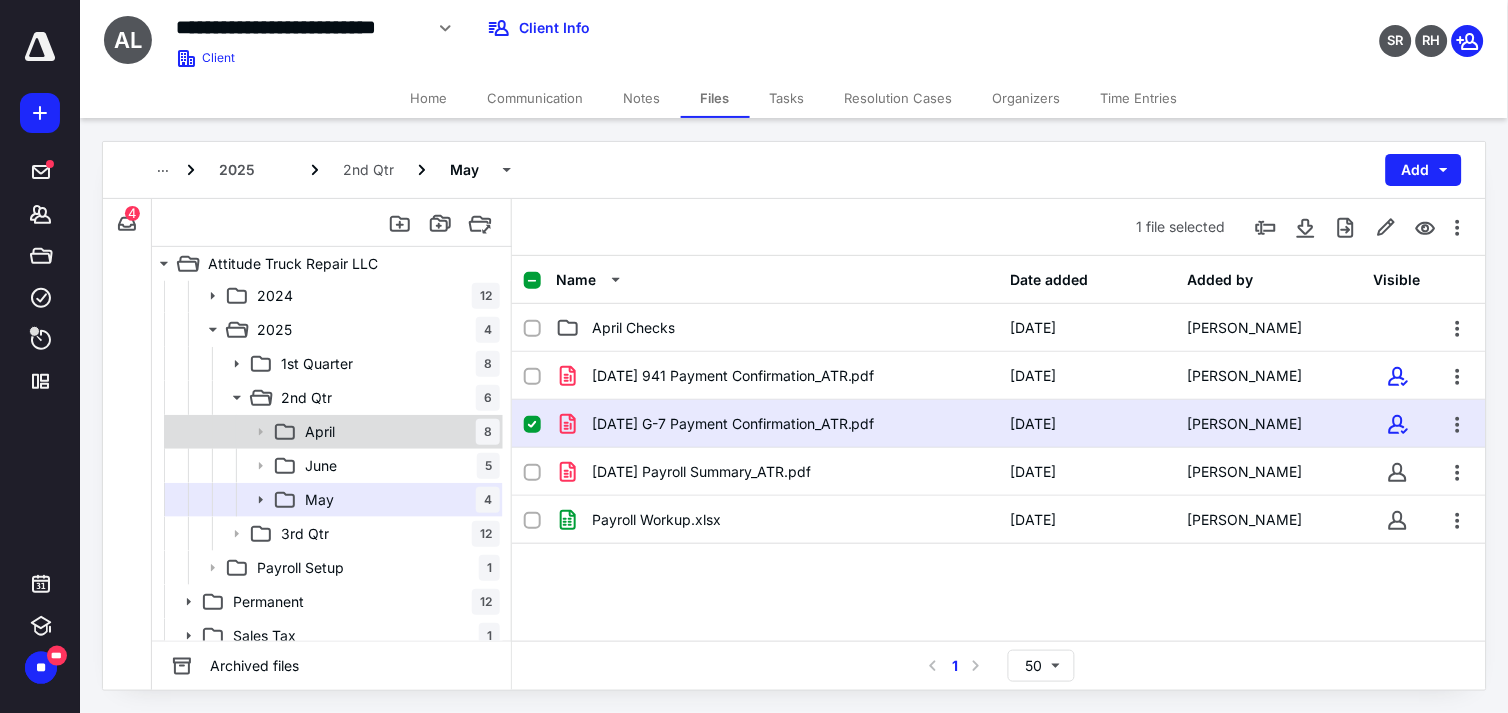 click on "April 8" at bounding box center [398, 432] 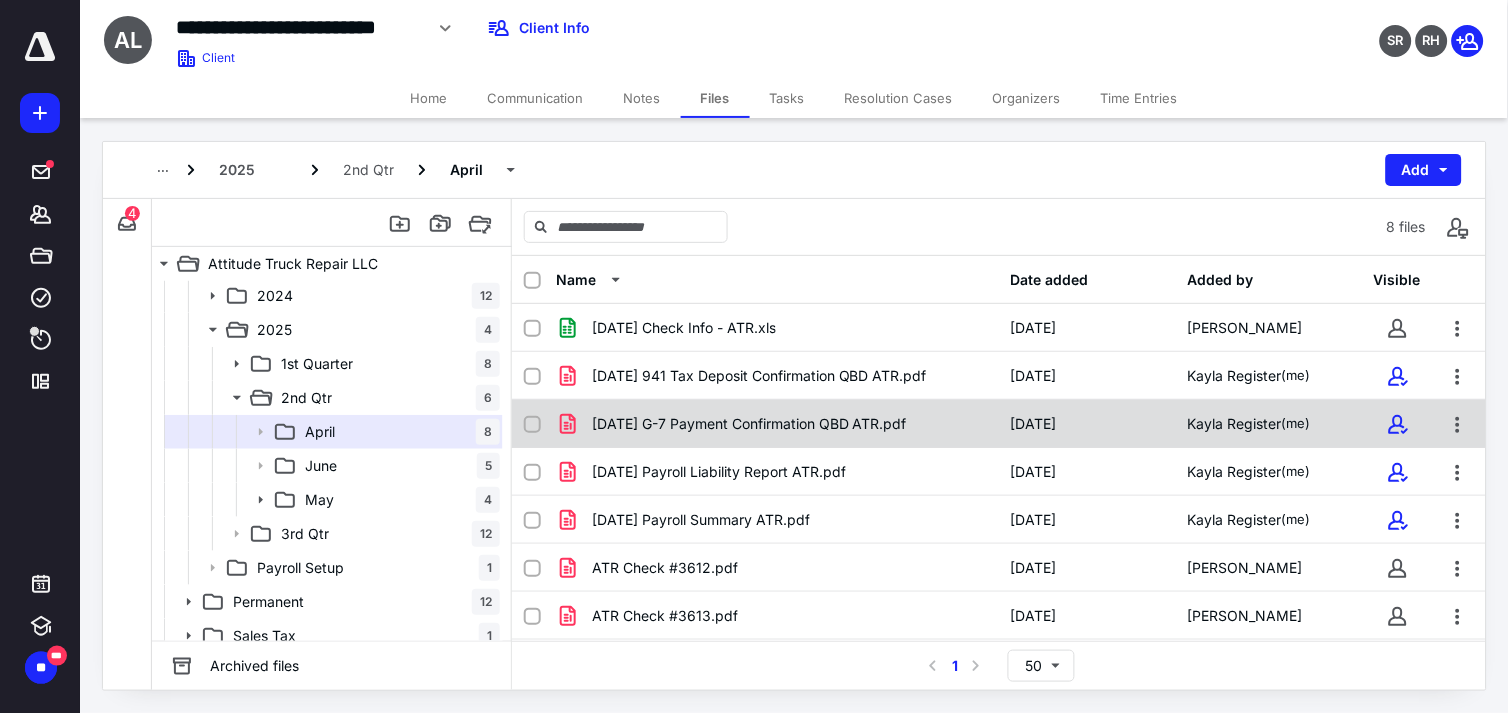 click on "04-11-25 G-7 Payment Confirmation QBD ATR.pdf 4/11/2025 Kayla Register  (me)" at bounding box center (999, 424) 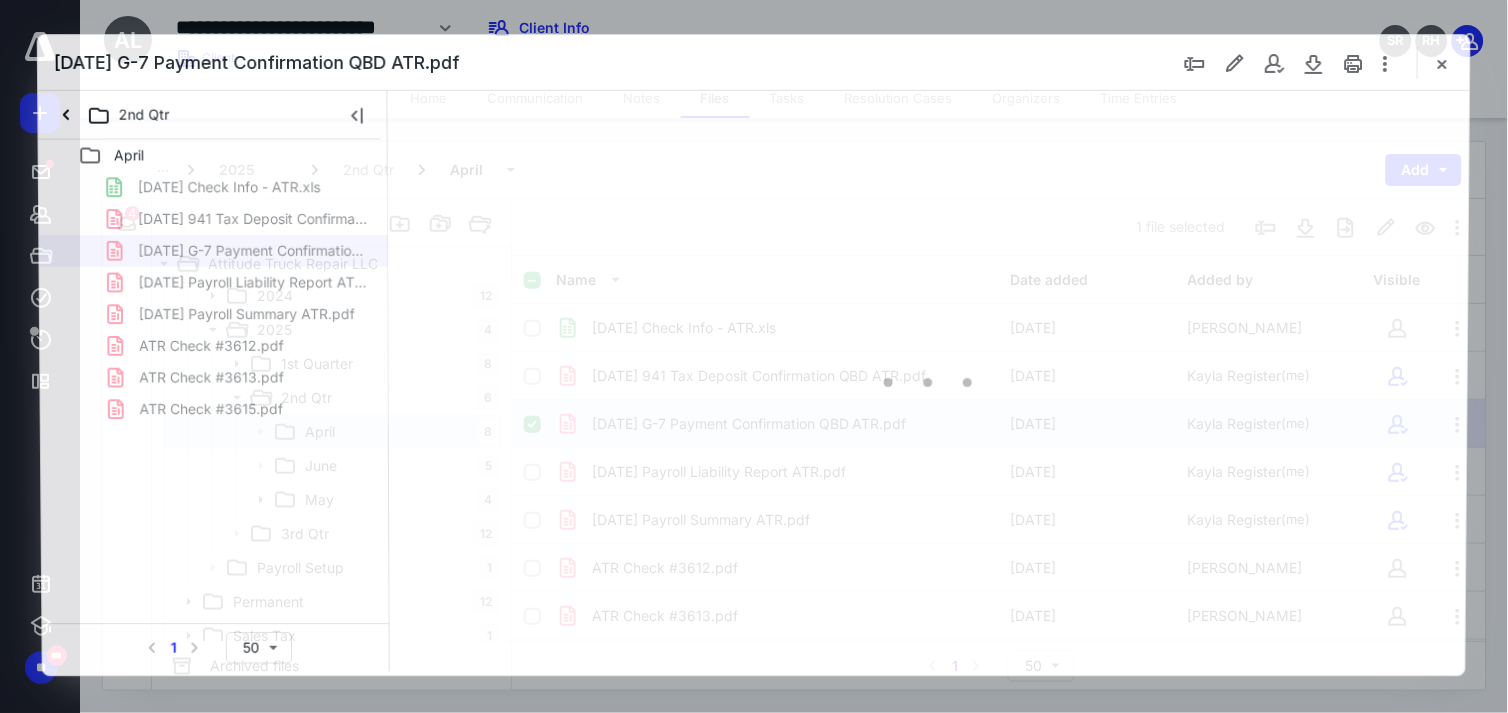 scroll, scrollTop: 0, scrollLeft: 0, axis: both 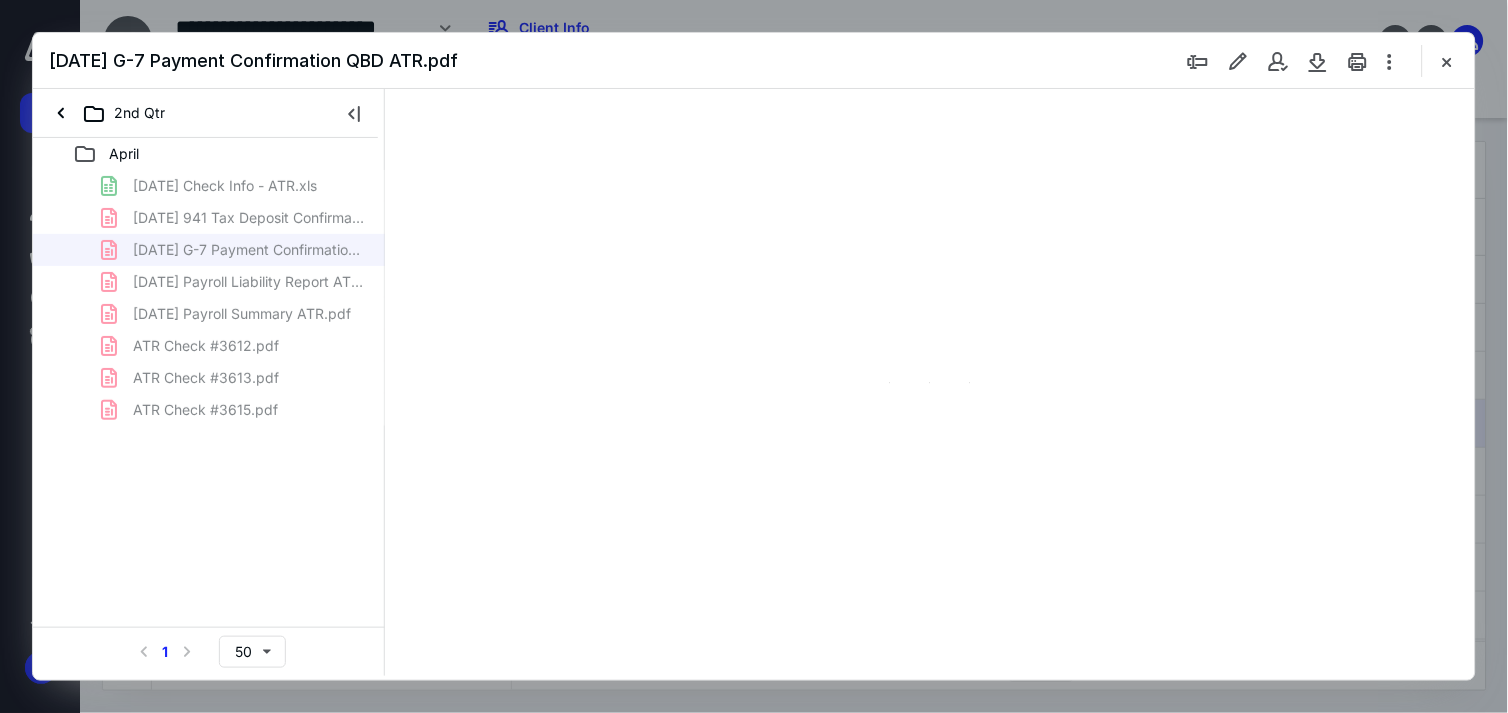 type on "175" 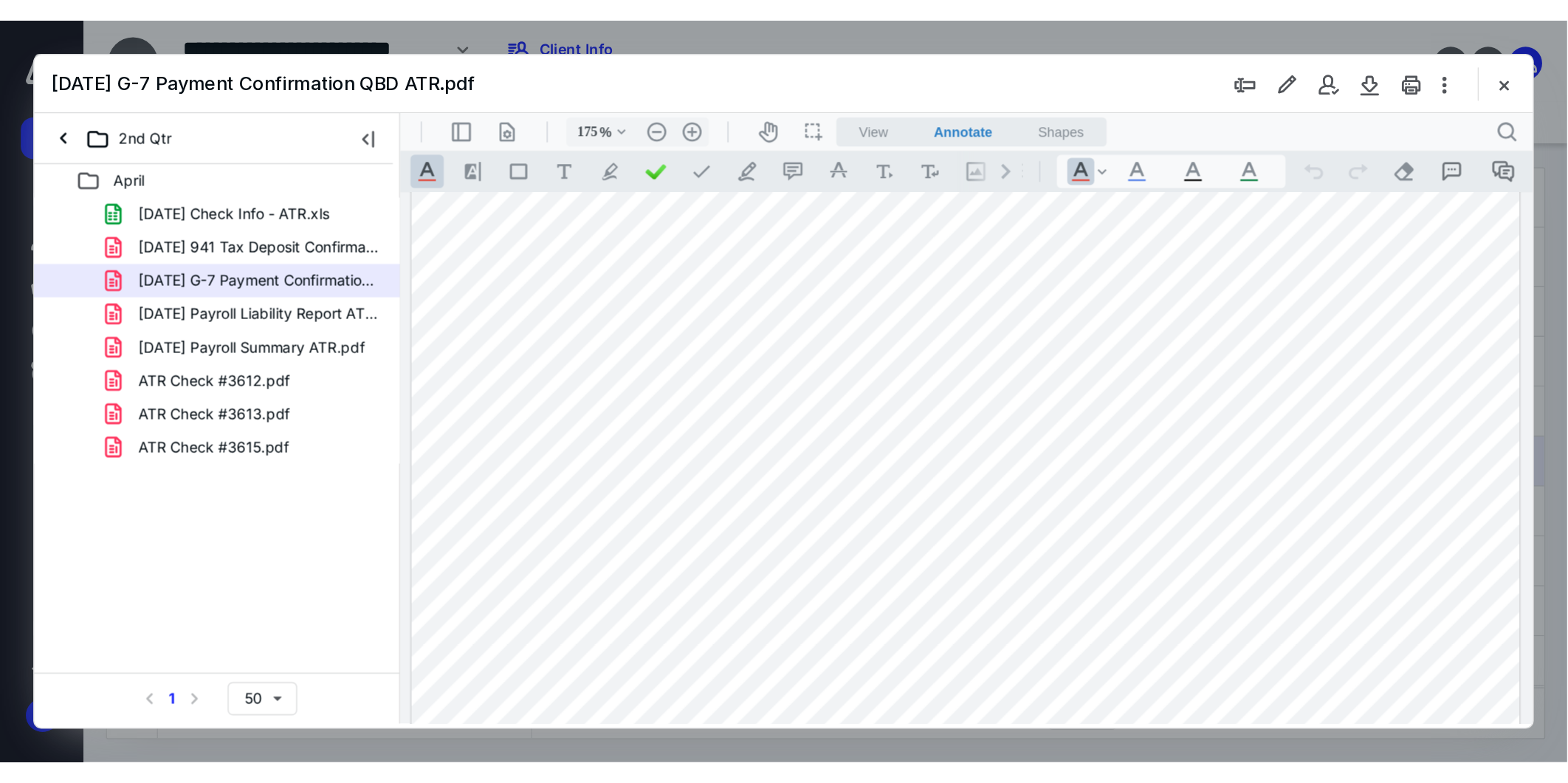 scroll, scrollTop: 82, scrollLeft: 0, axis: vertical 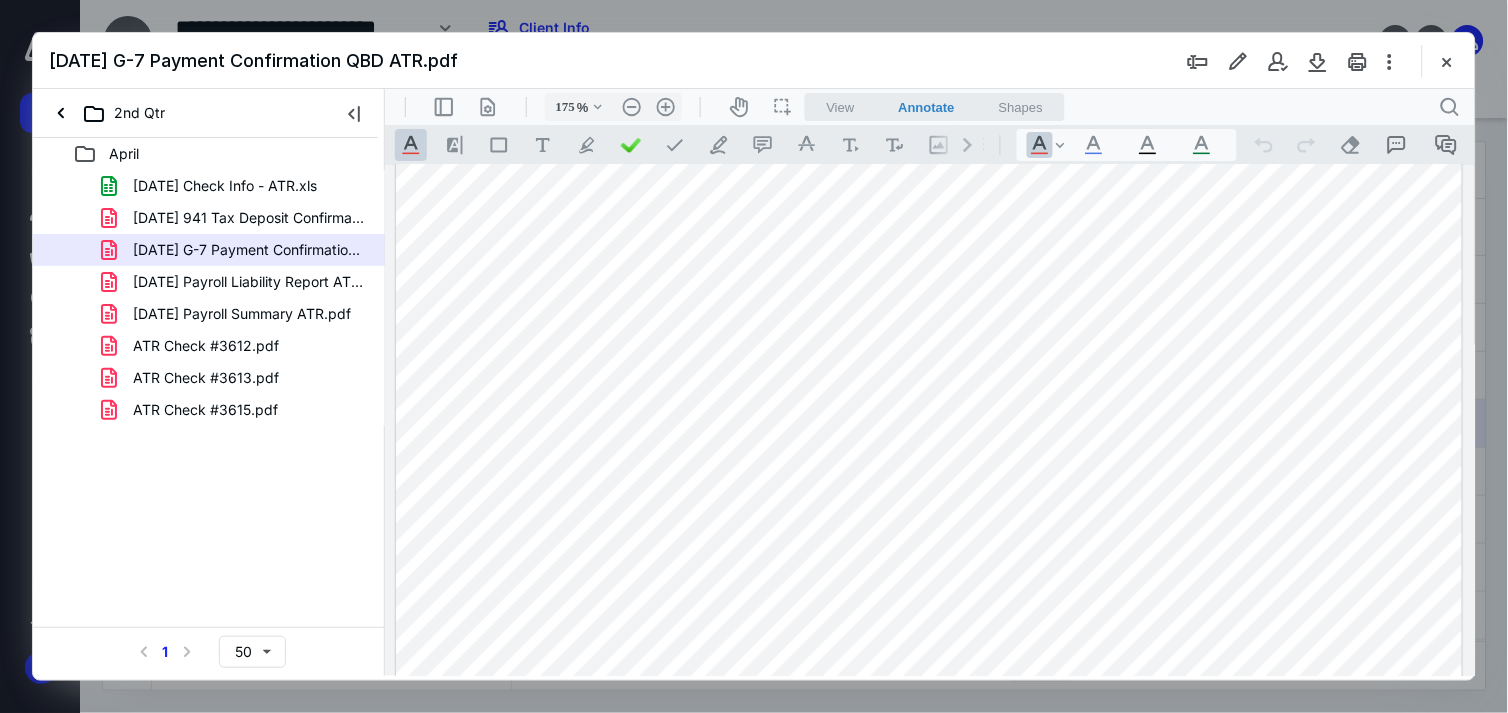 click at bounding box center [1447, 61] 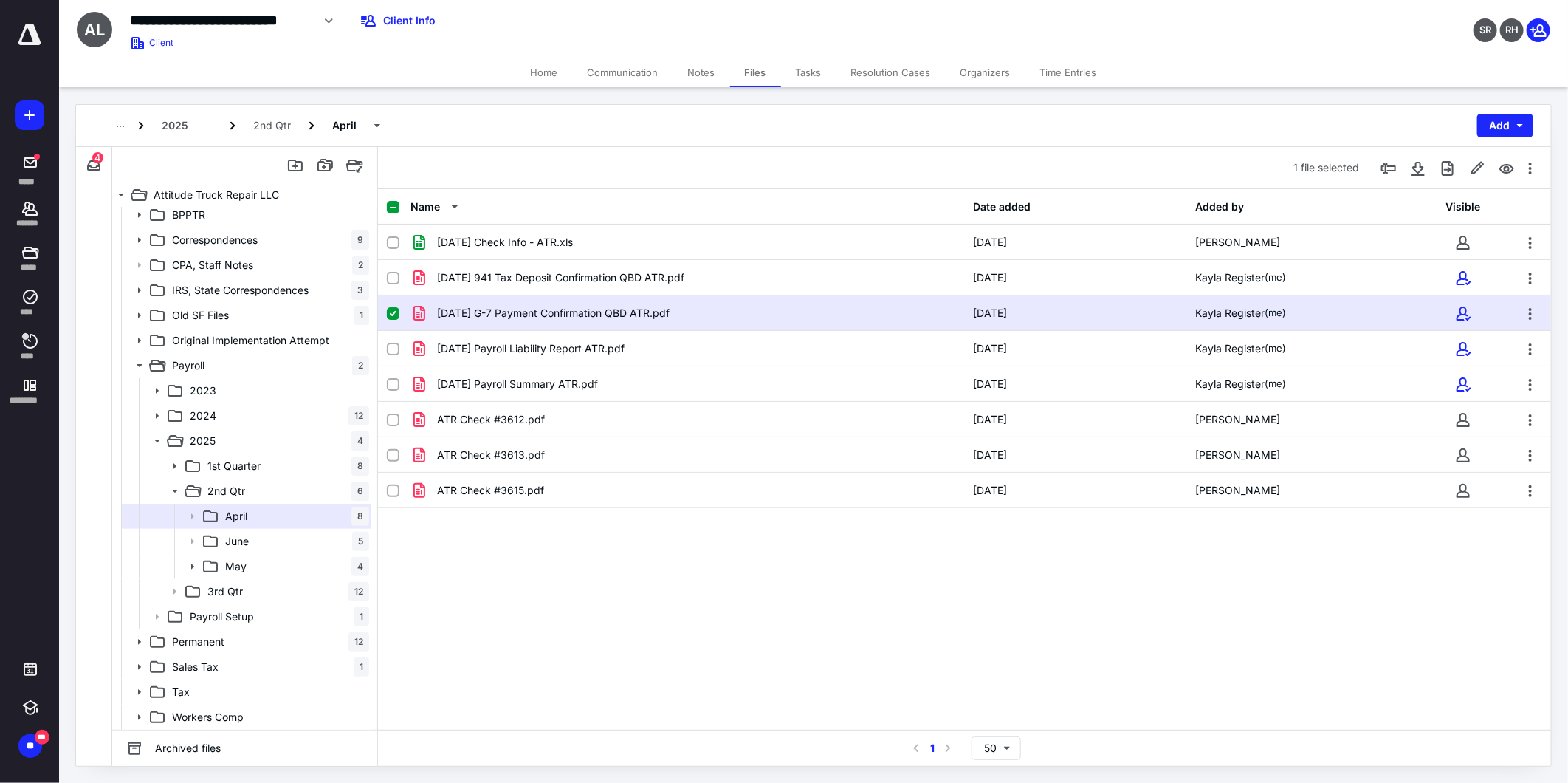 scroll, scrollTop: 130, scrollLeft: 0, axis: vertical 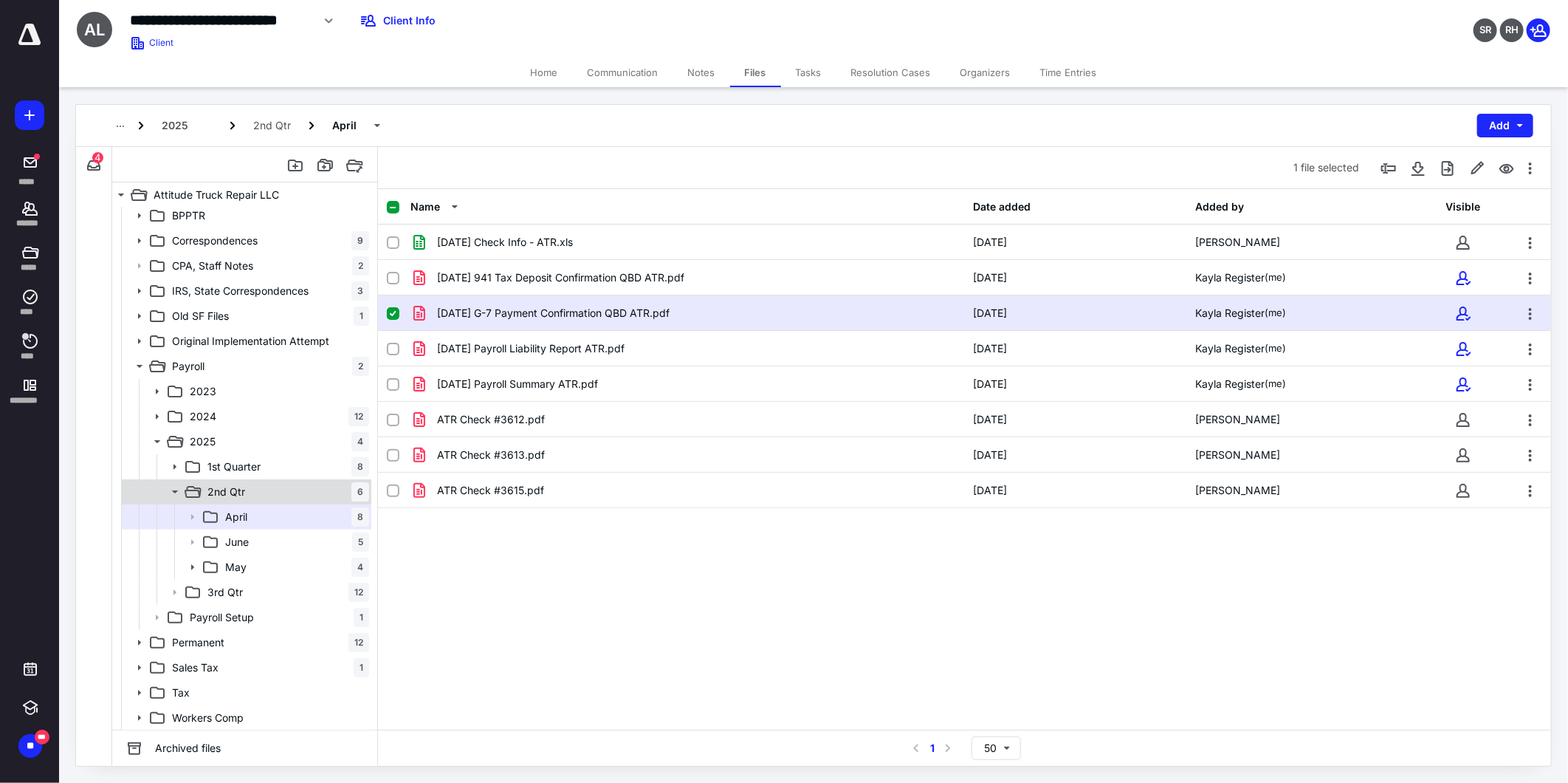 click on "2nd Qtr 6" at bounding box center (285, 492) 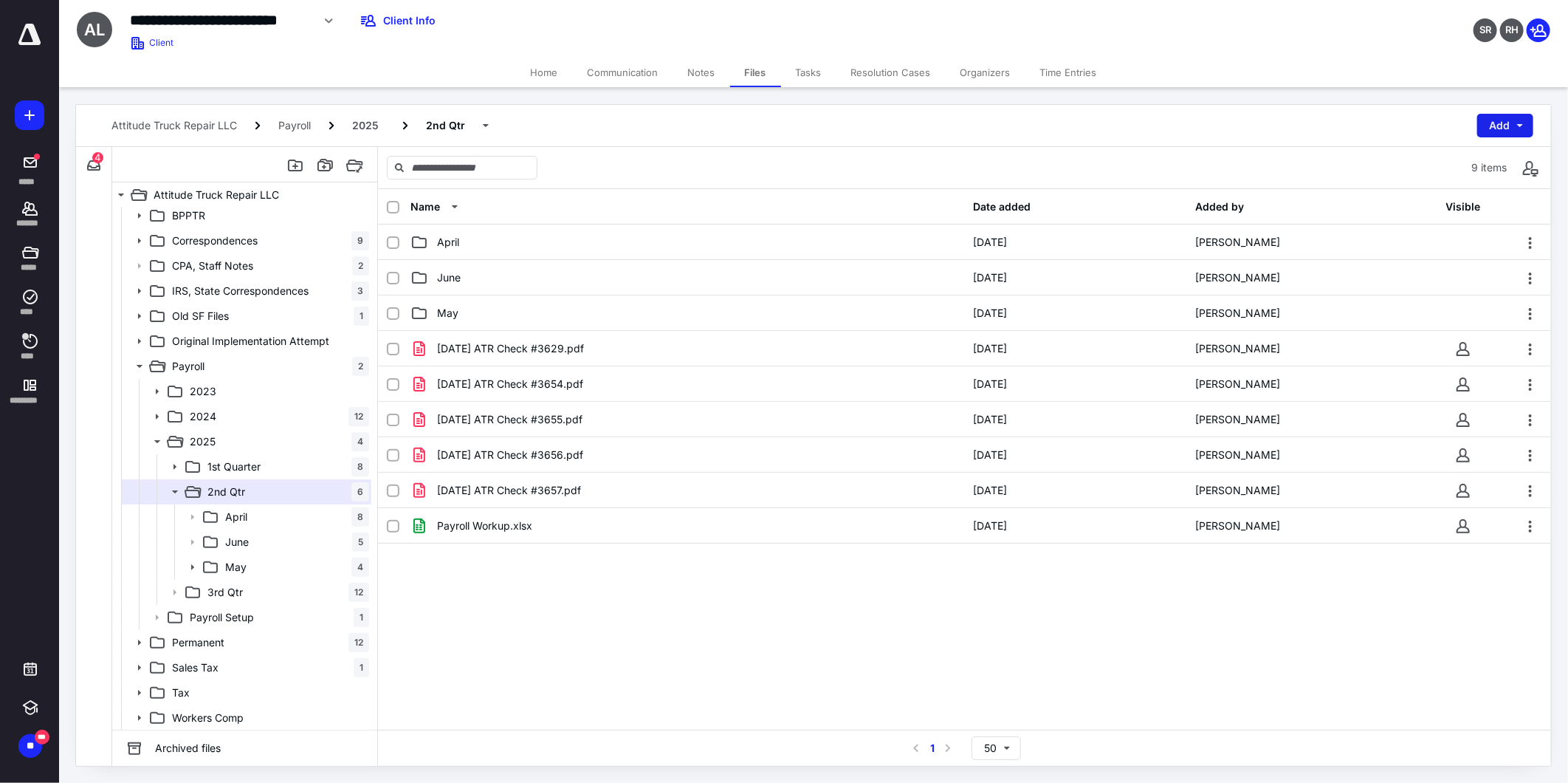 click on "Add" at bounding box center (1505, 126) 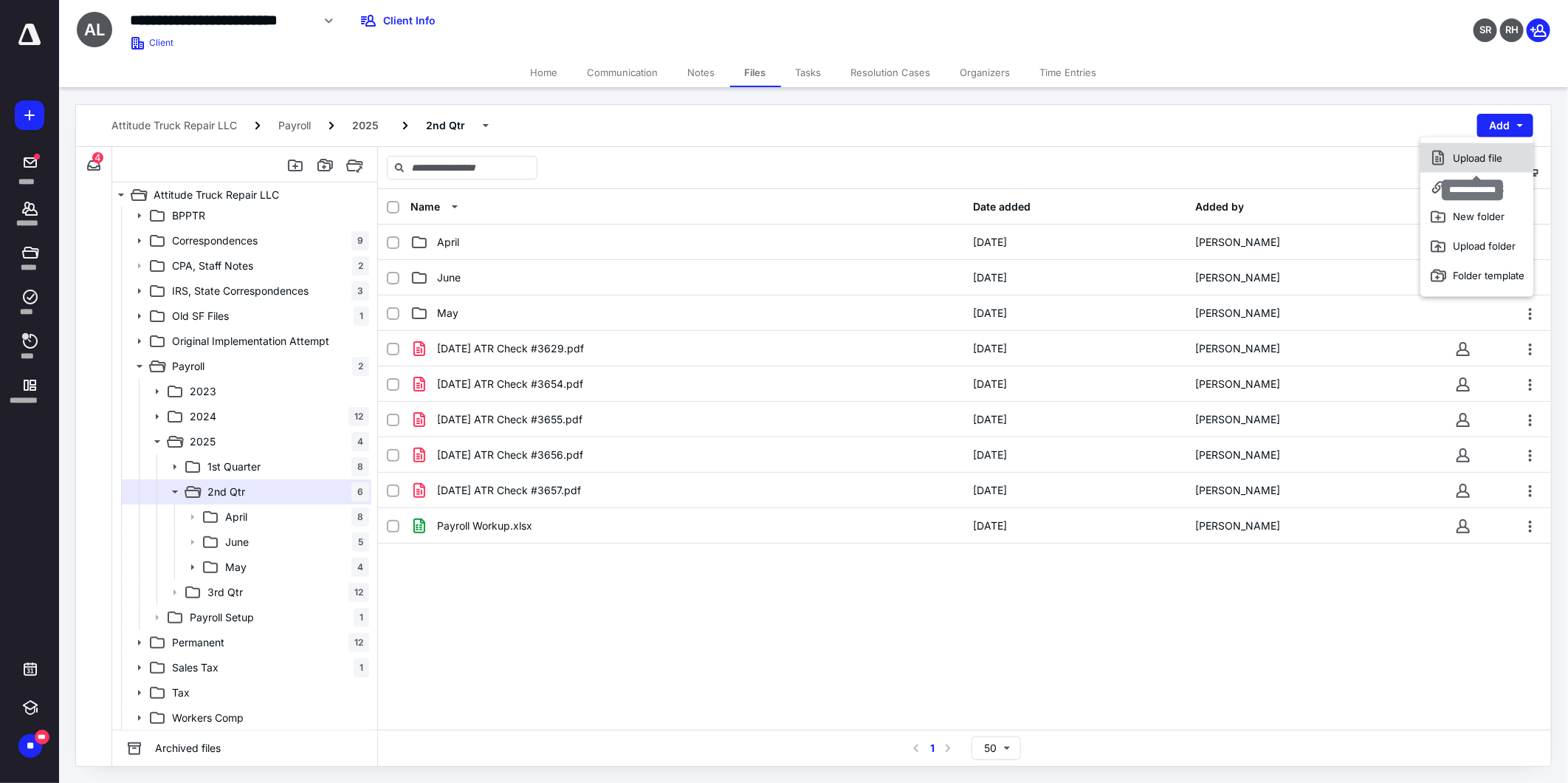 click on "Upload file" at bounding box center [1477, 158] 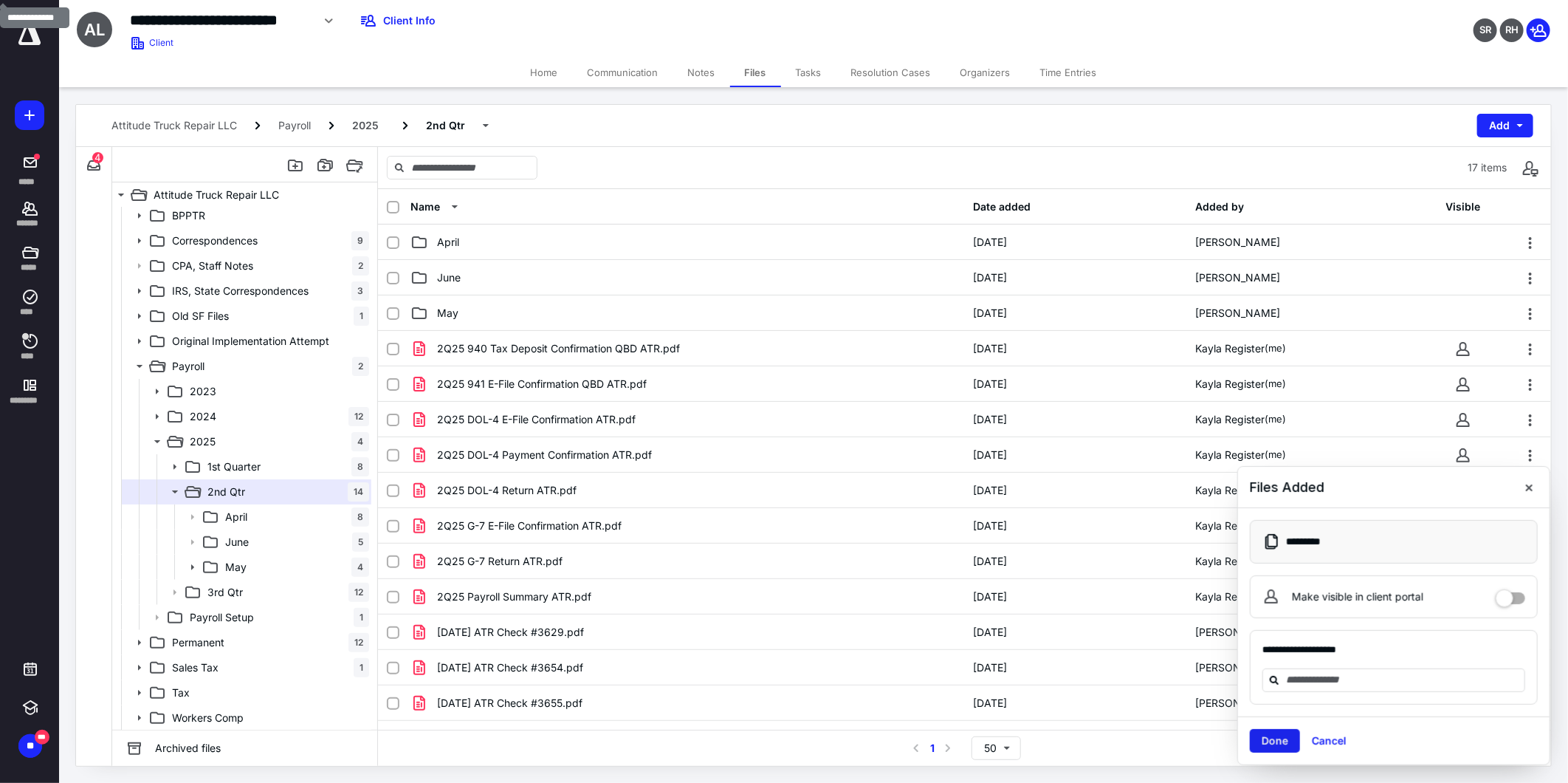 click on "Done" at bounding box center [1275, 741] 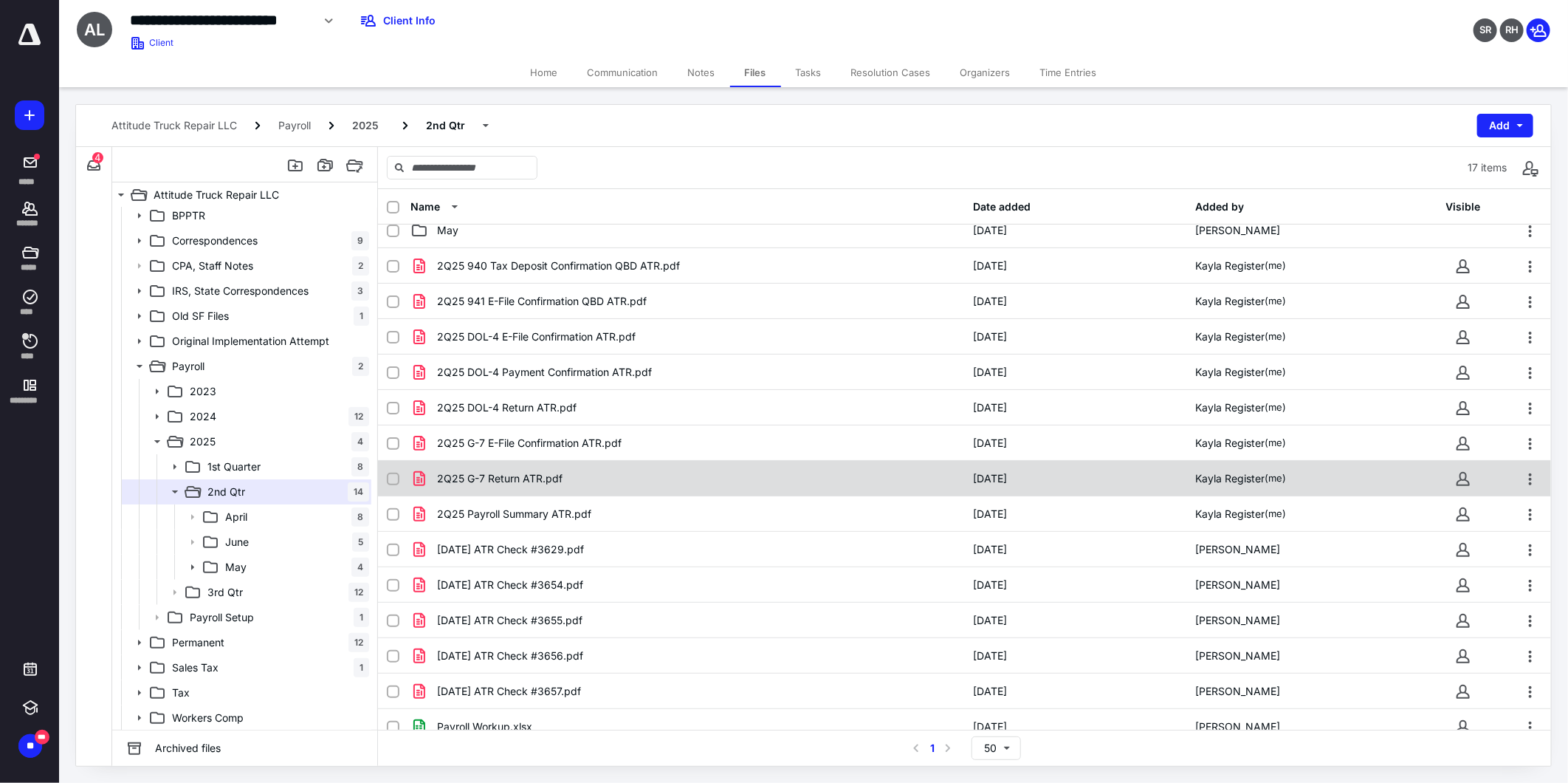 scroll, scrollTop: 99, scrollLeft: 0, axis: vertical 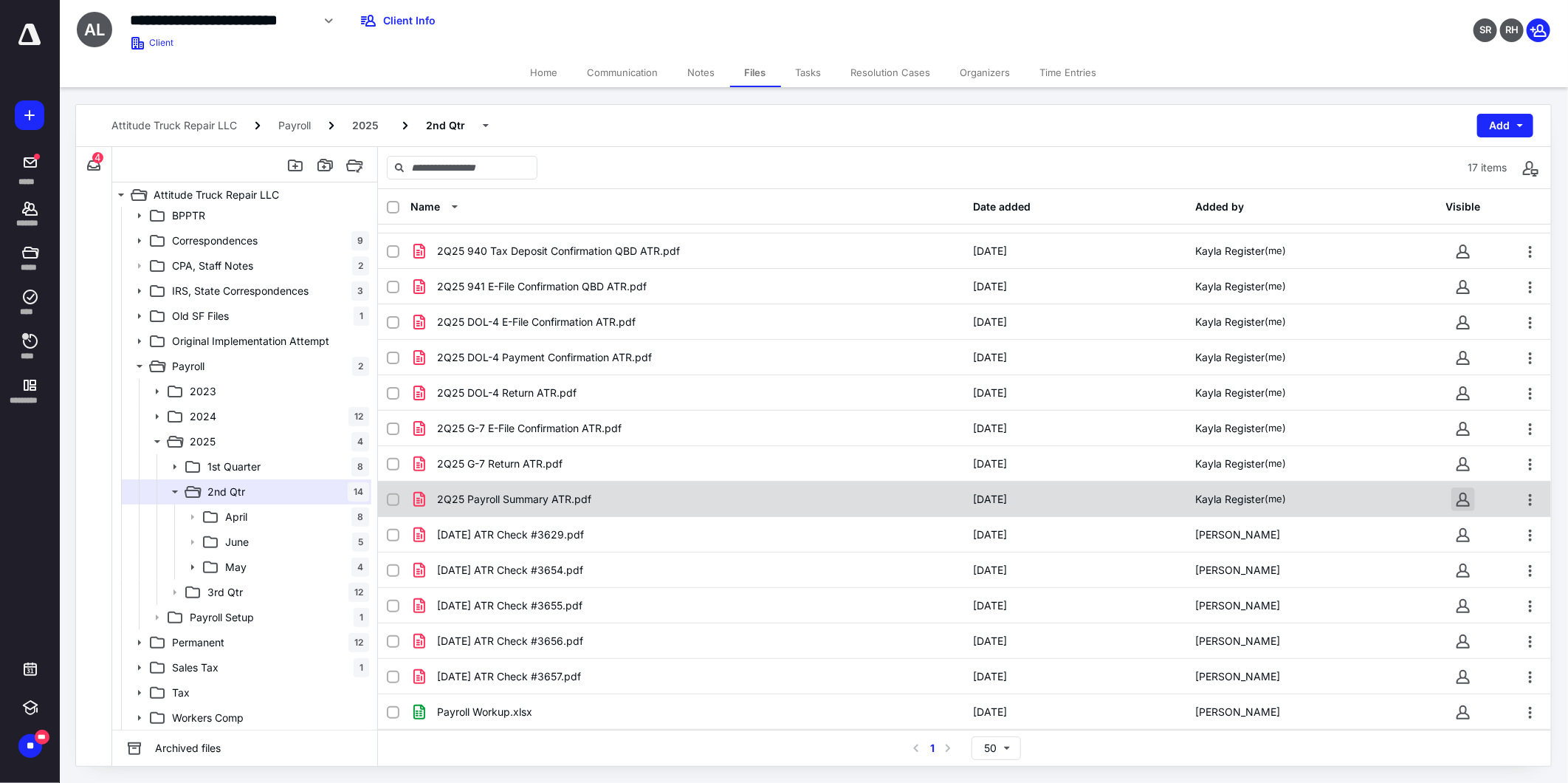 click at bounding box center [1463, 499] 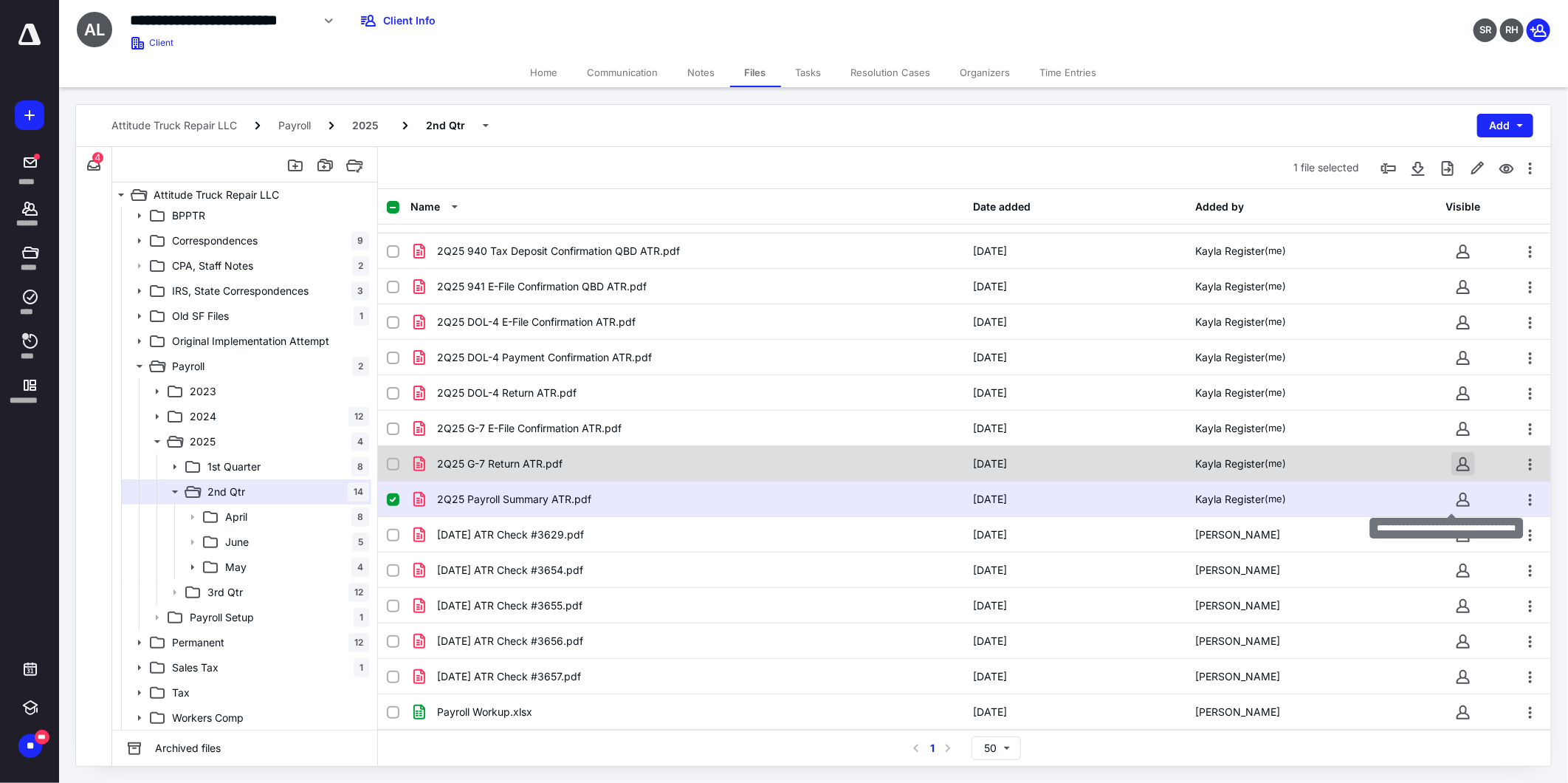 checkbox on "true" 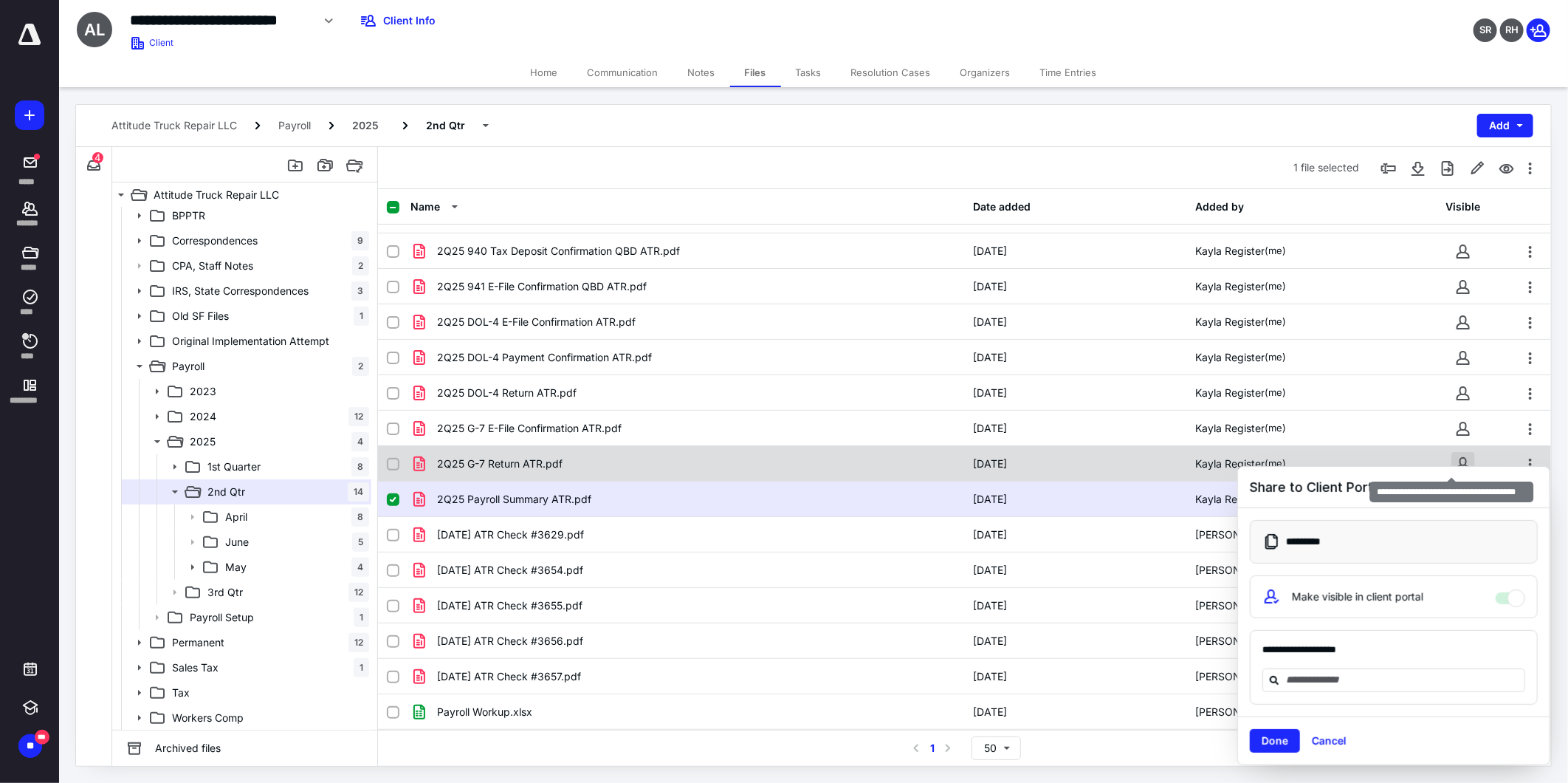 click at bounding box center [1463, 464] 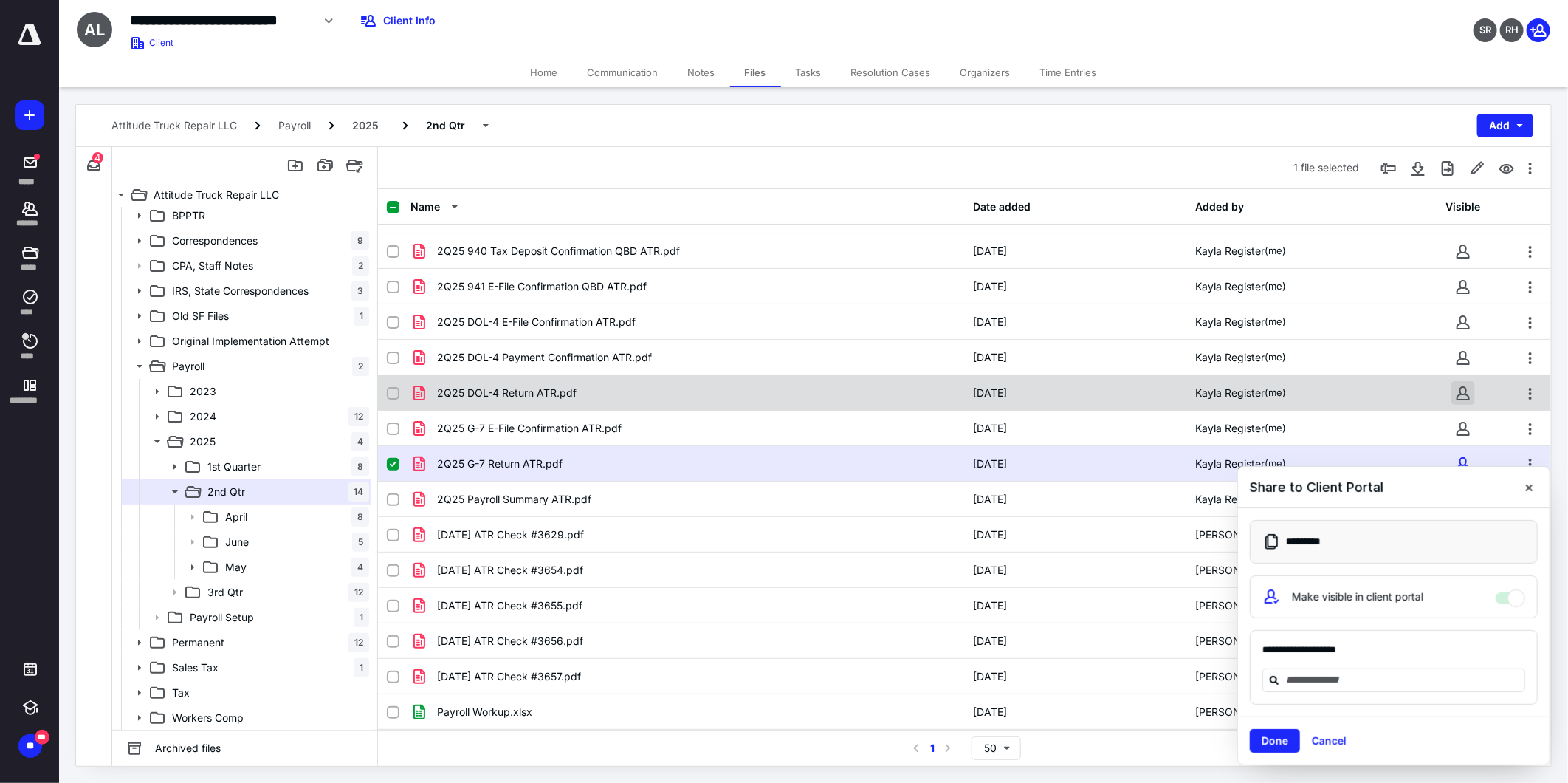 click at bounding box center (1463, 393) 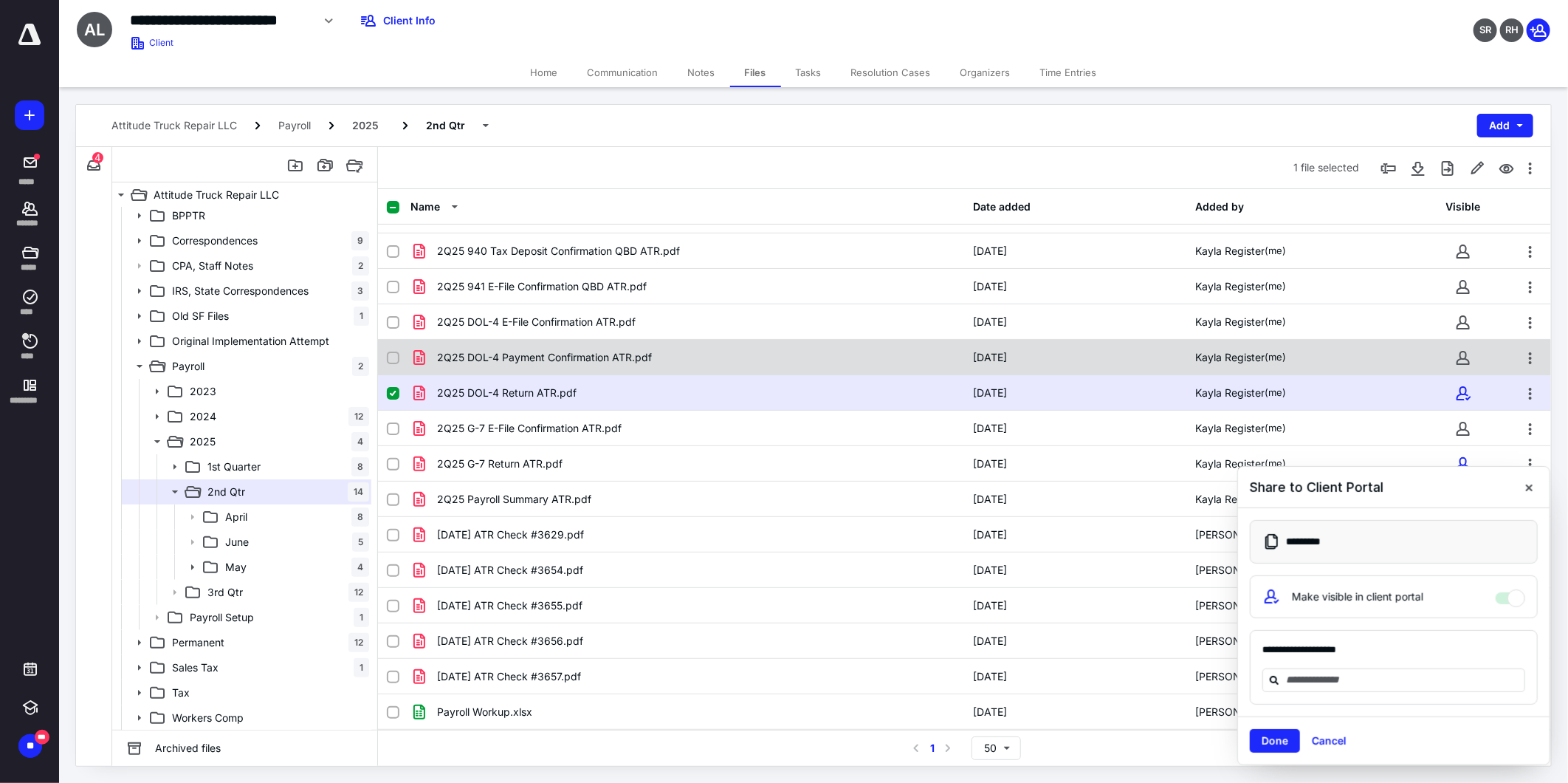 click at bounding box center (1463, 358) 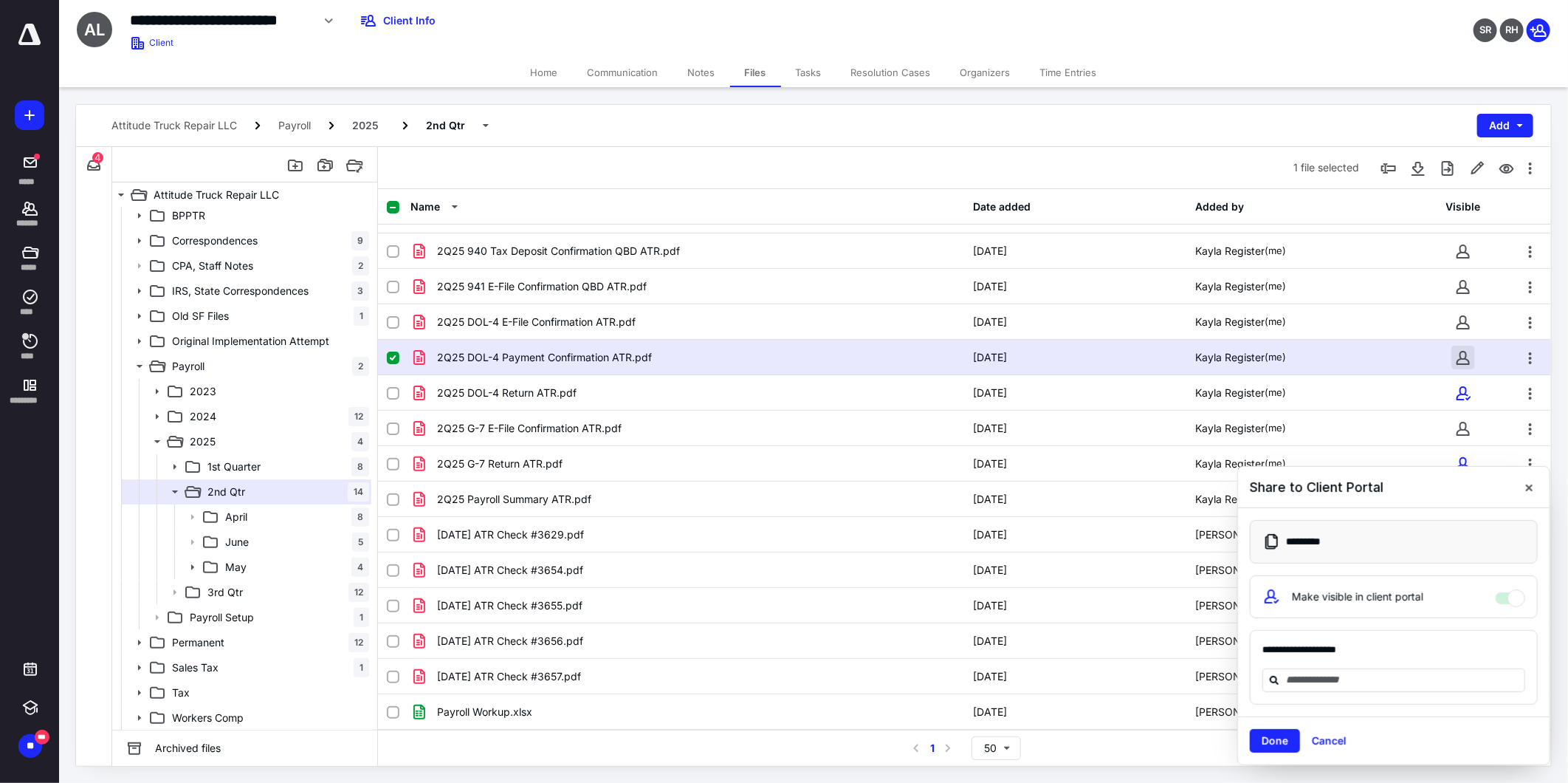 scroll, scrollTop: 17, scrollLeft: 0, axis: vertical 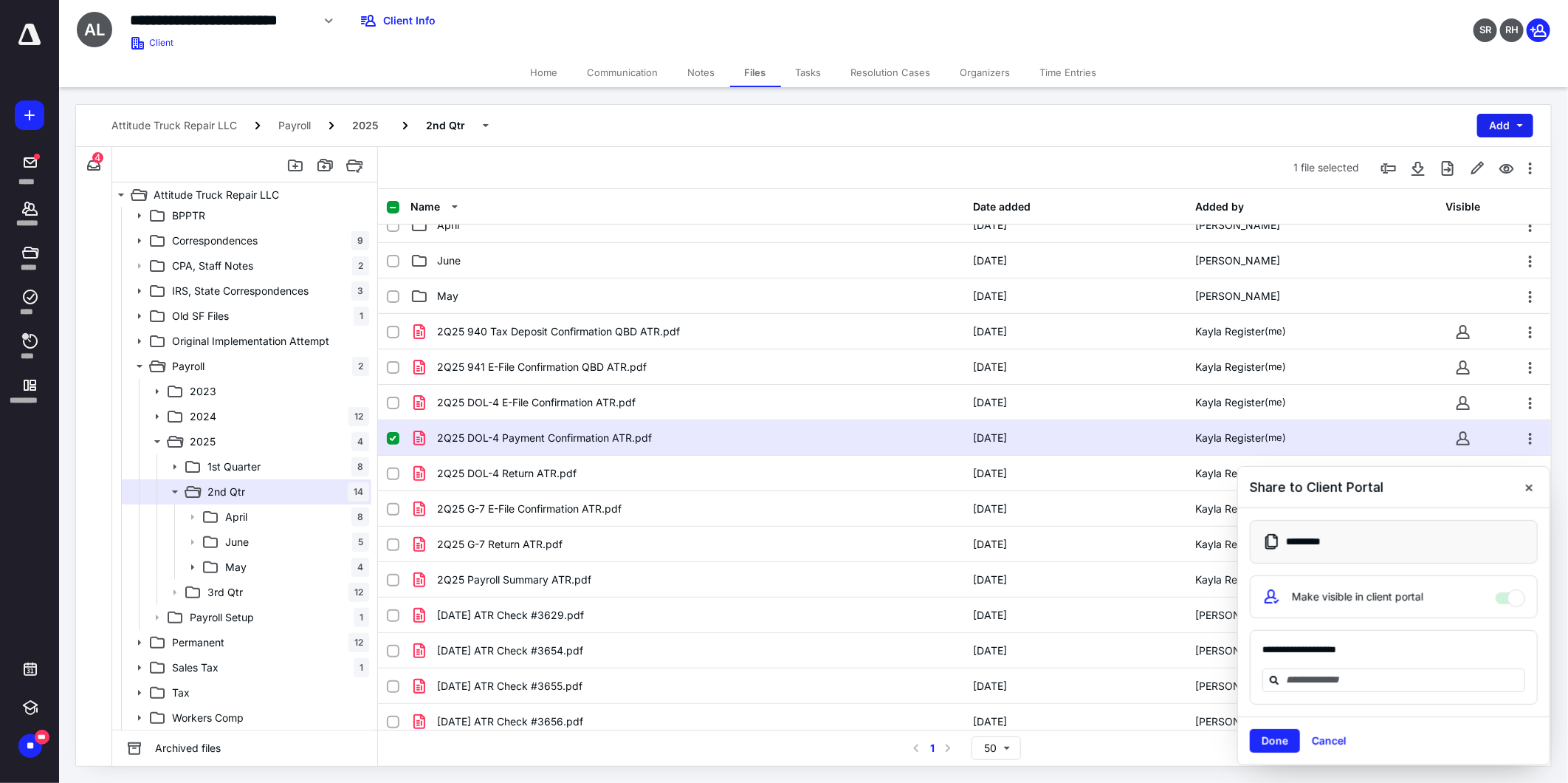 click on "Add" at bounding box center [1505, 126] 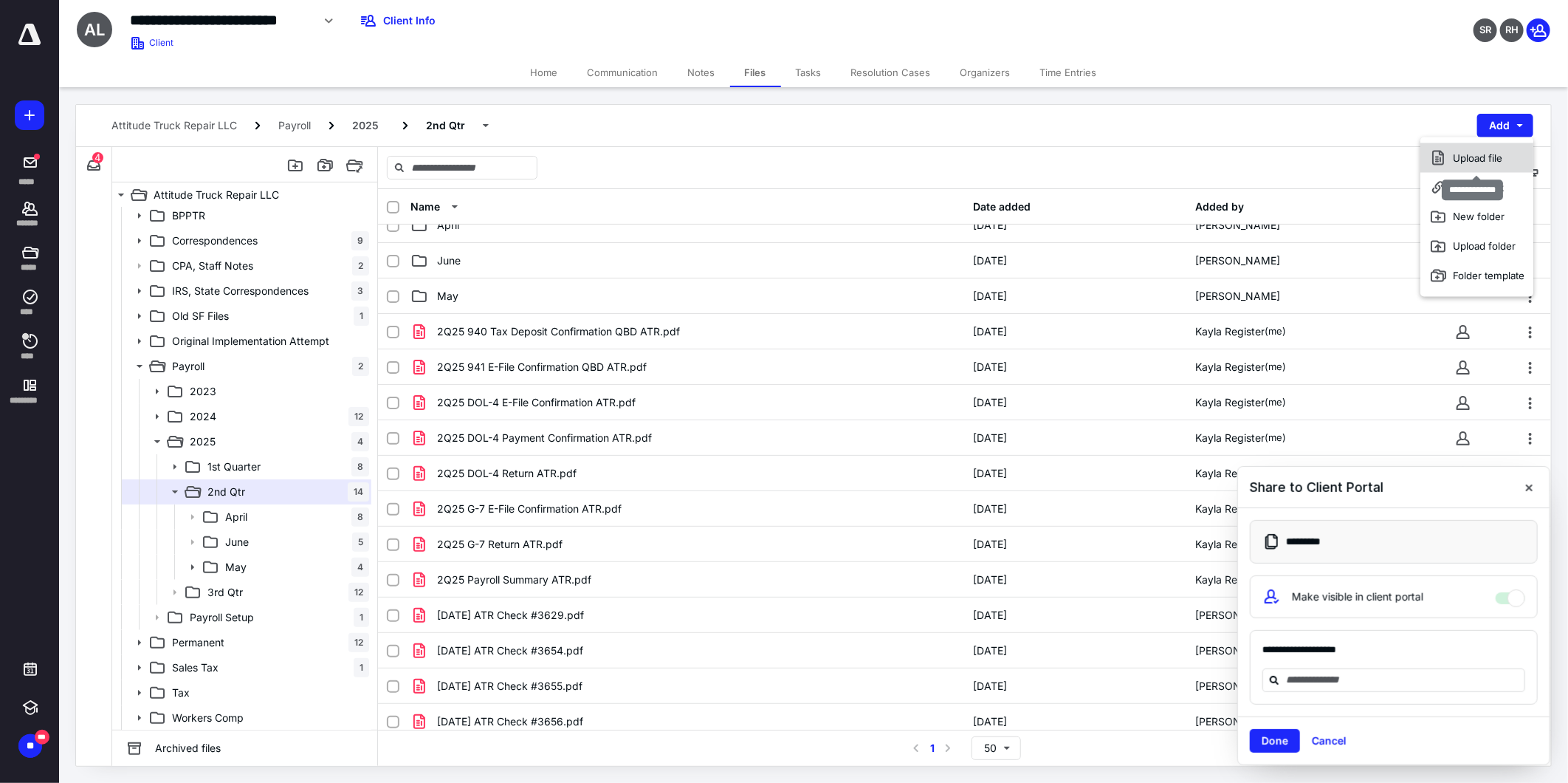 click on "Upload file" at bounding box center (1477, 158) 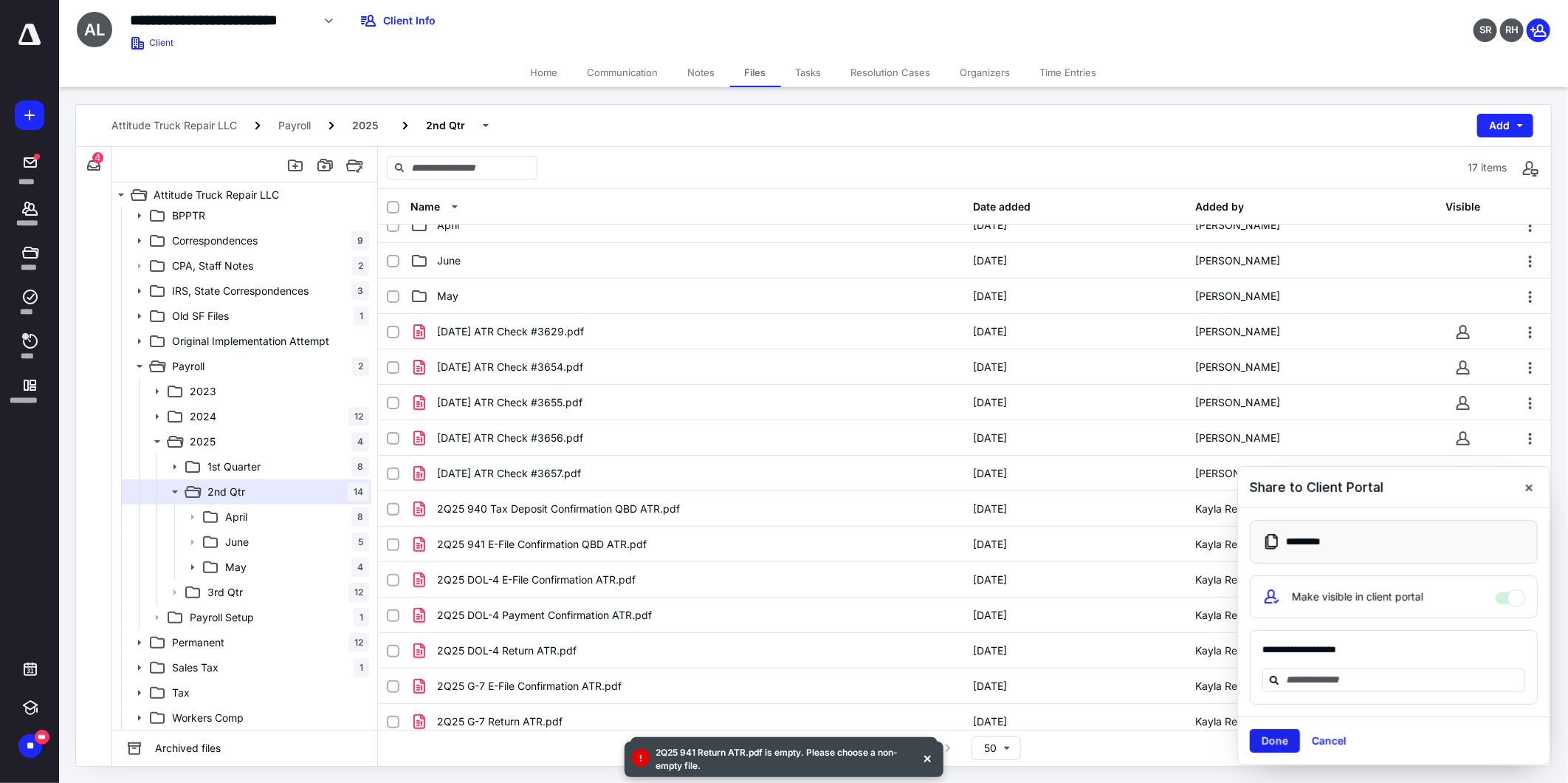 click on "Done" at bounding box center (1275, 741) 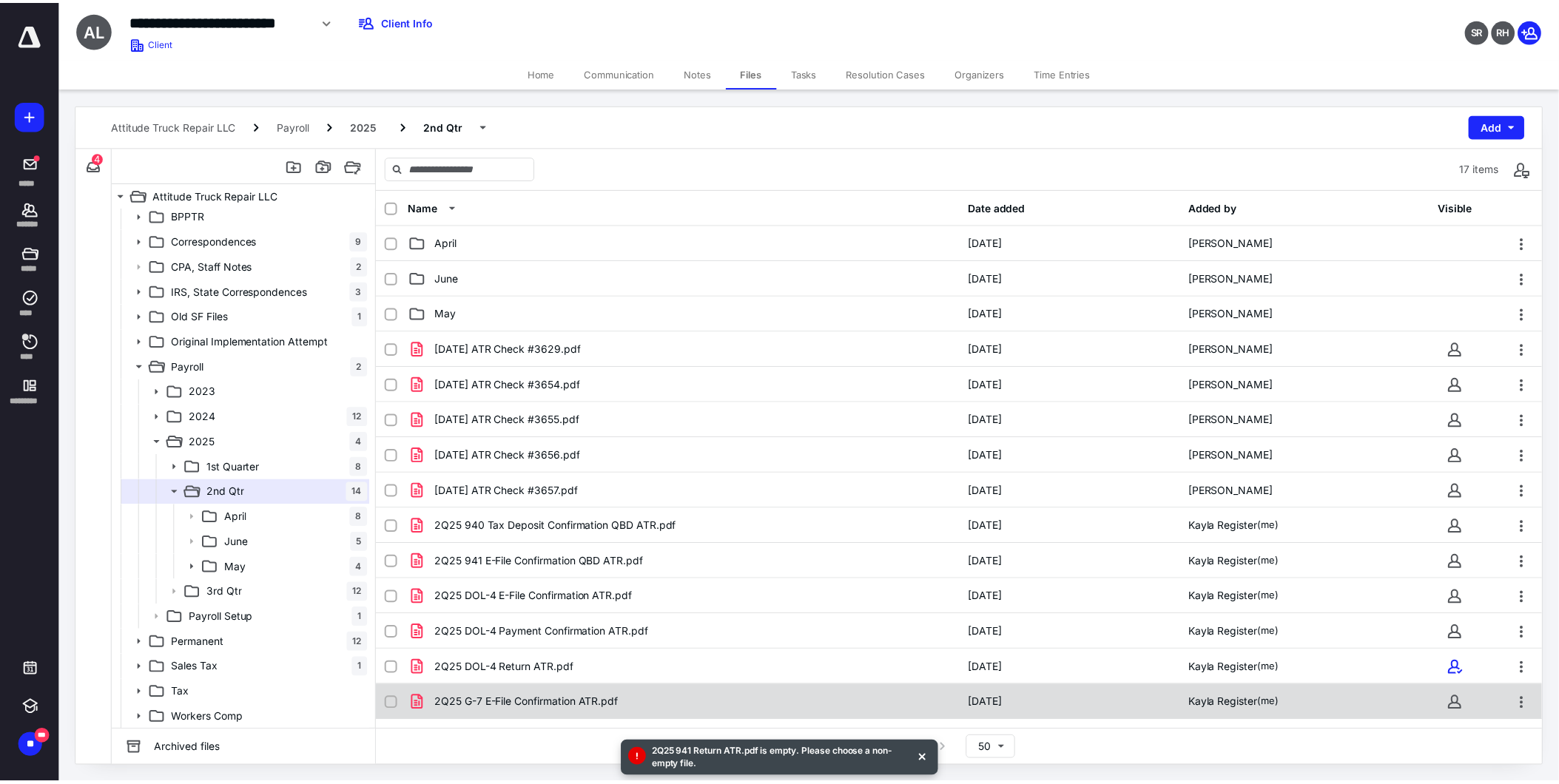 scroll, scrollTop: 99, scrollLeft: 0, axis: vertical 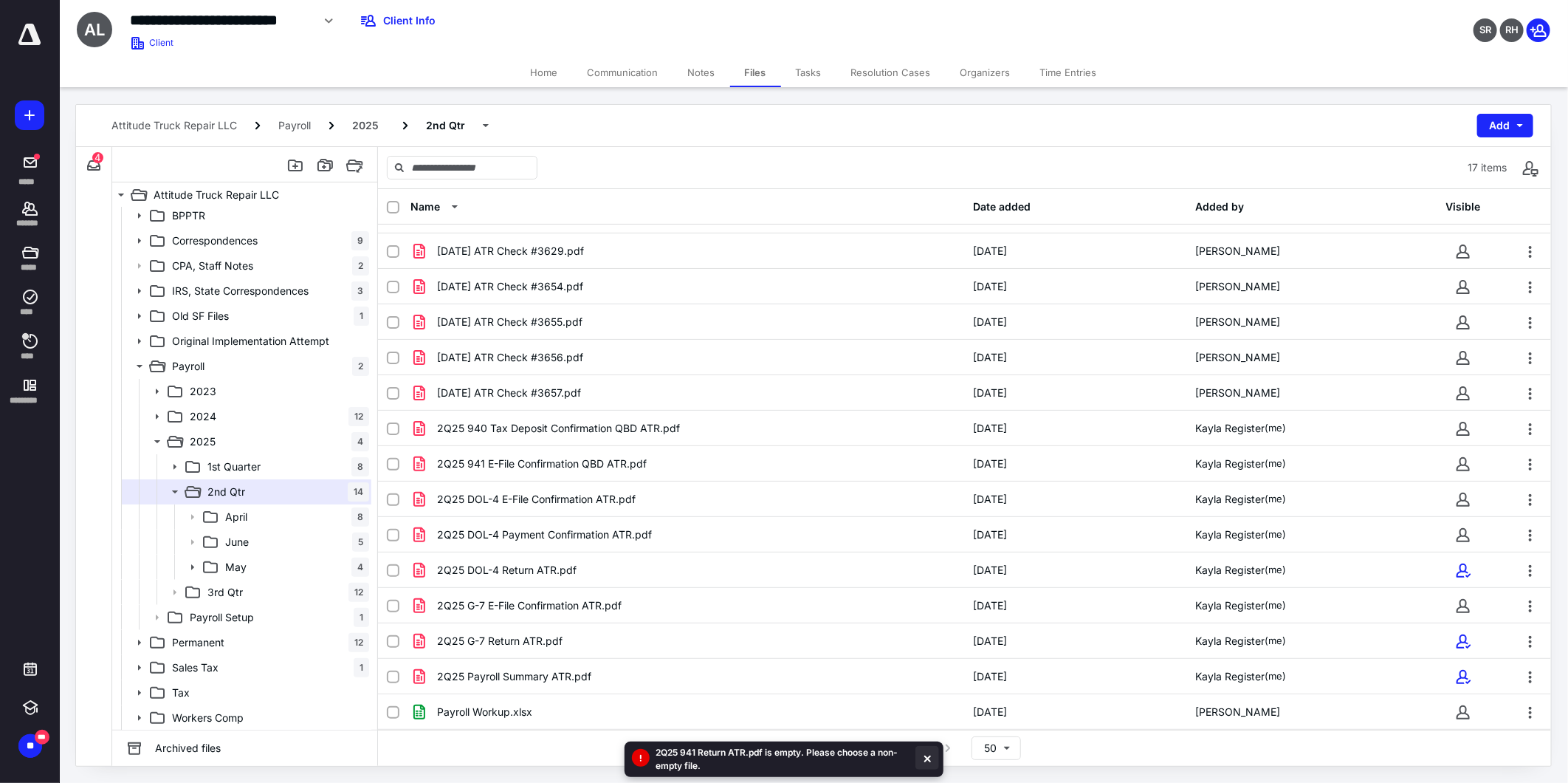 click at bounding box center [927, 758] 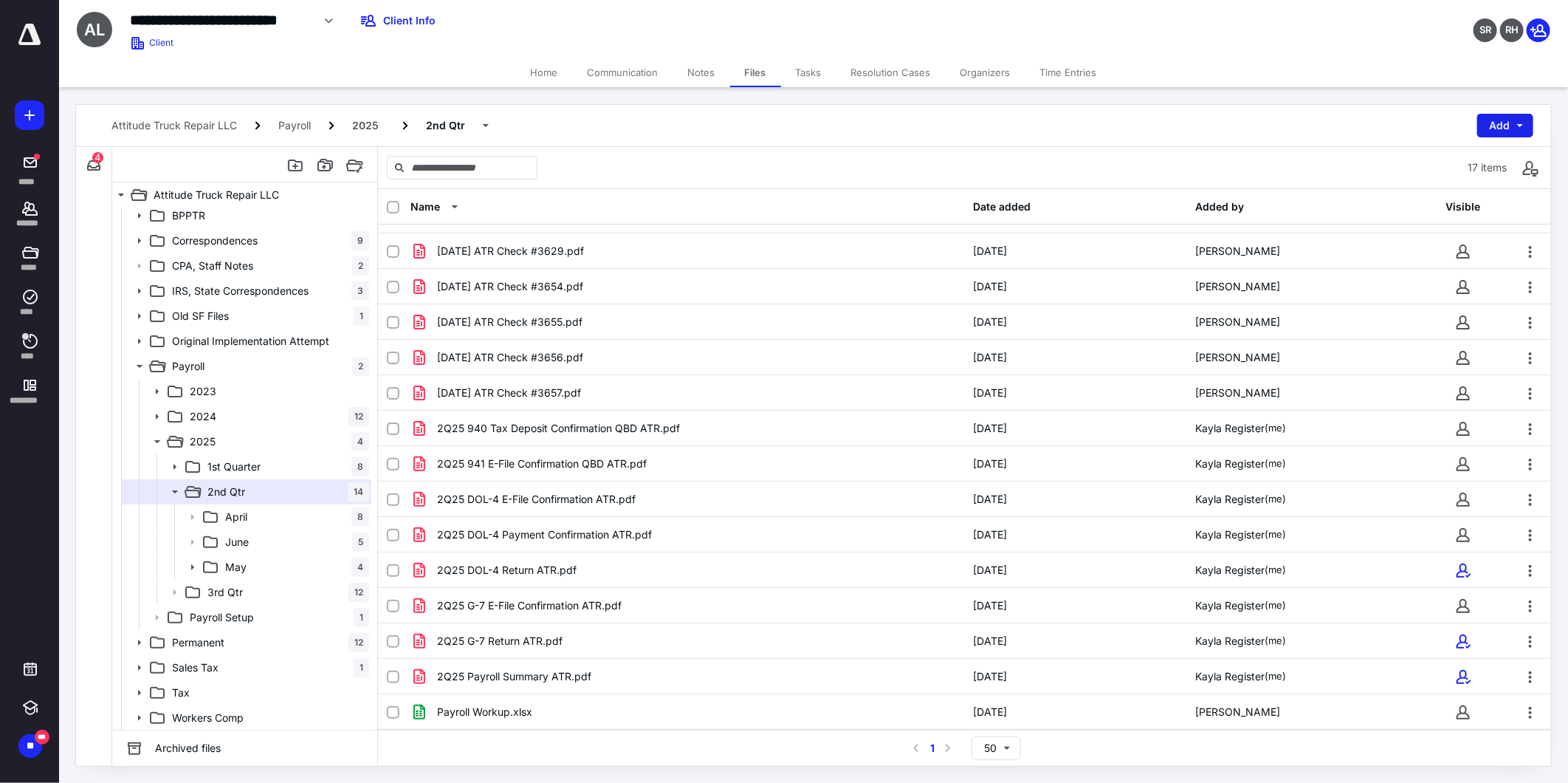 click on "Add" at bounding box center (1505, 126) 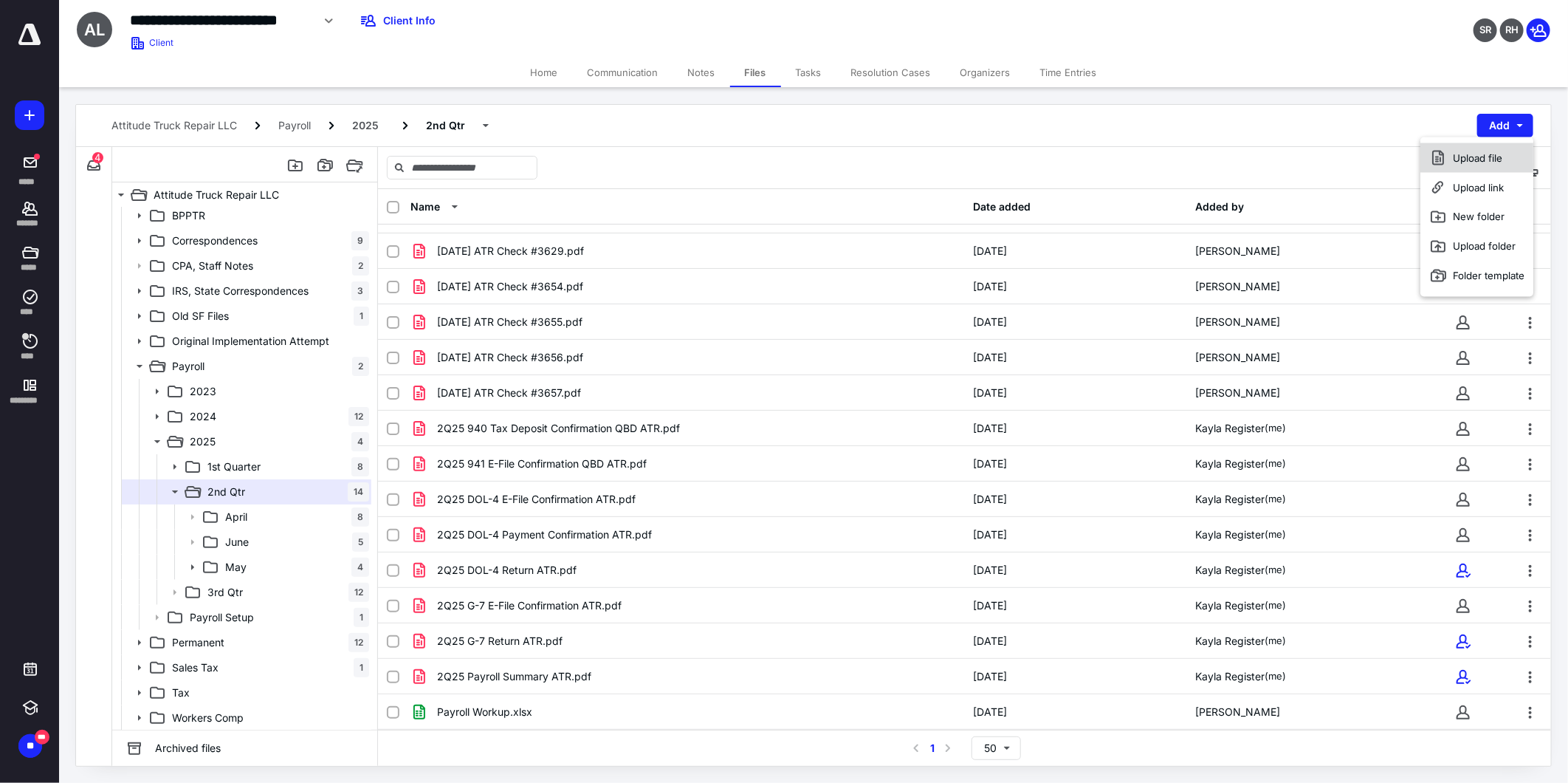 click on "Upload file" at bounding box center (1477, 158) 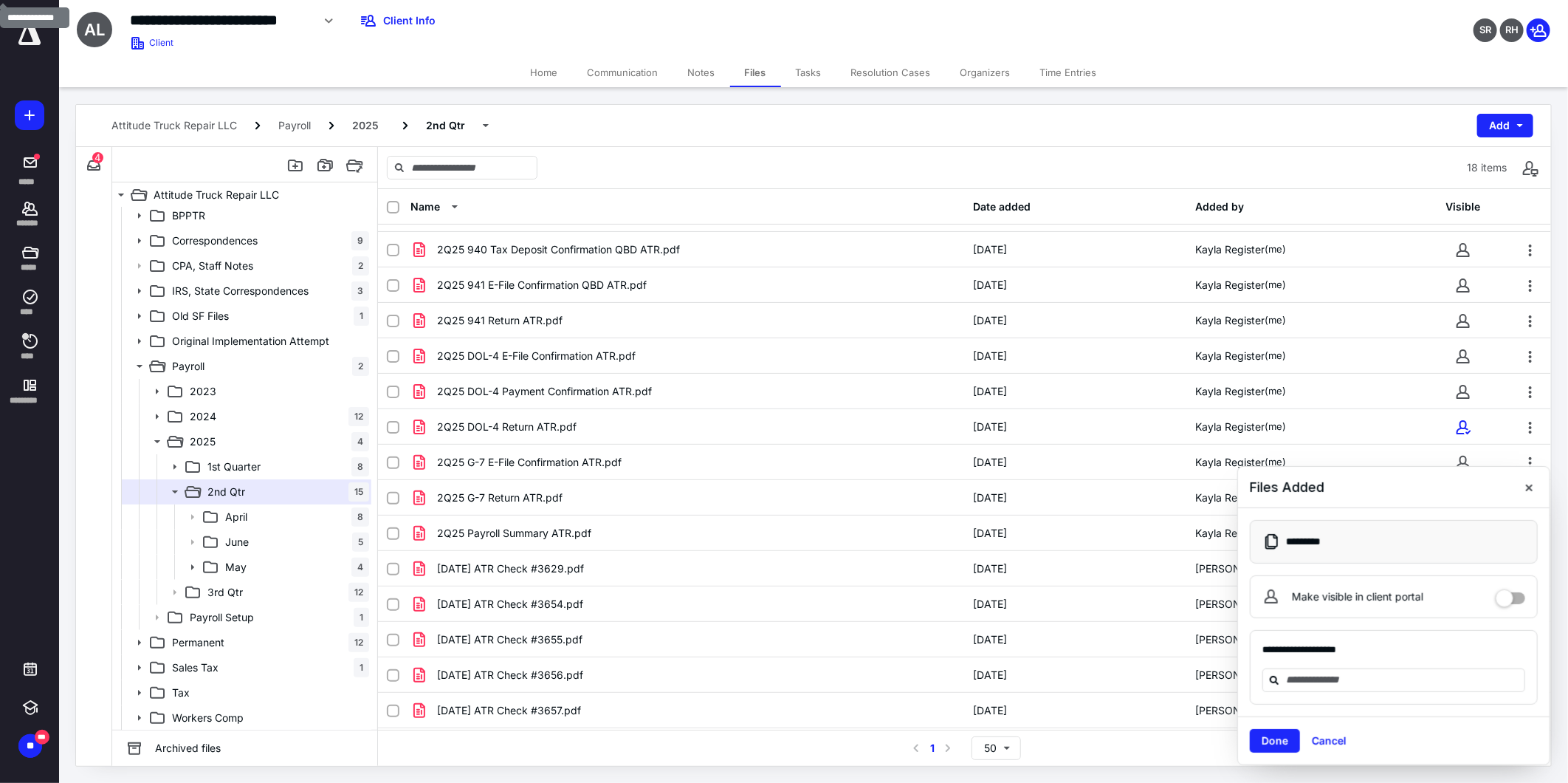 click on "Done" at bounding box center [1275, 741] 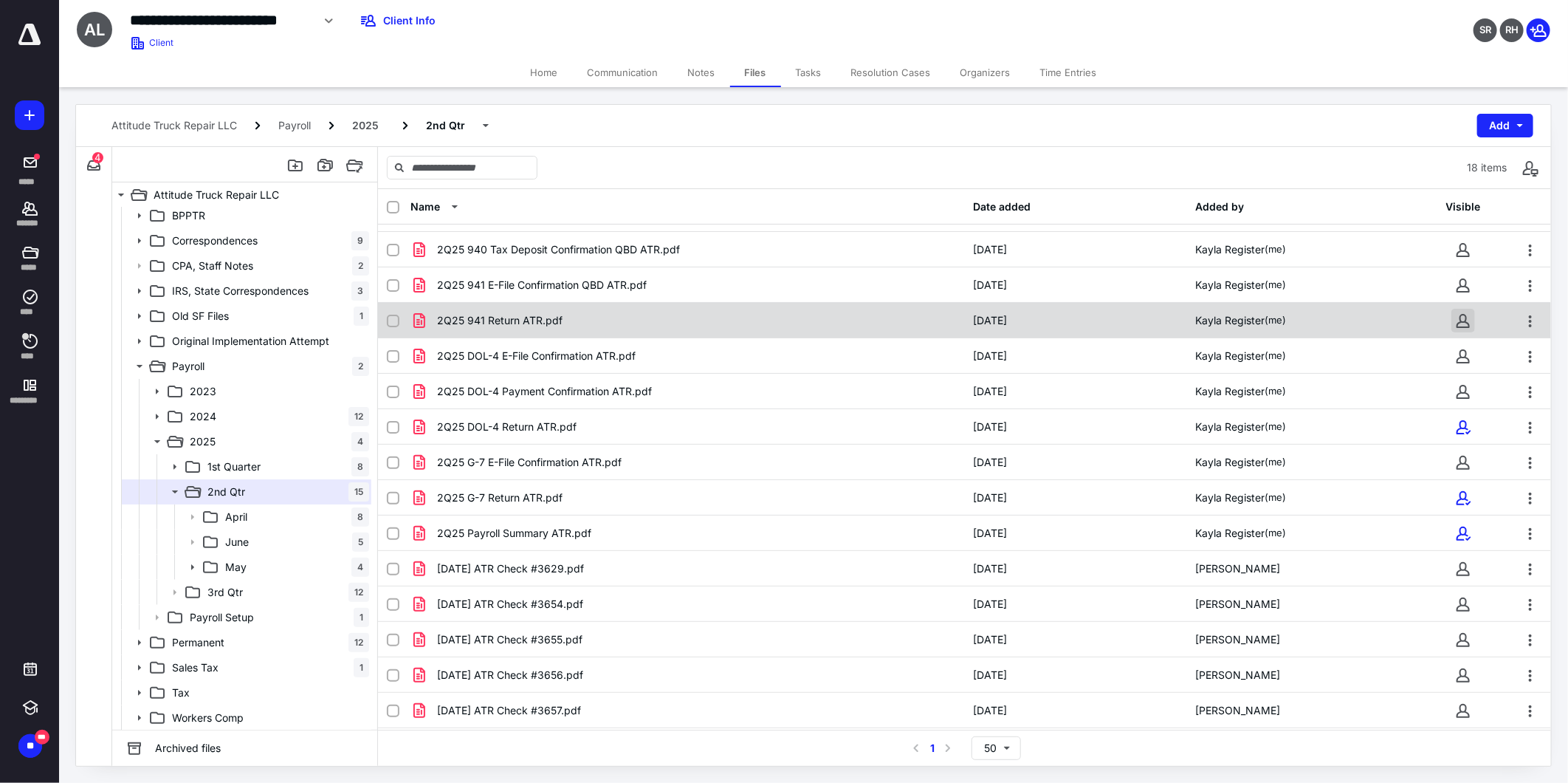 click at bounding box center [1463, 321] 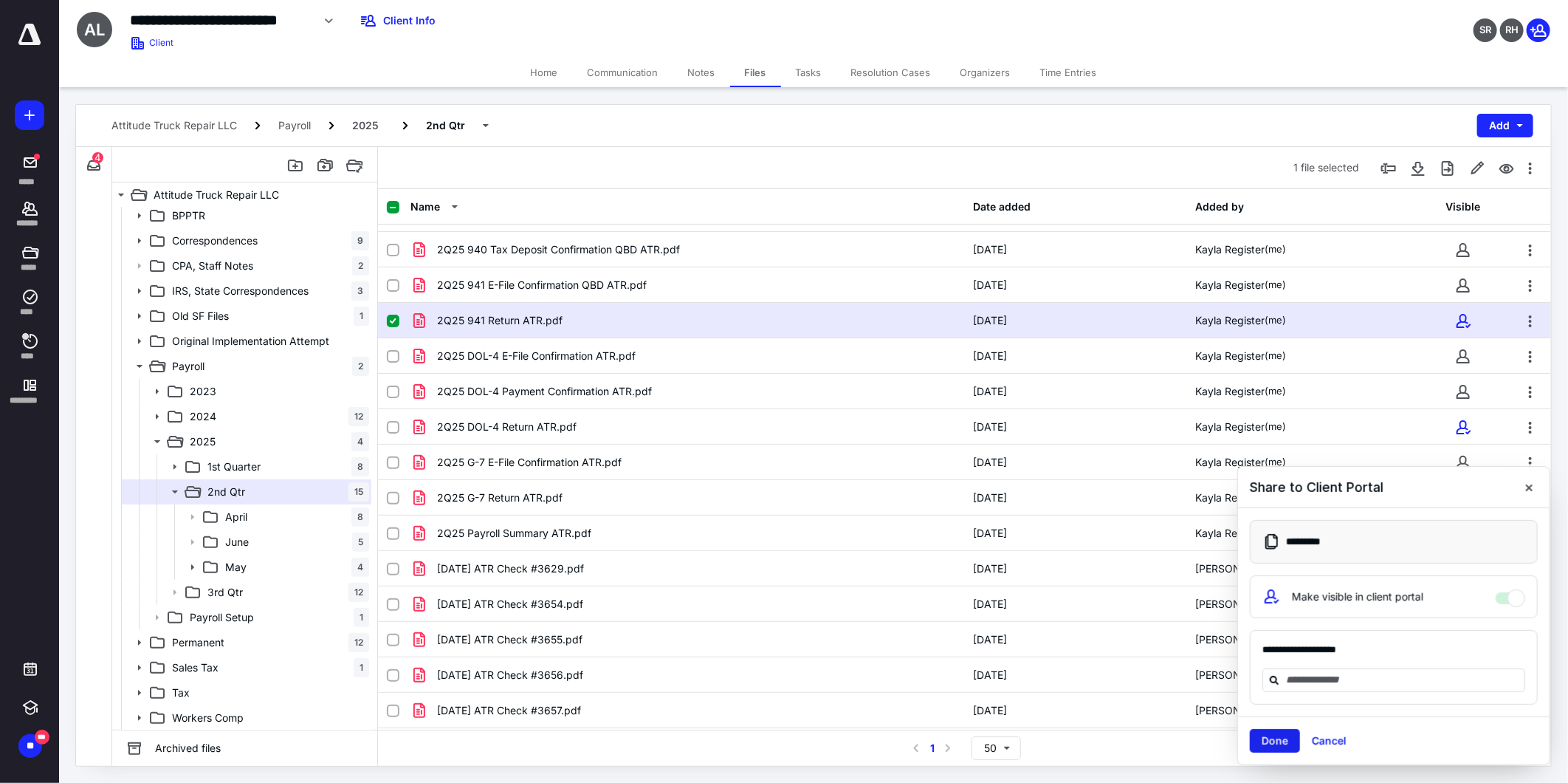 click on "Done" at bounding box center (1275, 741) 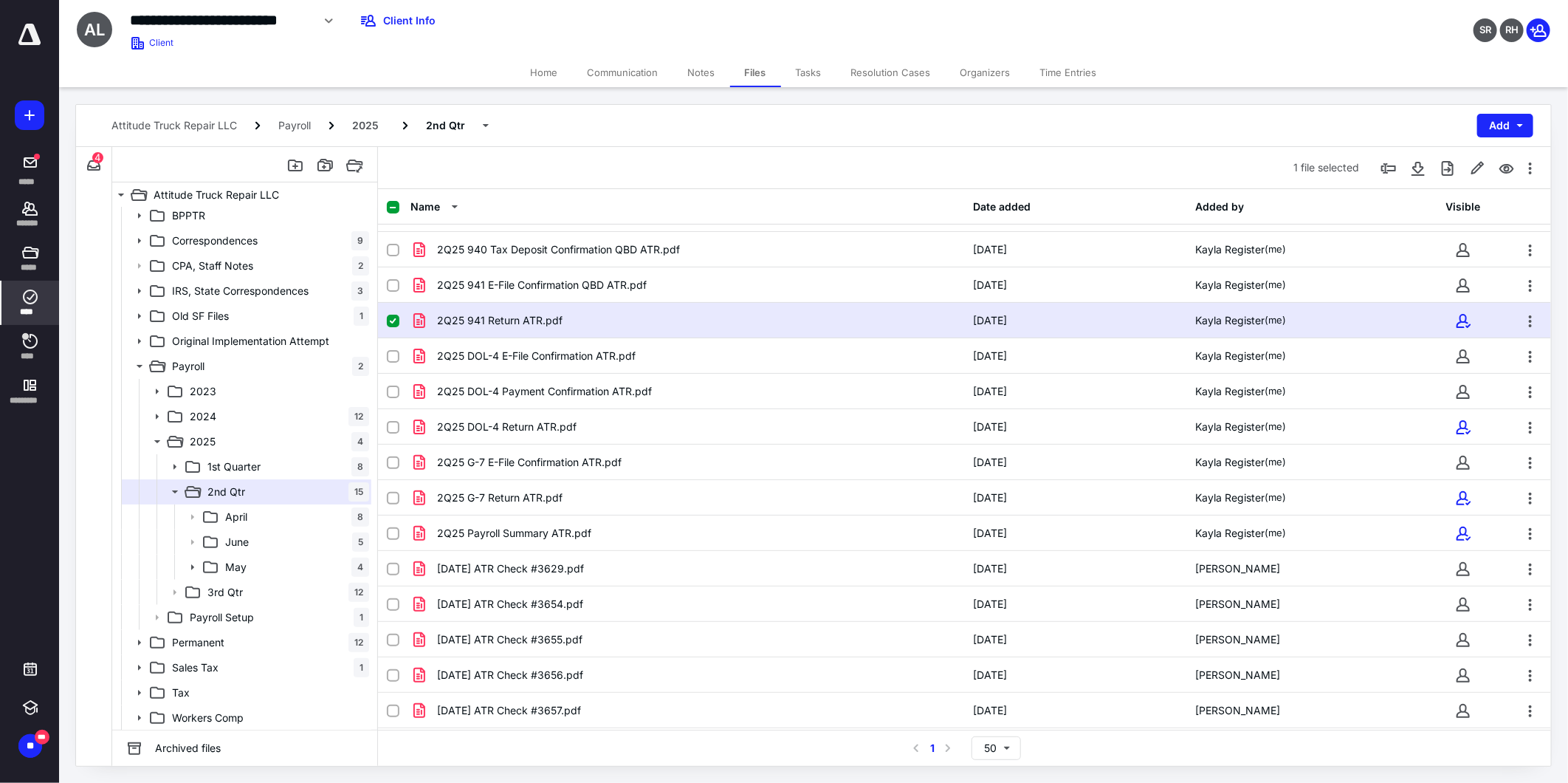 click on "****" at bounding box center [30, 312] 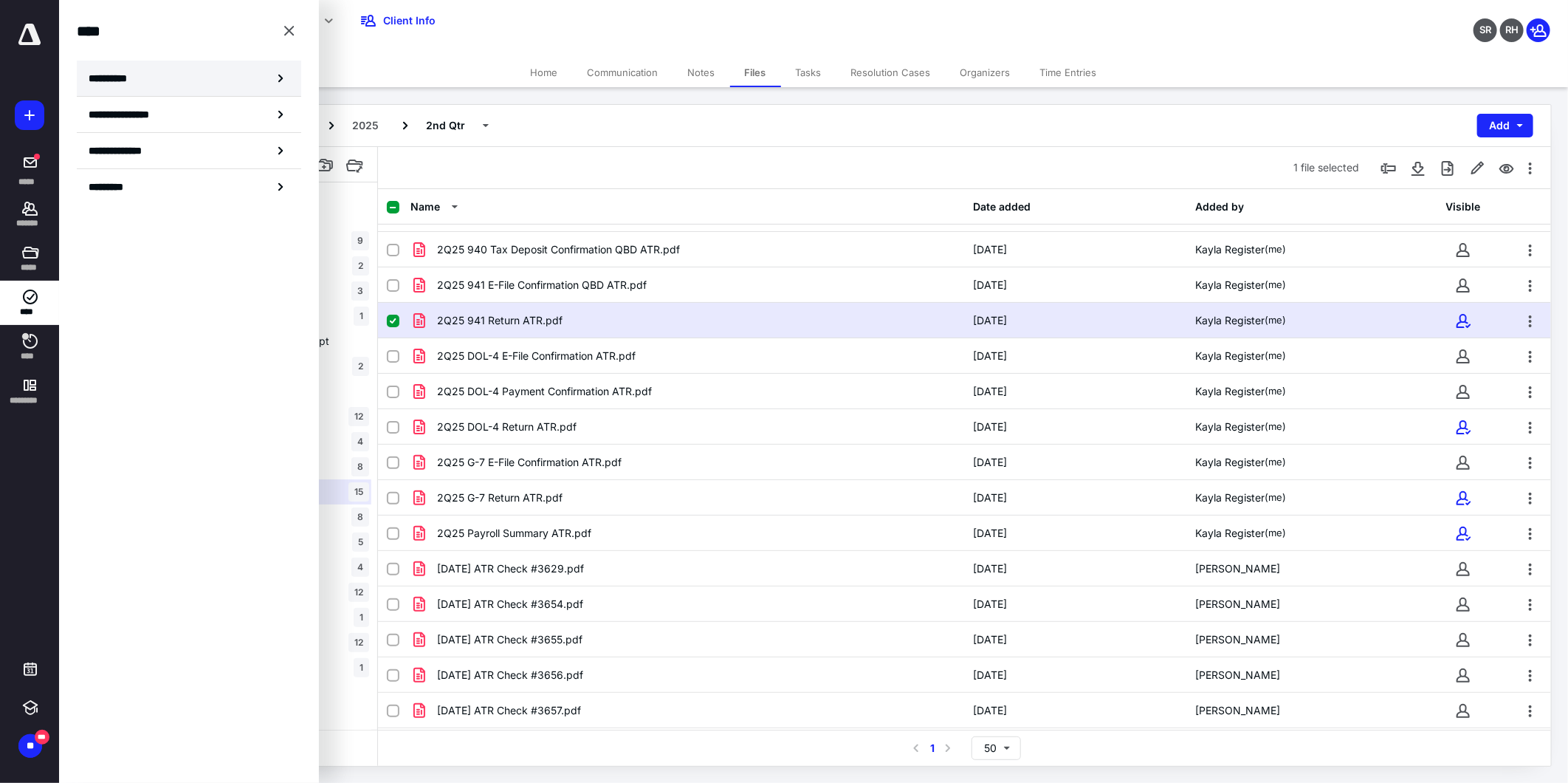click on "**********" at bounding box center [189, 78] 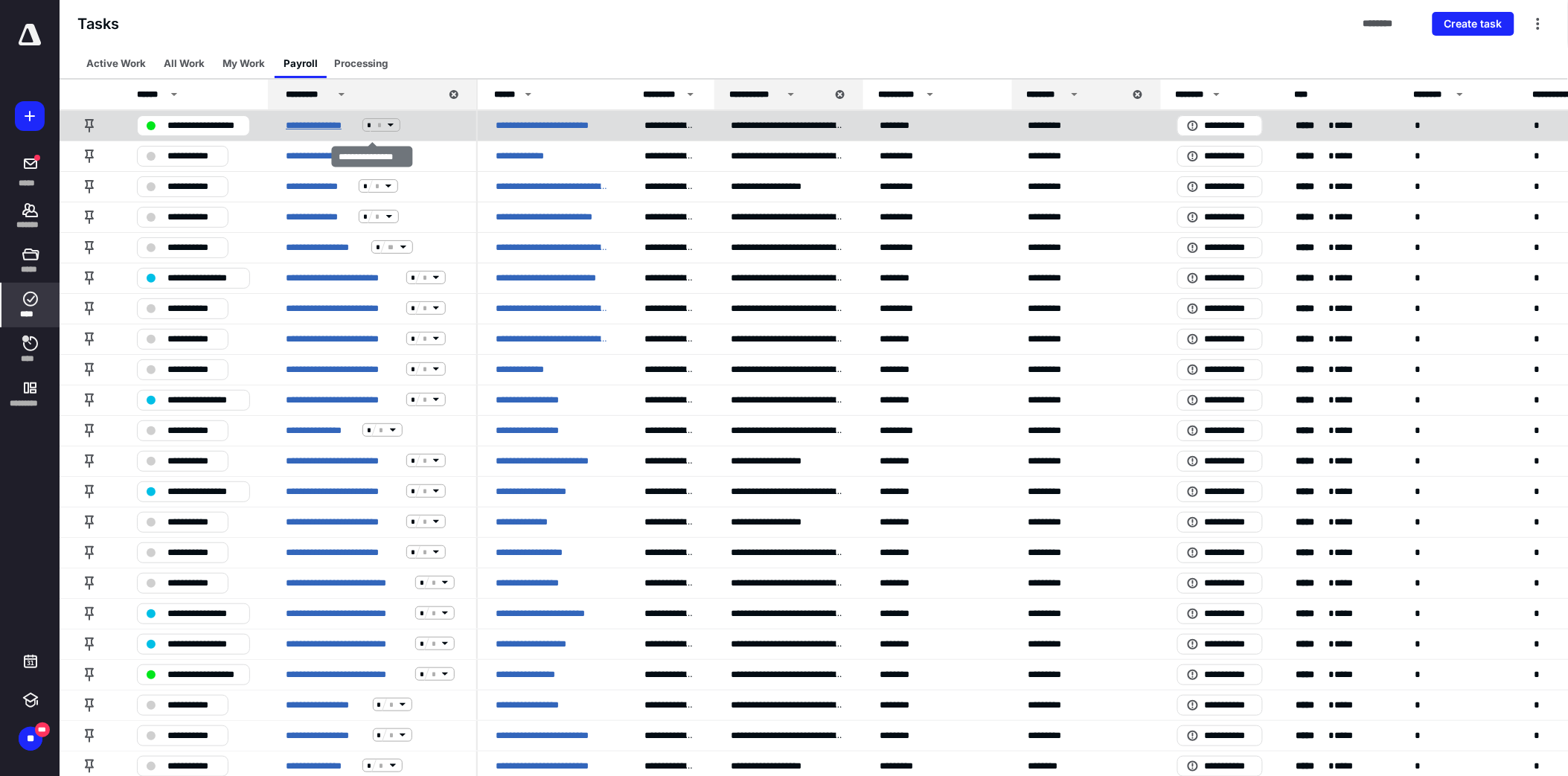 click on "**********" at bounding box center (321, 125) 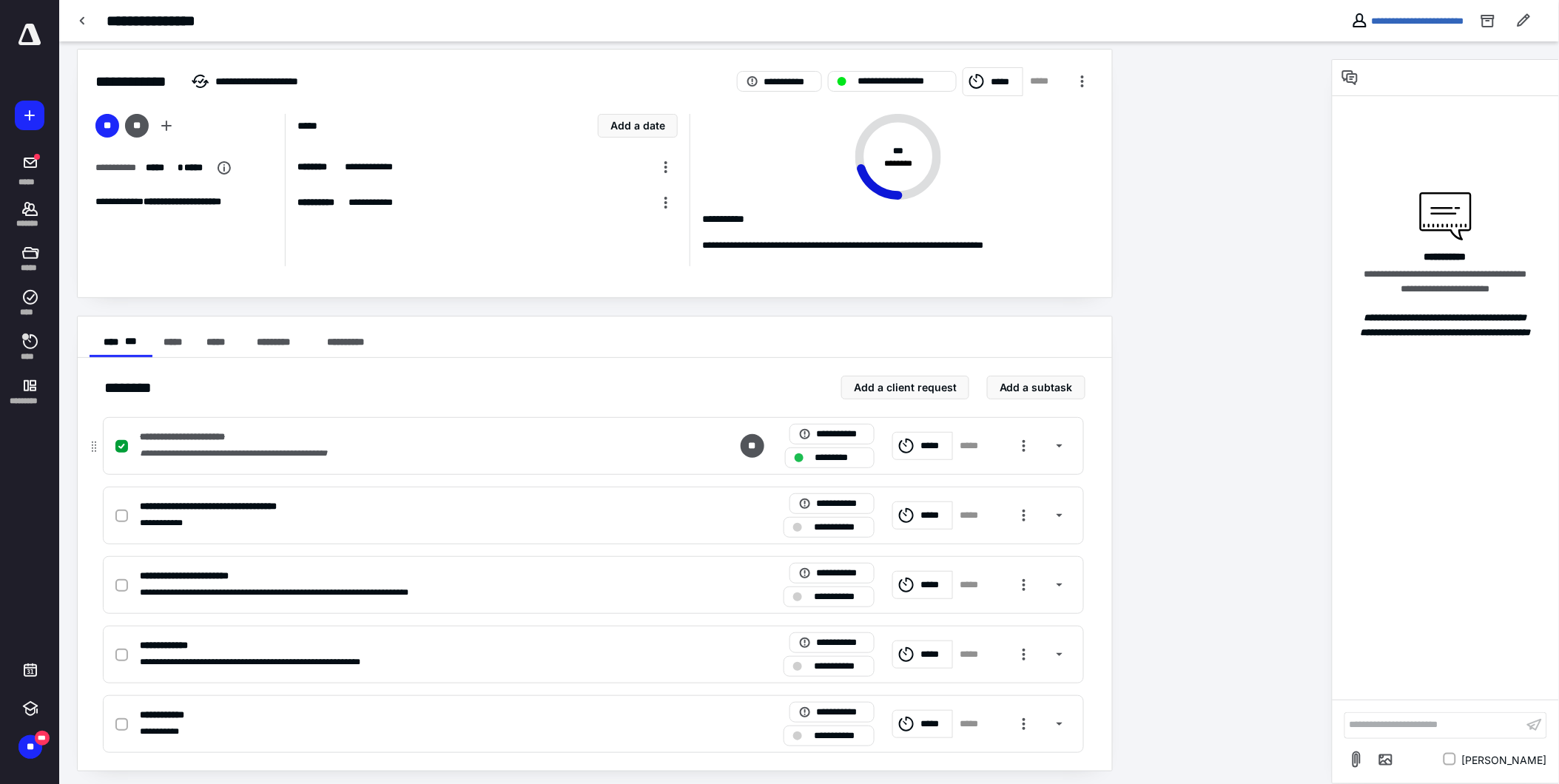 scroll, scrollTop: 16, scrollLeft: 0, axis: vertical 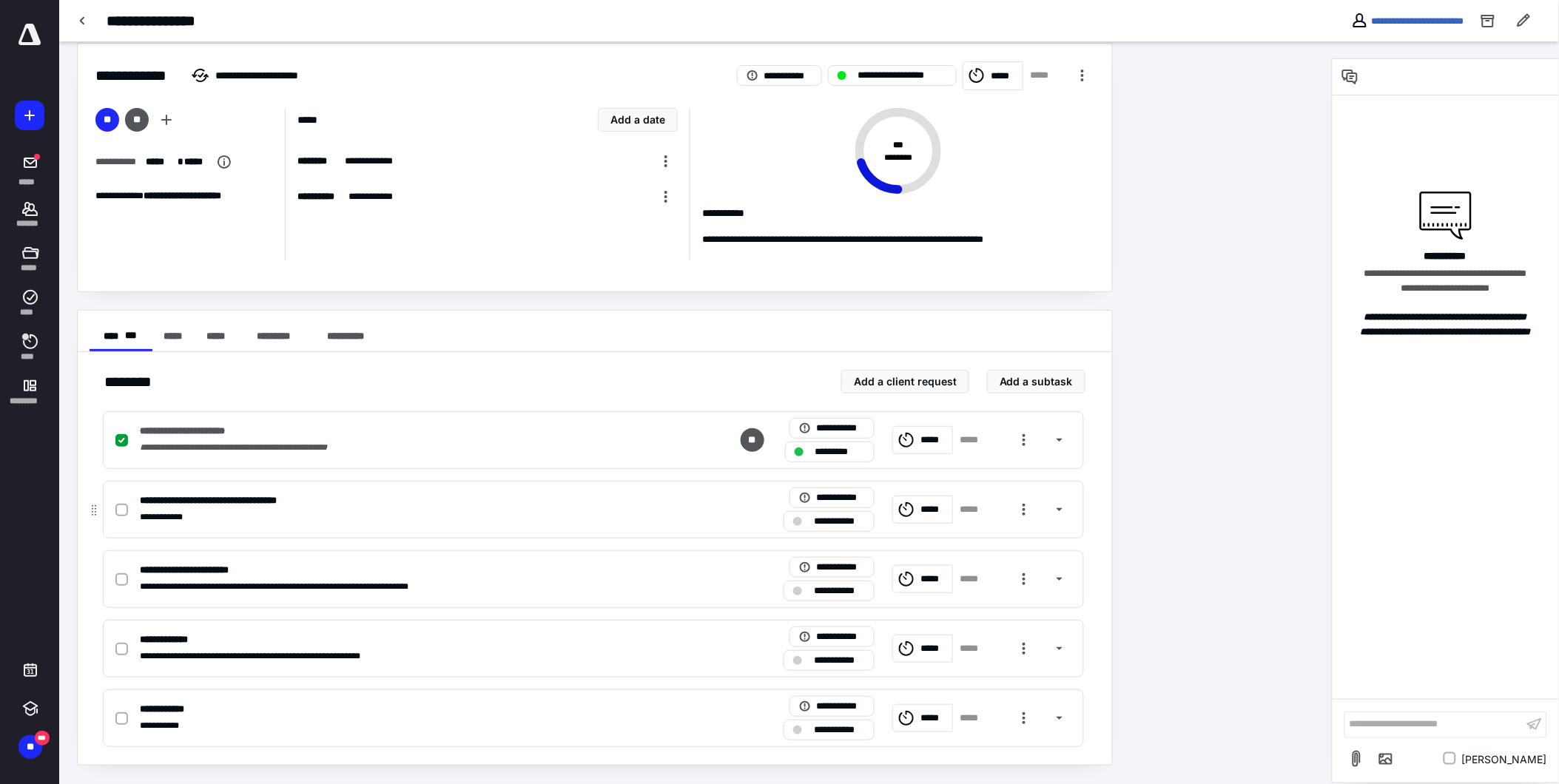 click 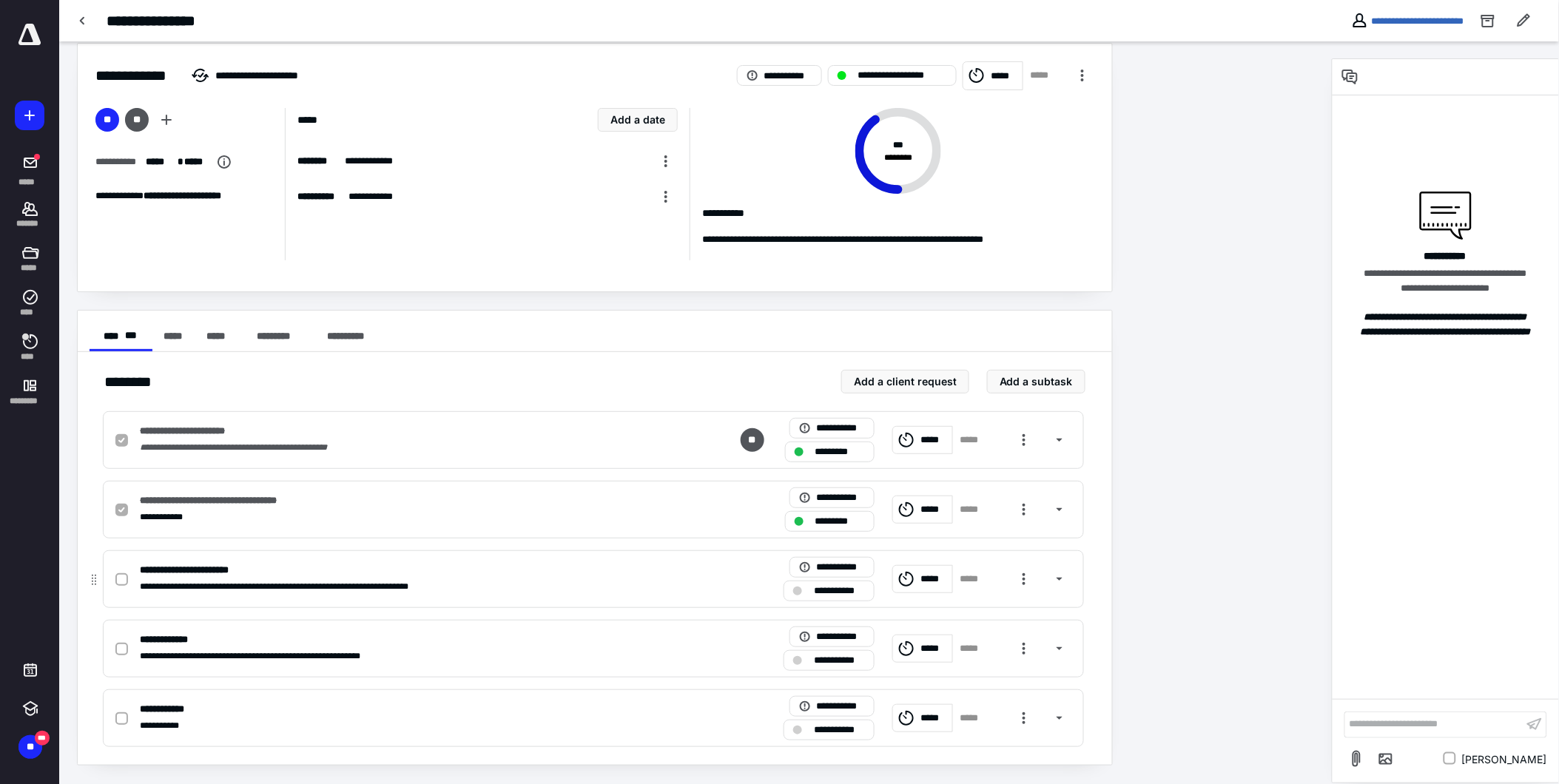 click 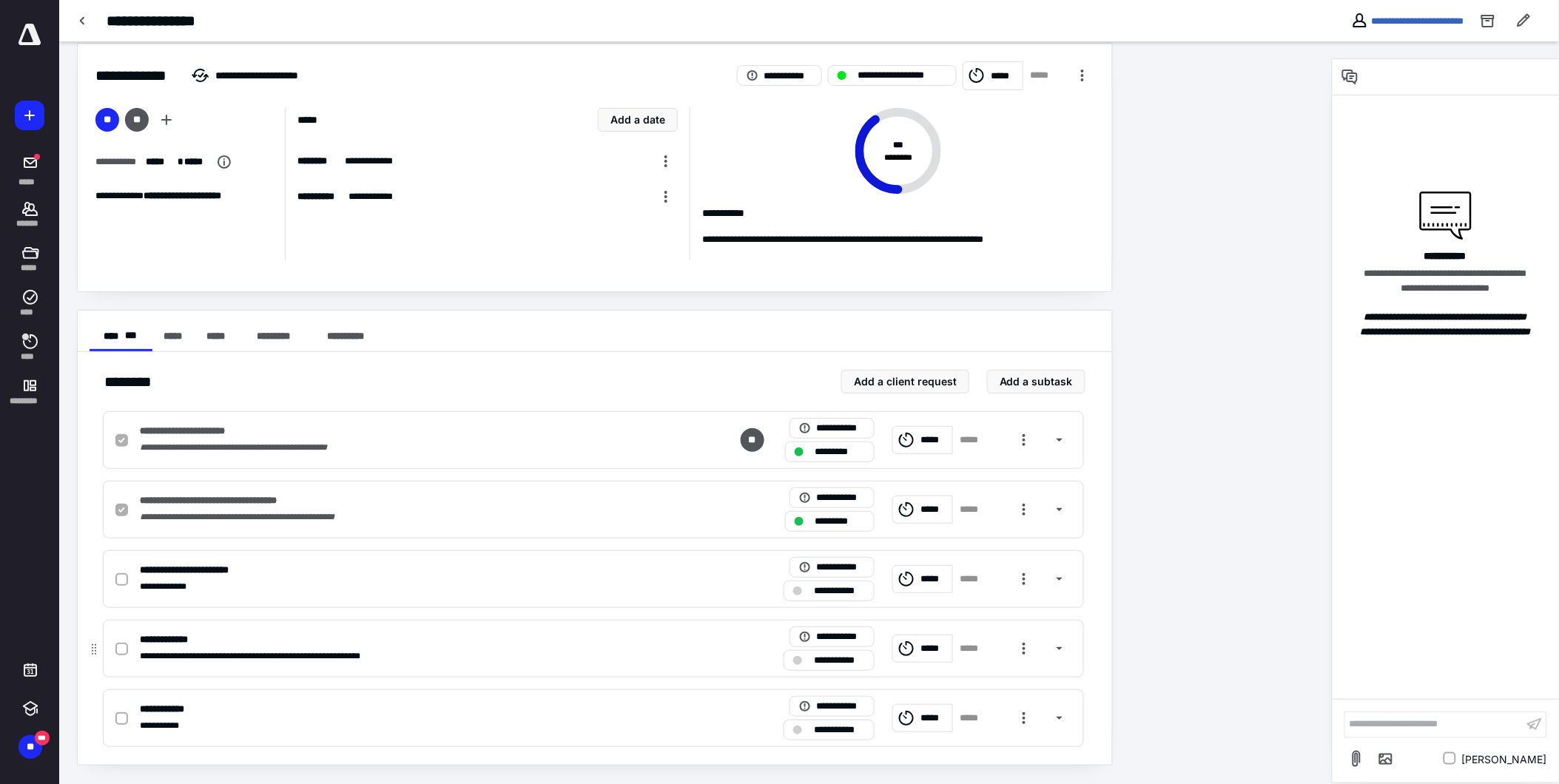 checkbox on "true" 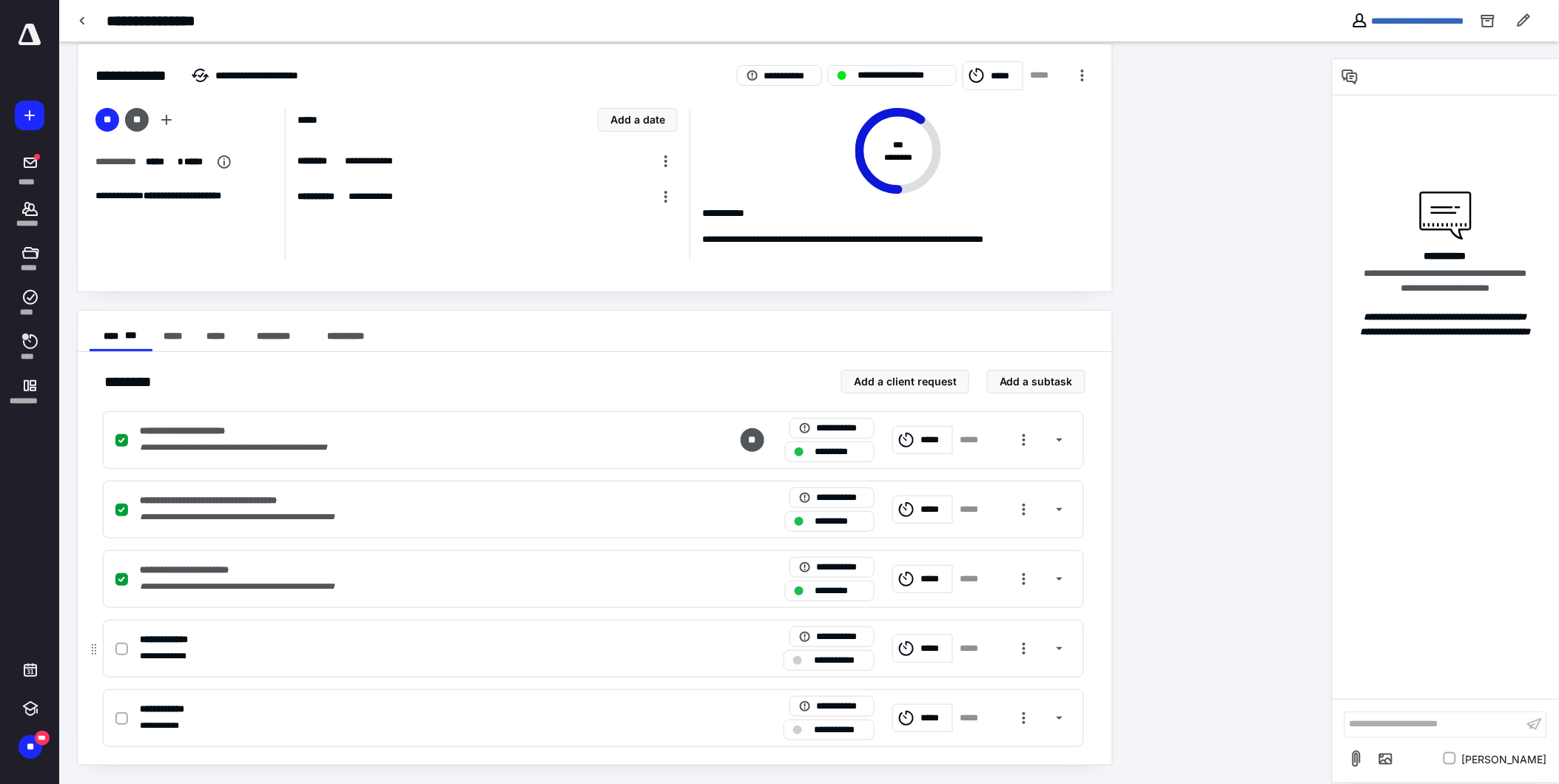 click at bounding box center (121, 649) 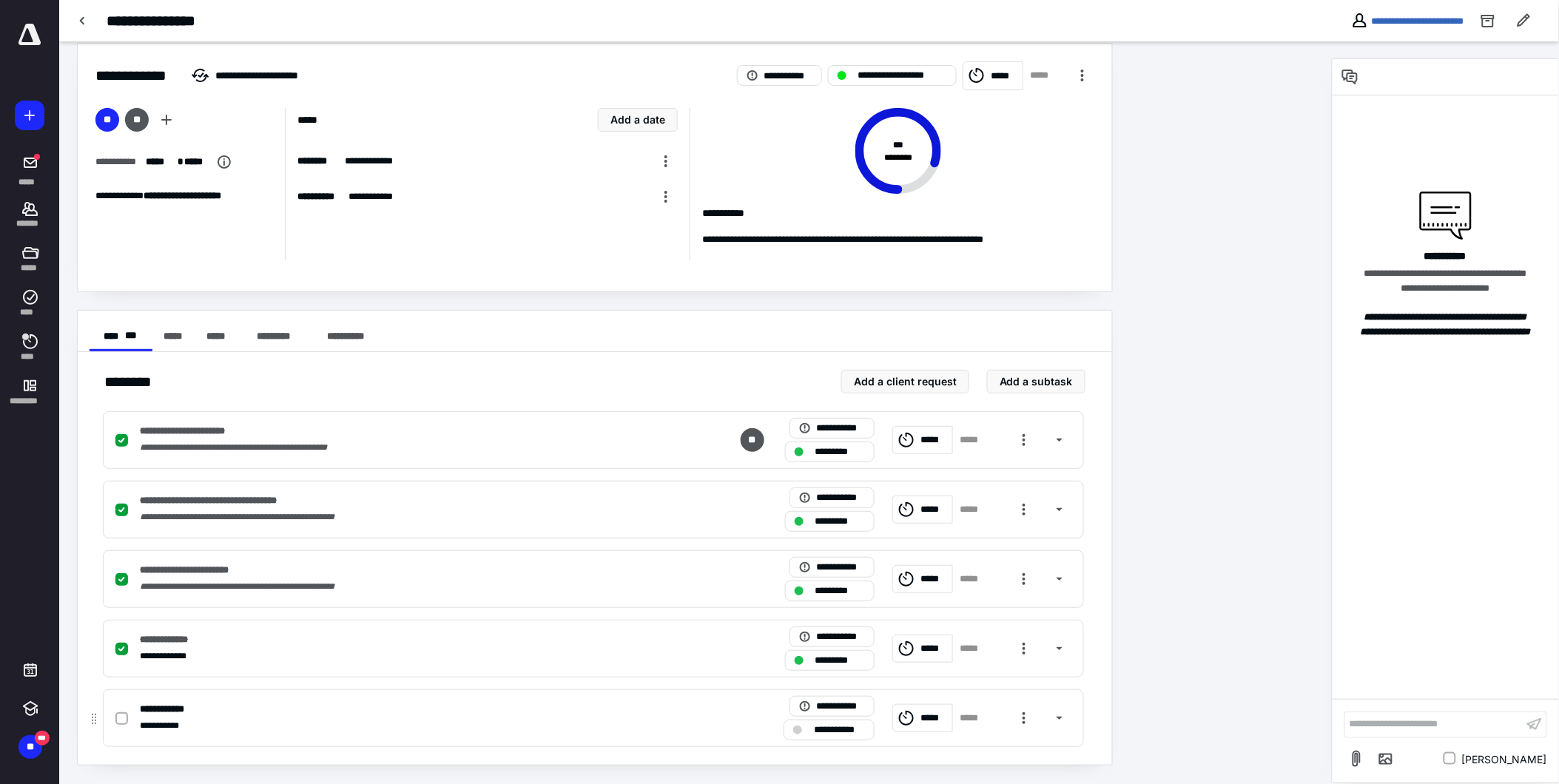click at bounding box center (121, 719) 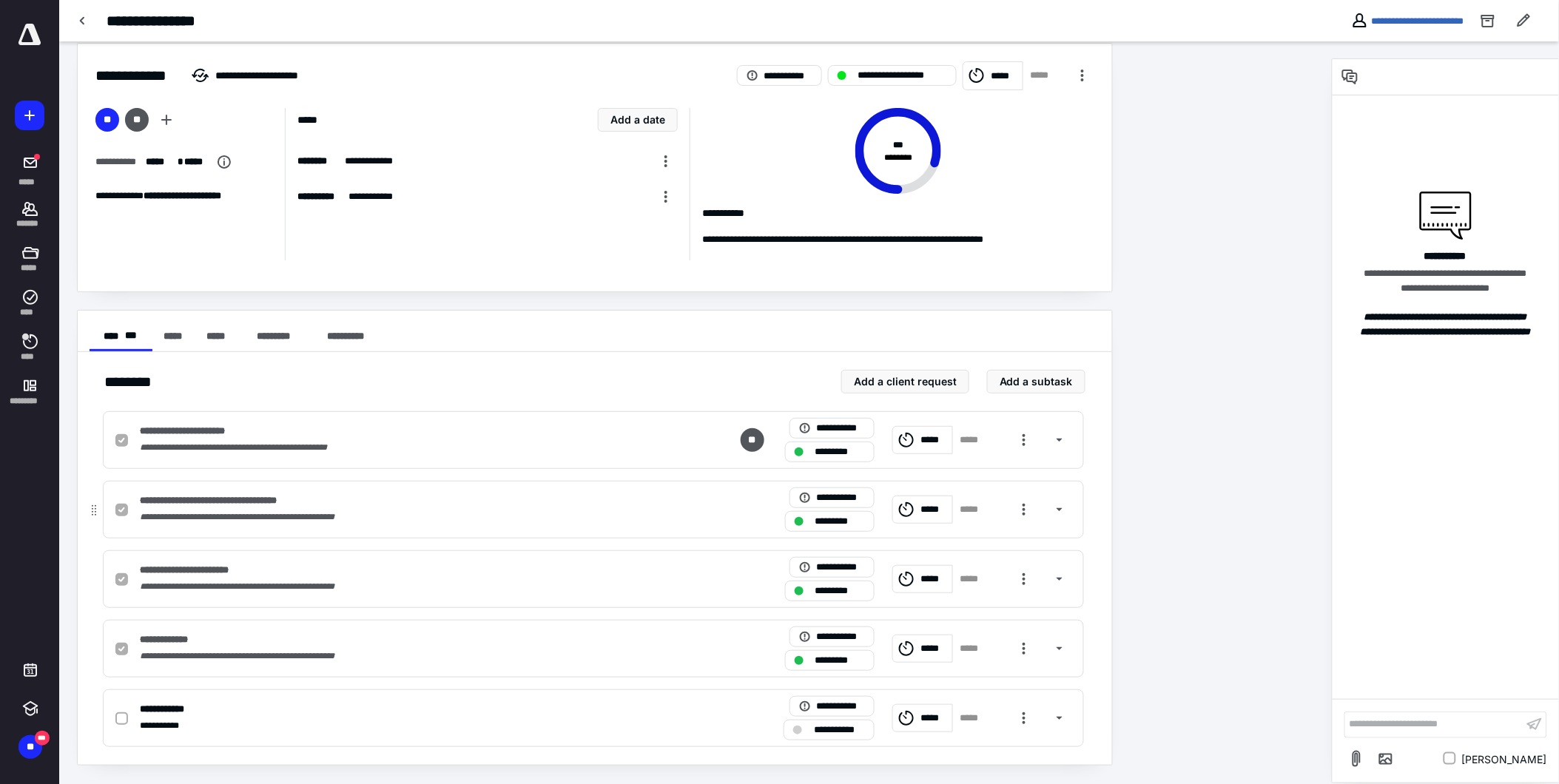 click on "*****" at bounding box center (935, 509) 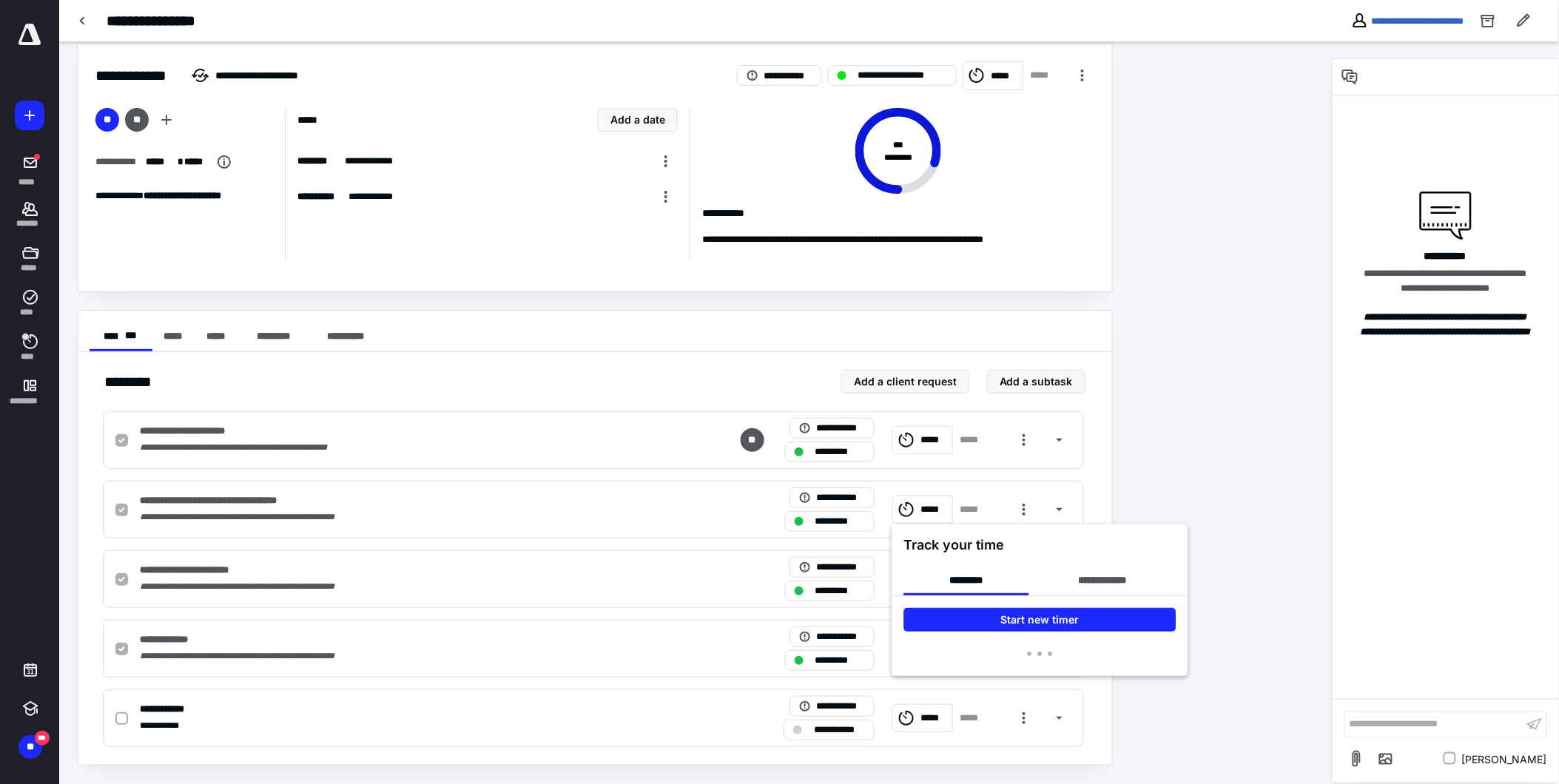 checkbox on "true" 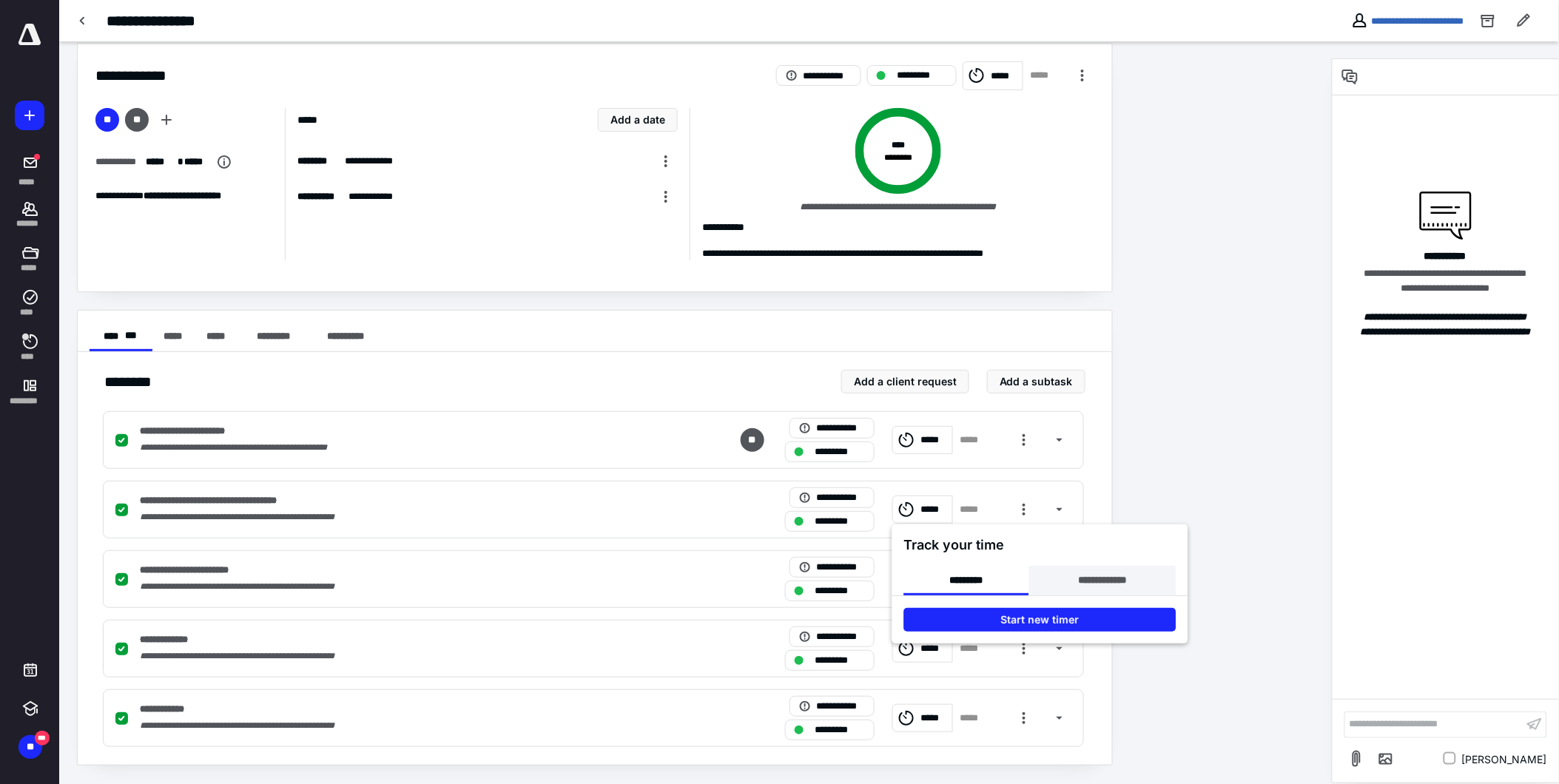 click on "**********" at bounding box center [1102, 581] 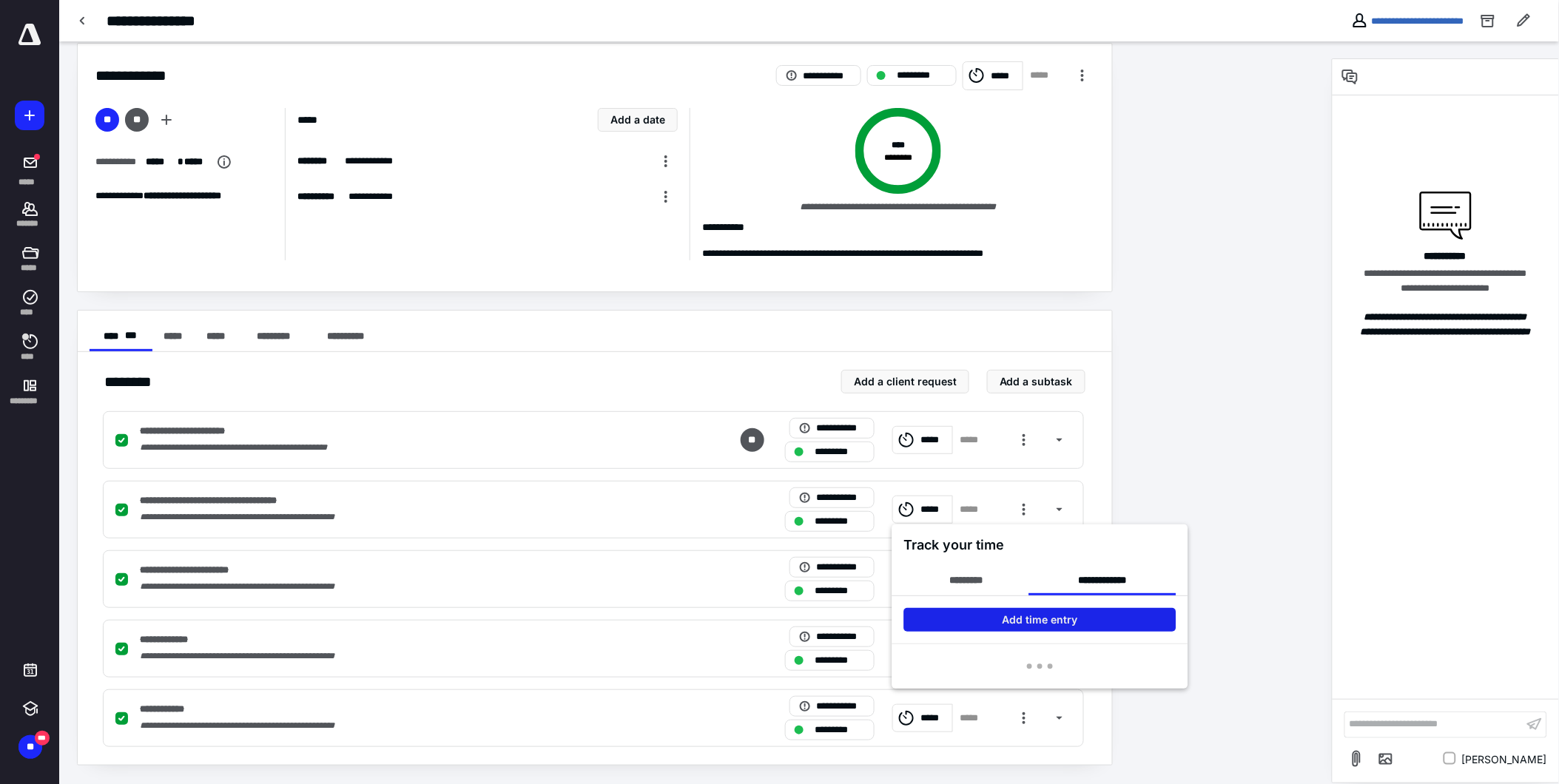 click on "Add time entry" at bounding box center (1040, 620) 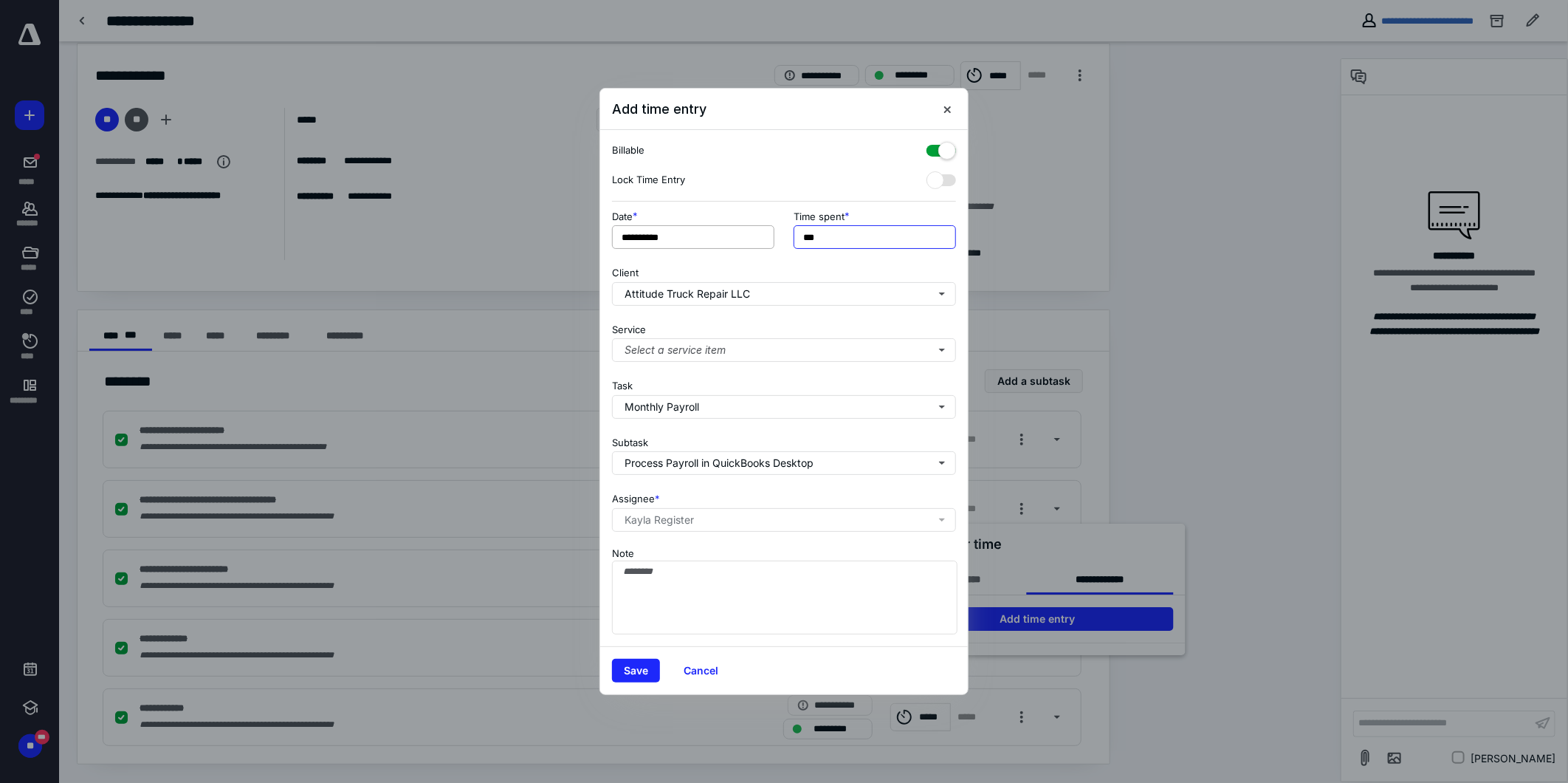 drag, startPoint x: 787, startPoint y: 237, endPoint x: 663, endPoint y: 228, distance: 124.32618 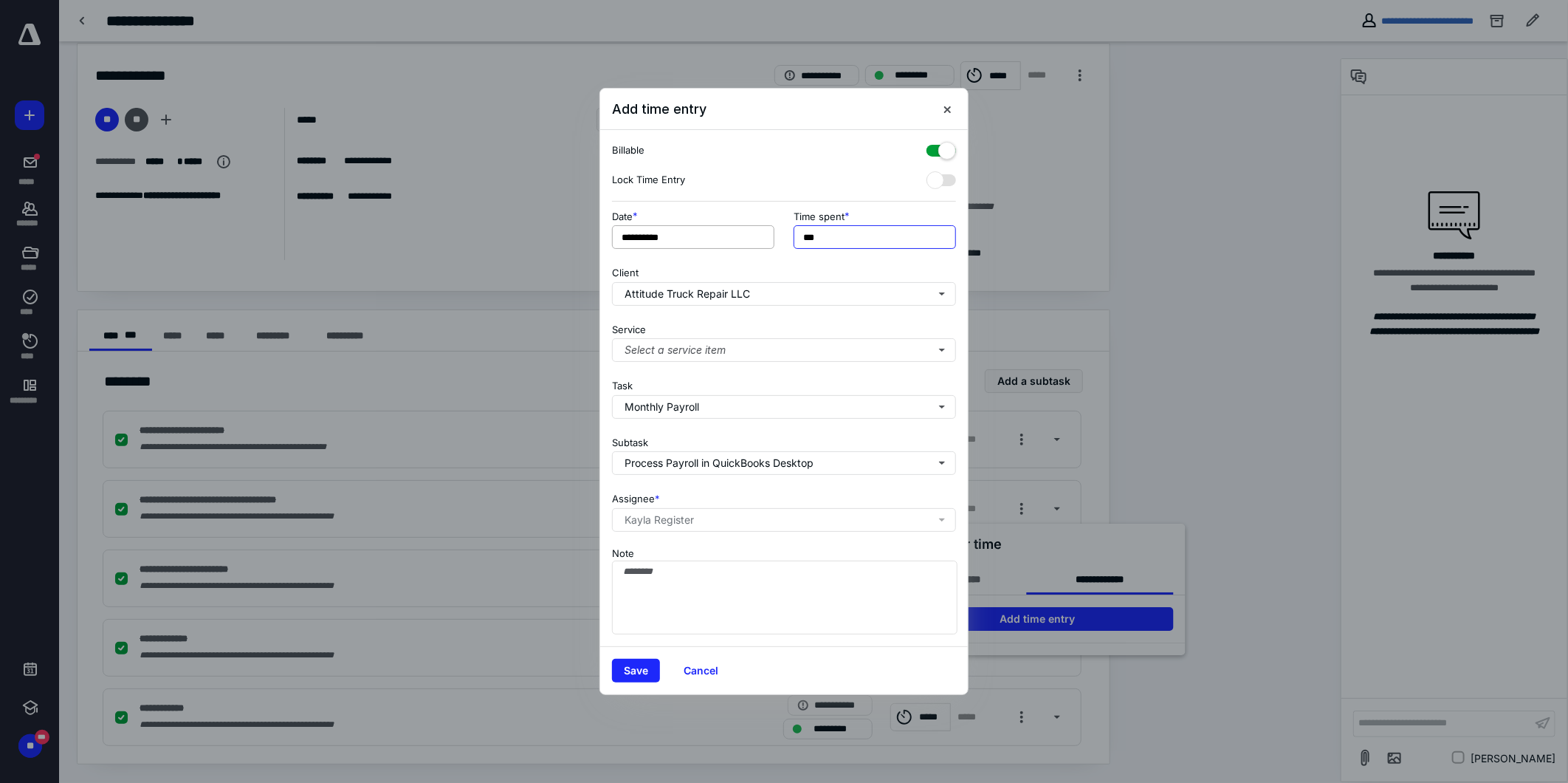 click on "**********" at bounding box center (784, 234) 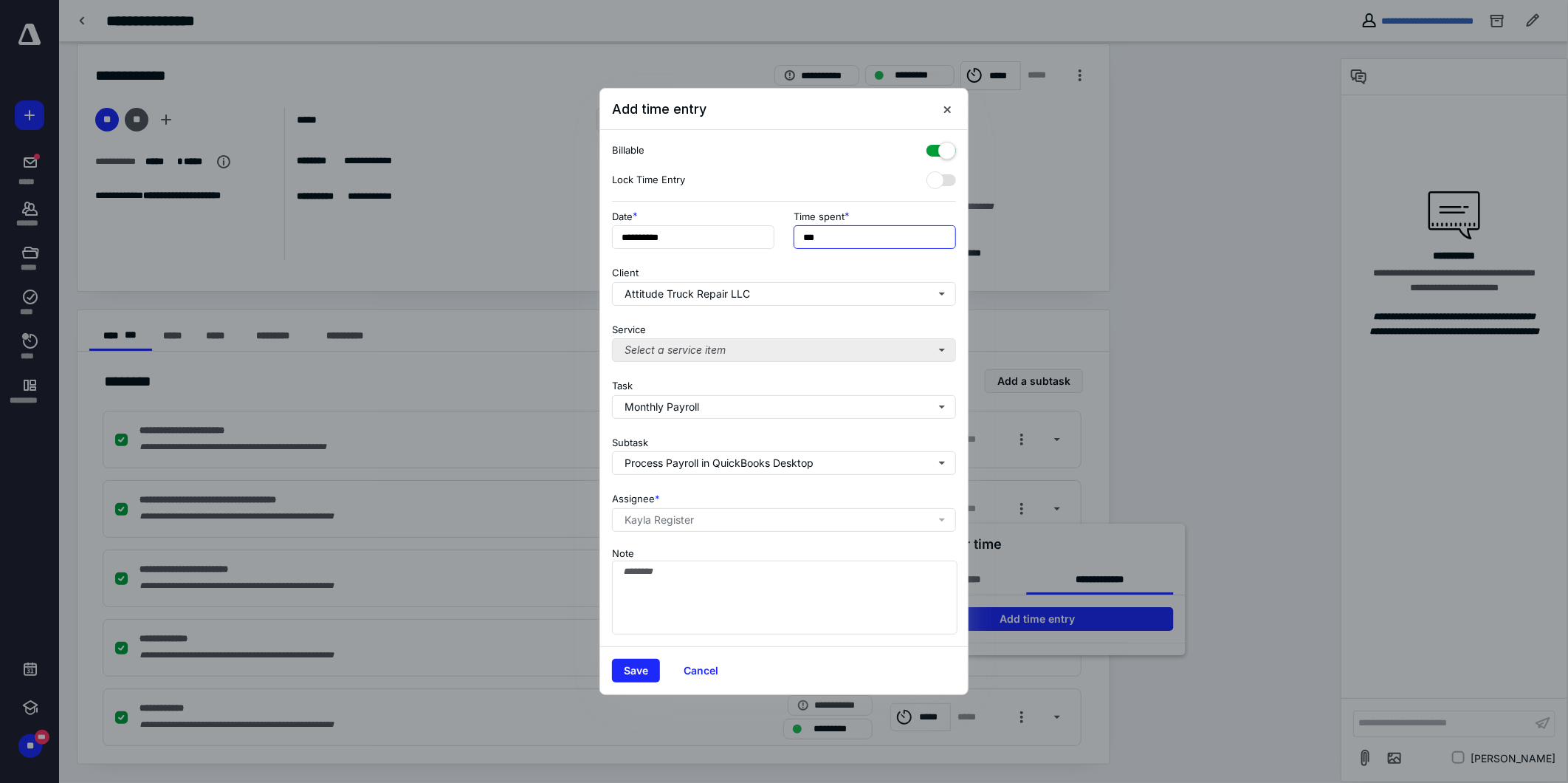 type on "***" 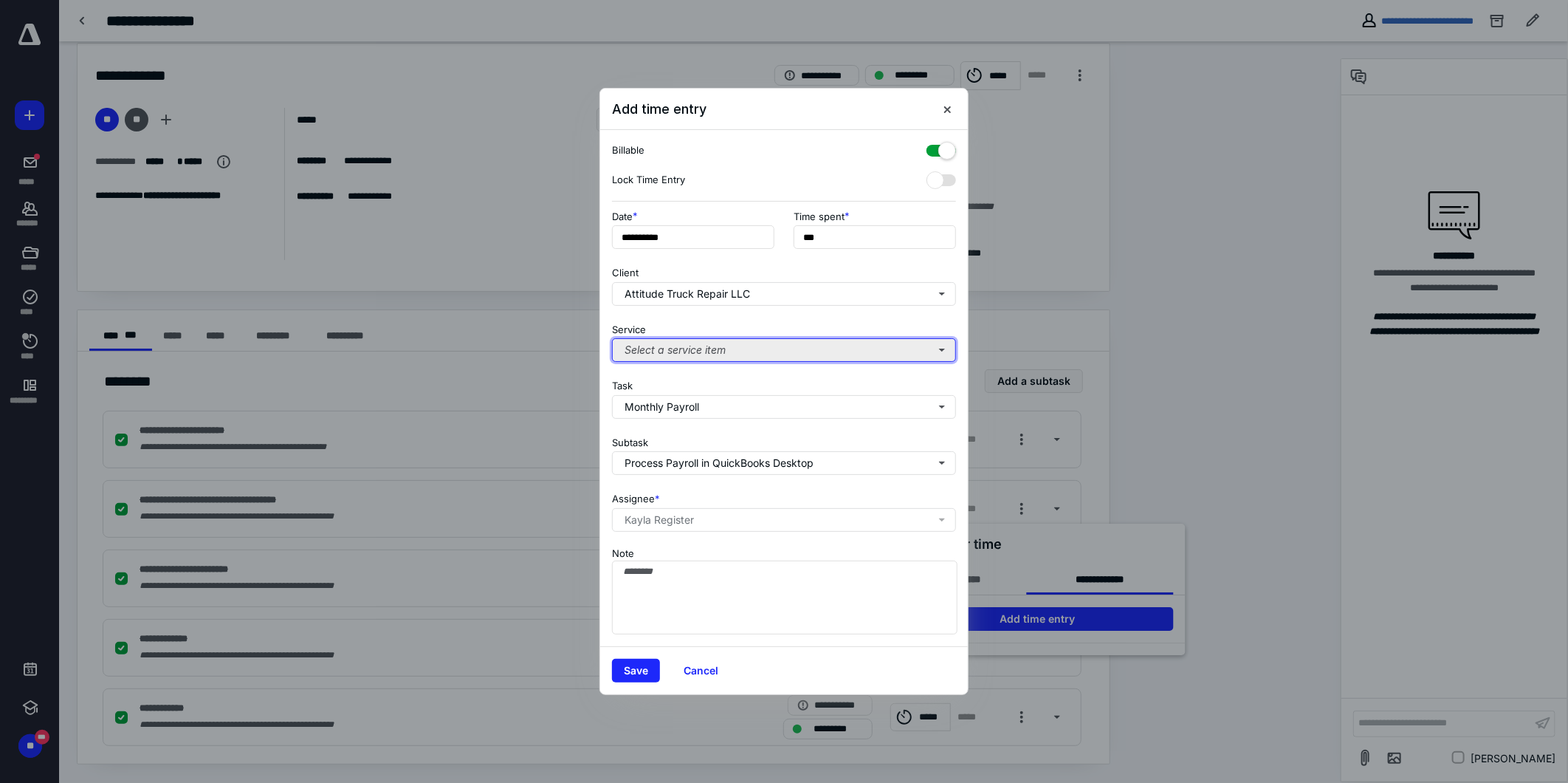 click on "Select a service item" at bounding box center (784, 350) 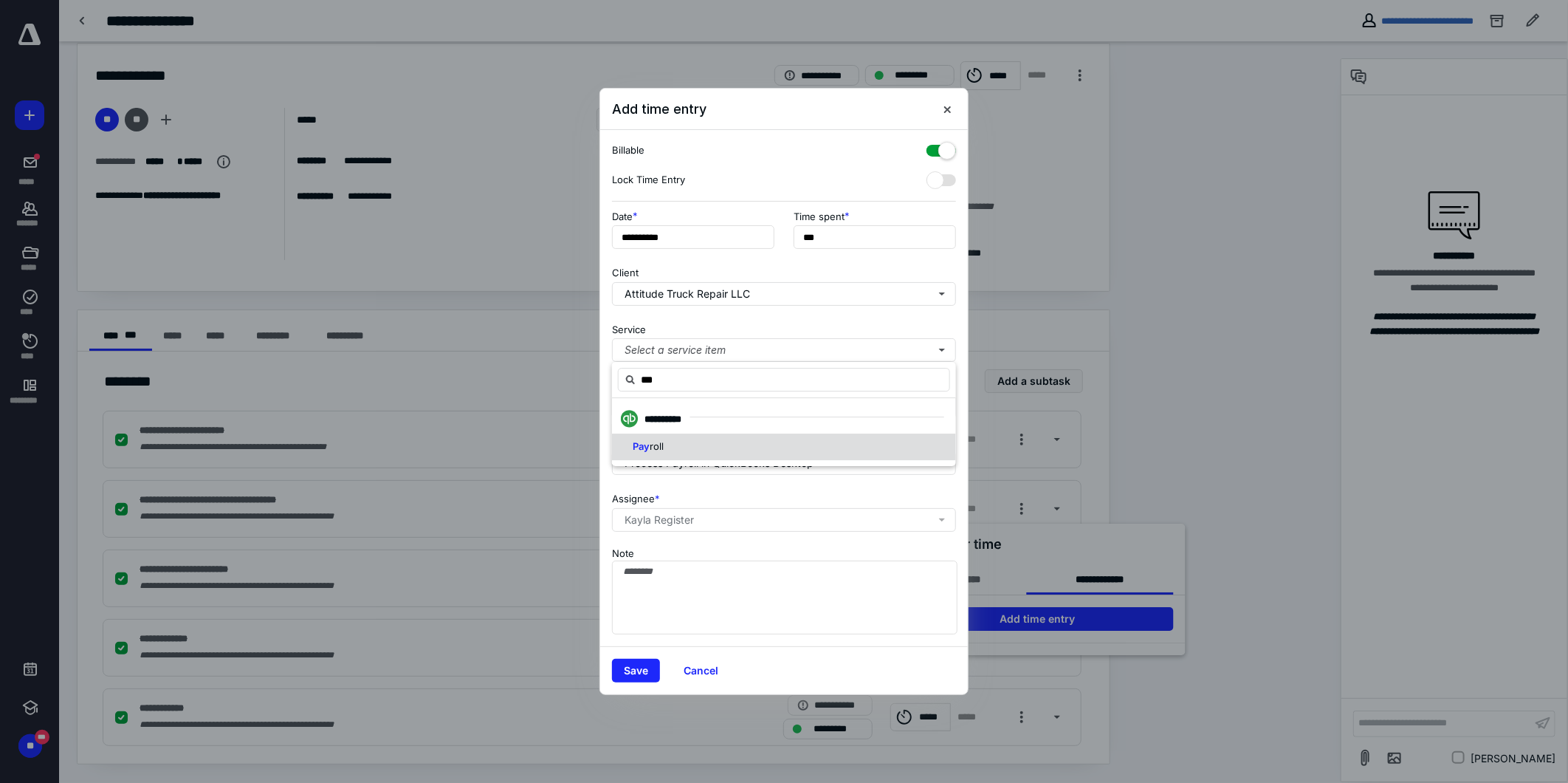 click on "Pay roll" at bounding box center (784, 447) 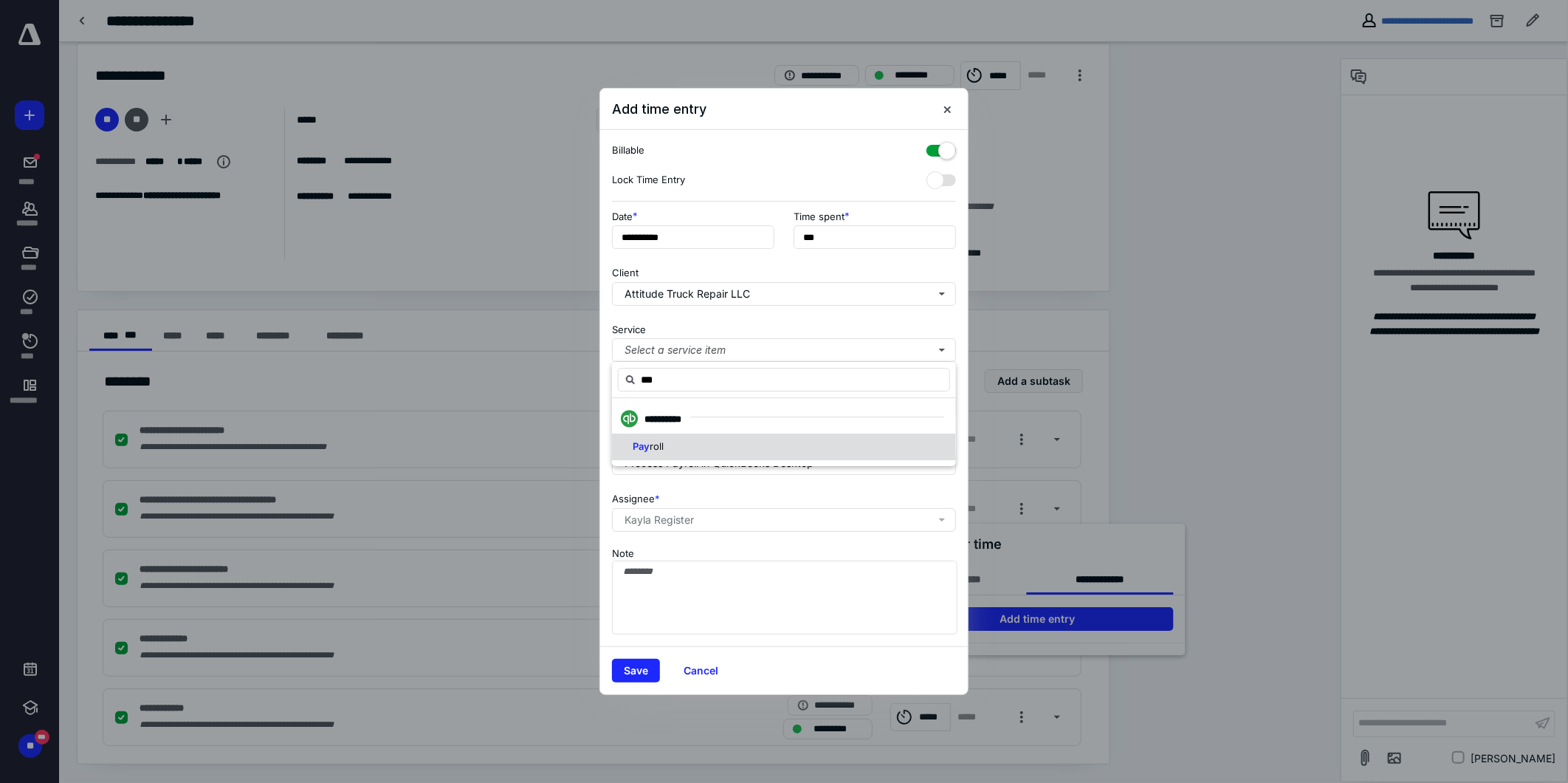 type on "***" 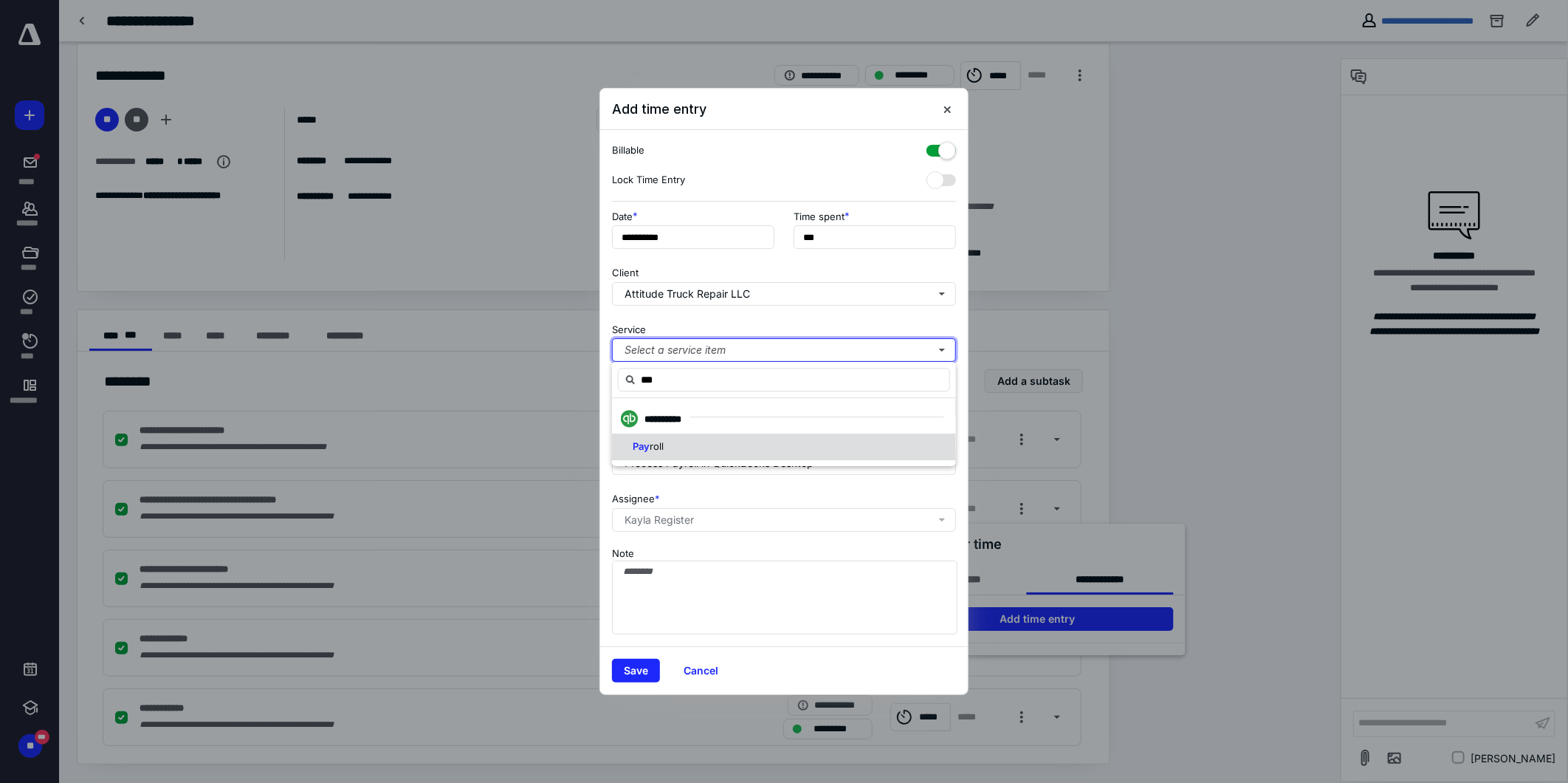 type 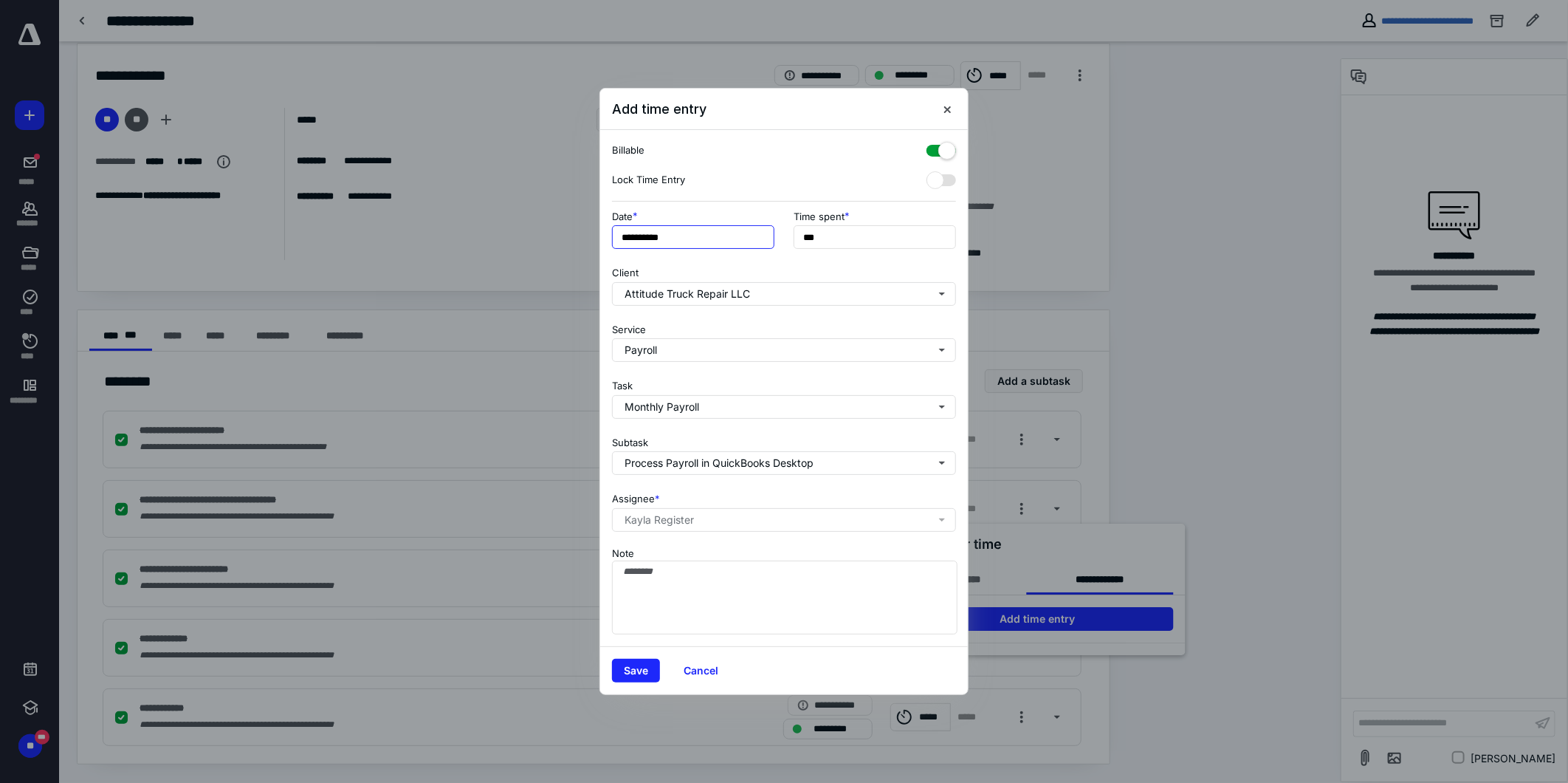 click on "**********" at bounding box center [693, 237] 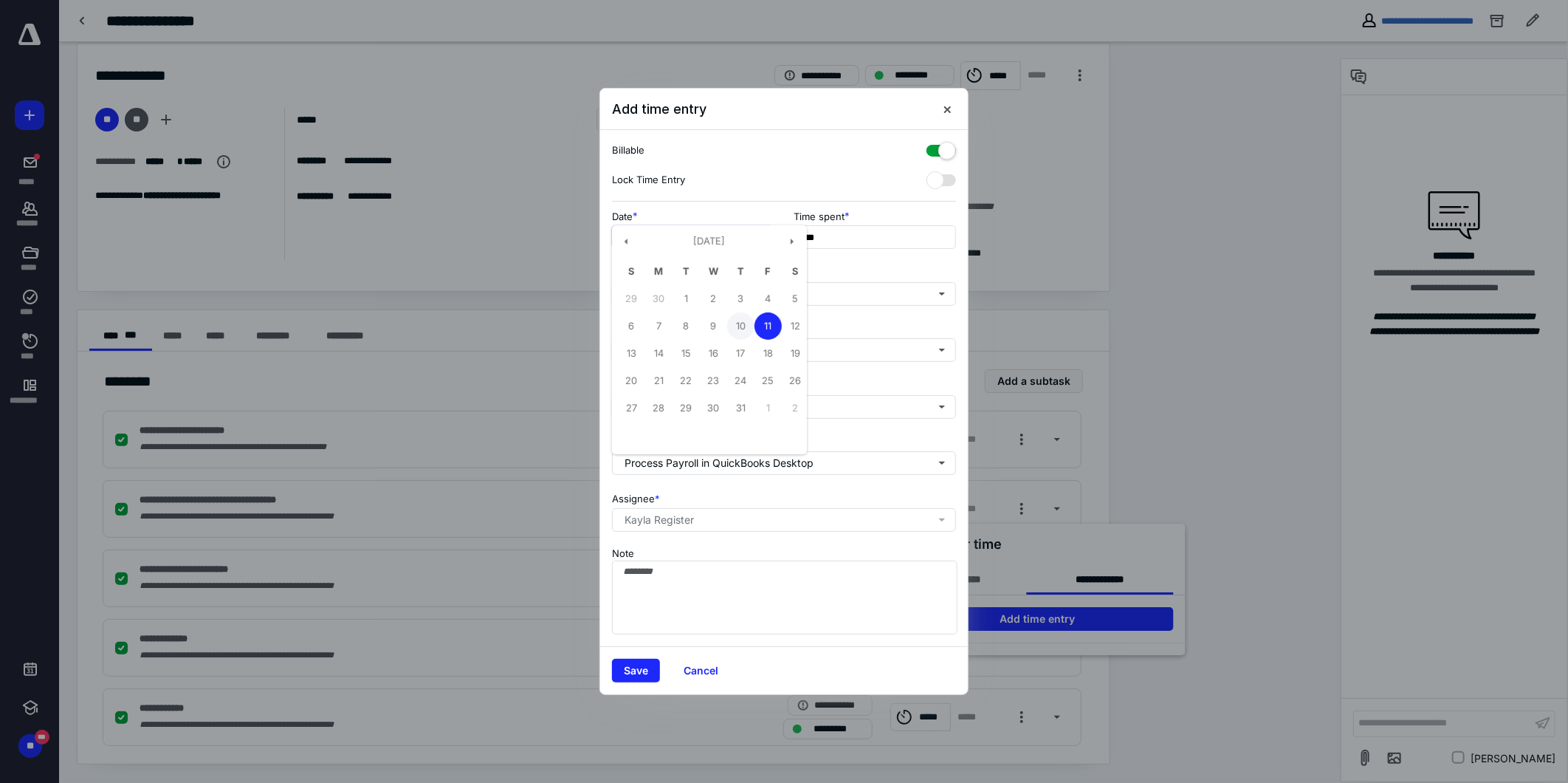 click on "10" at bounding box center (740, 326) 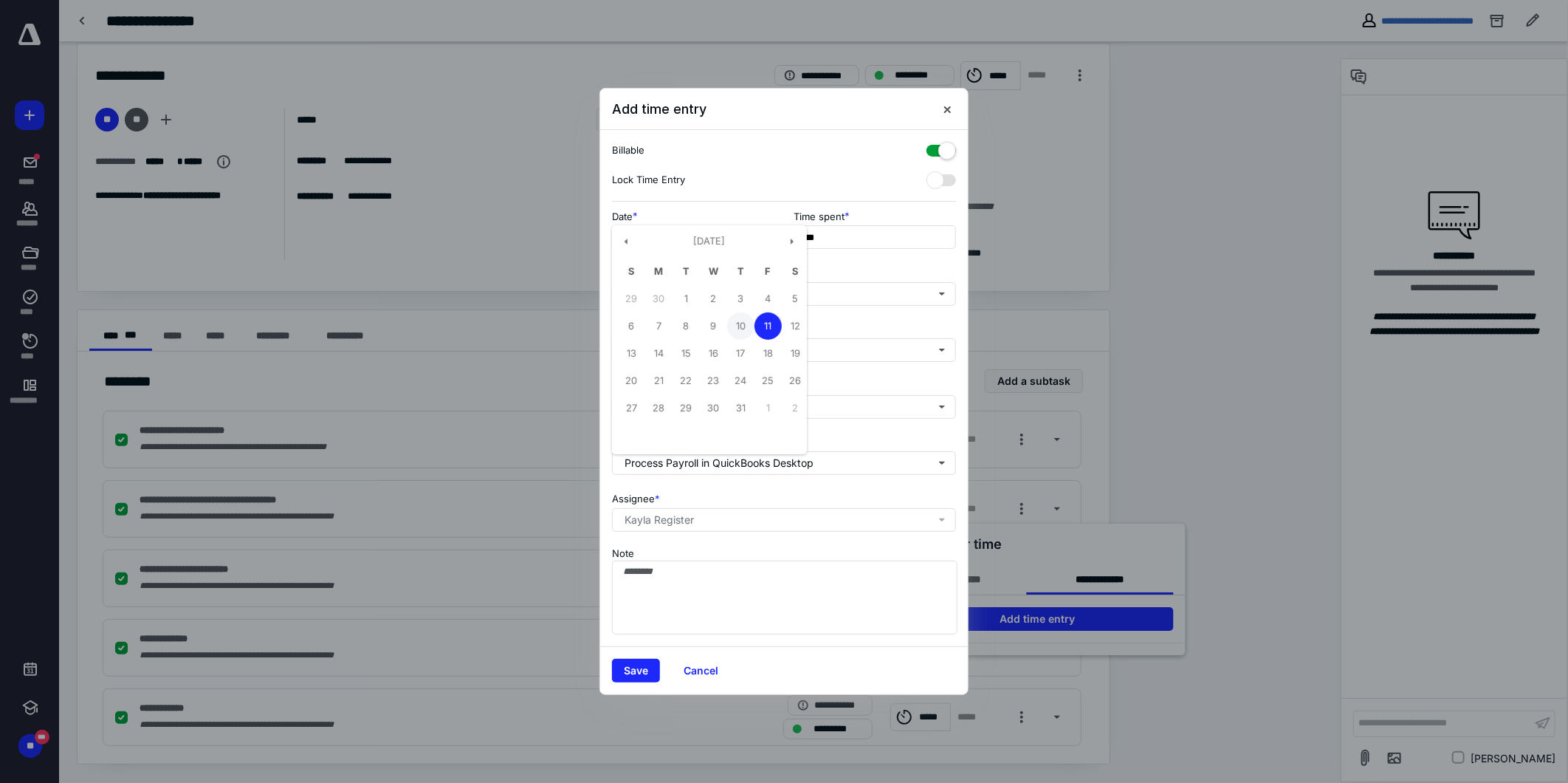 type on "**********" 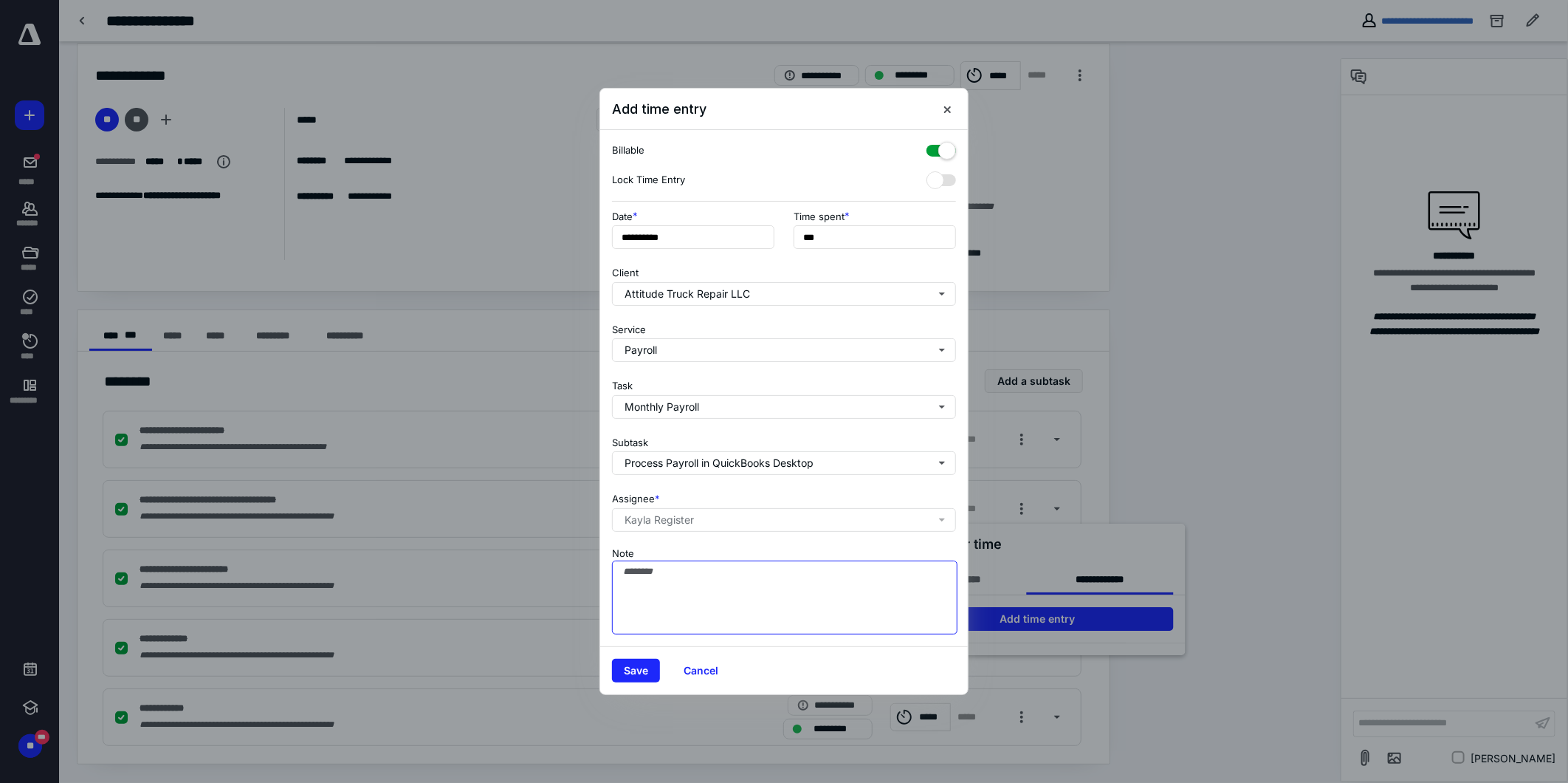 click on "Note" at bounding box center [785, 598] 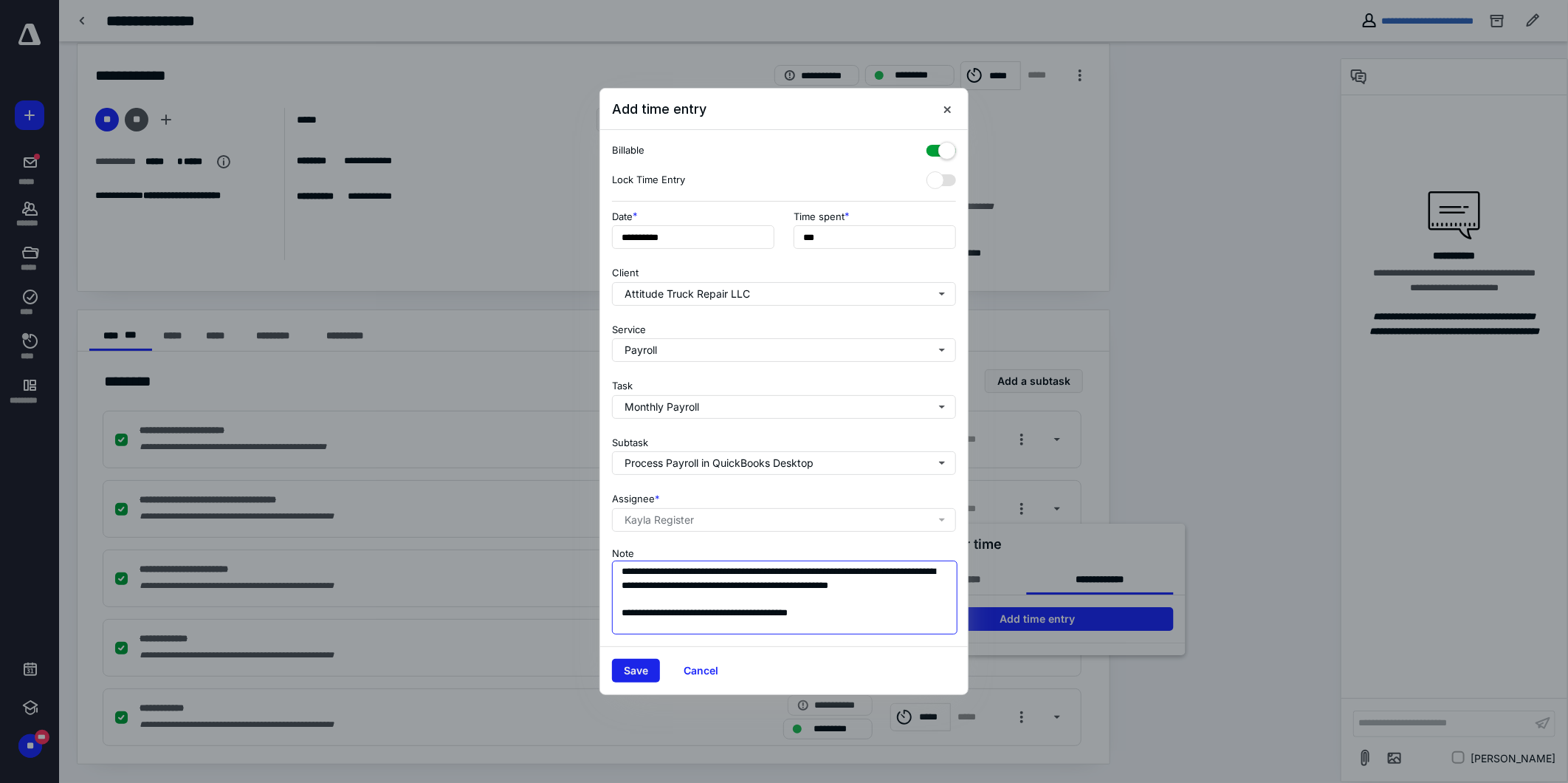 type on "**********" 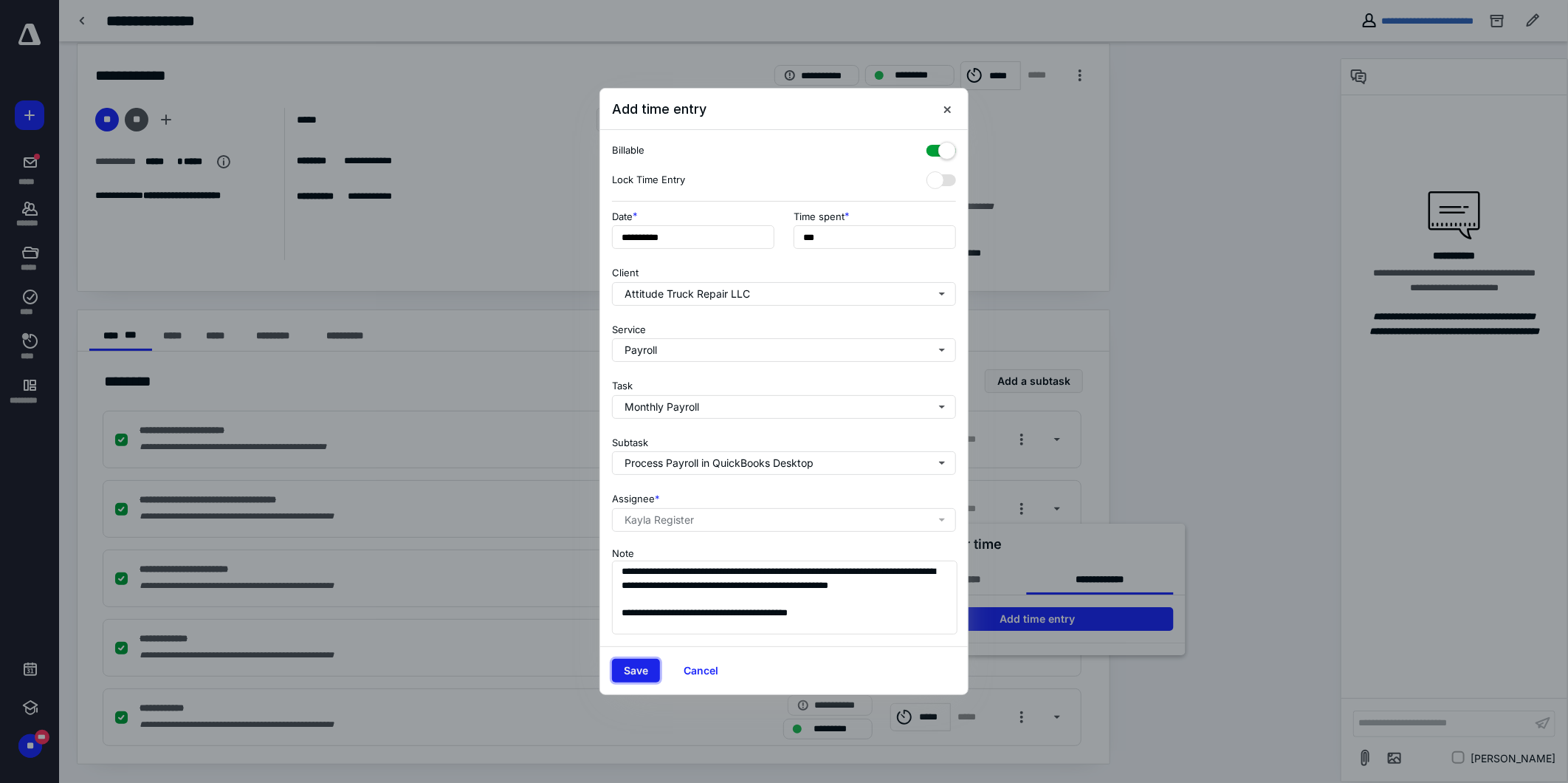 click on "Save" at bounding box center [636, 671] 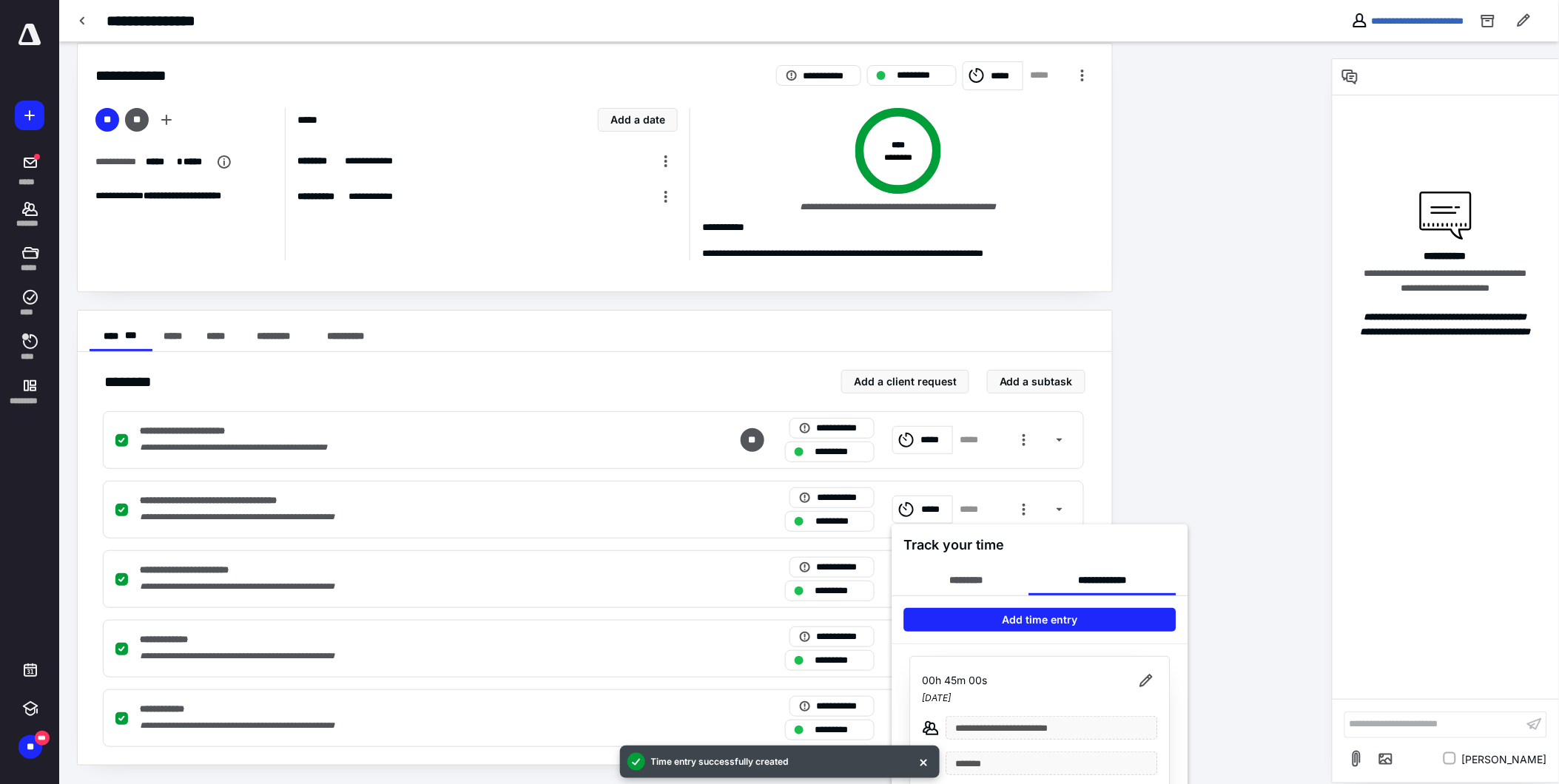 click at bounding box center [779, 392] 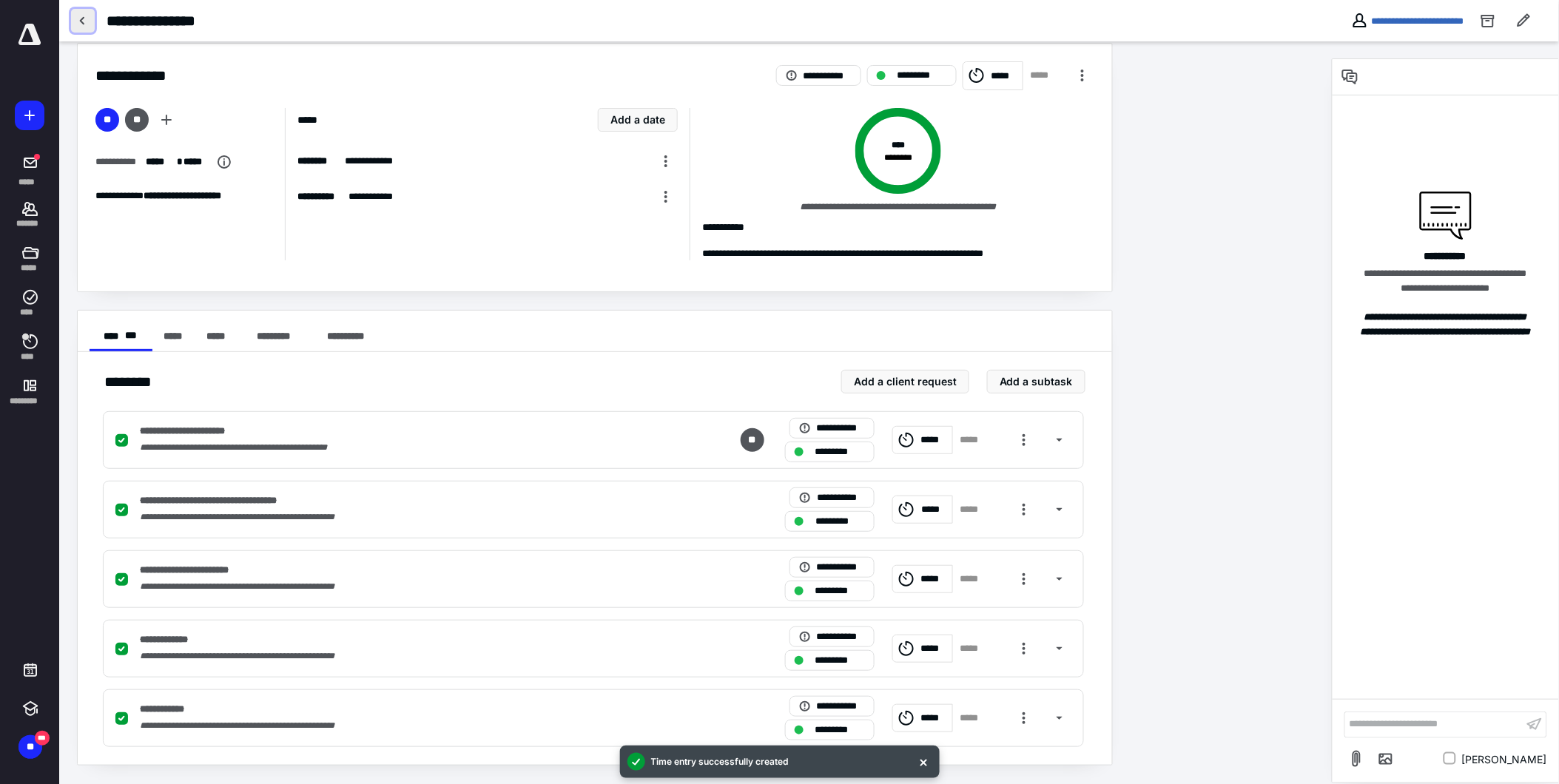 click at bounding box center [83, 21] 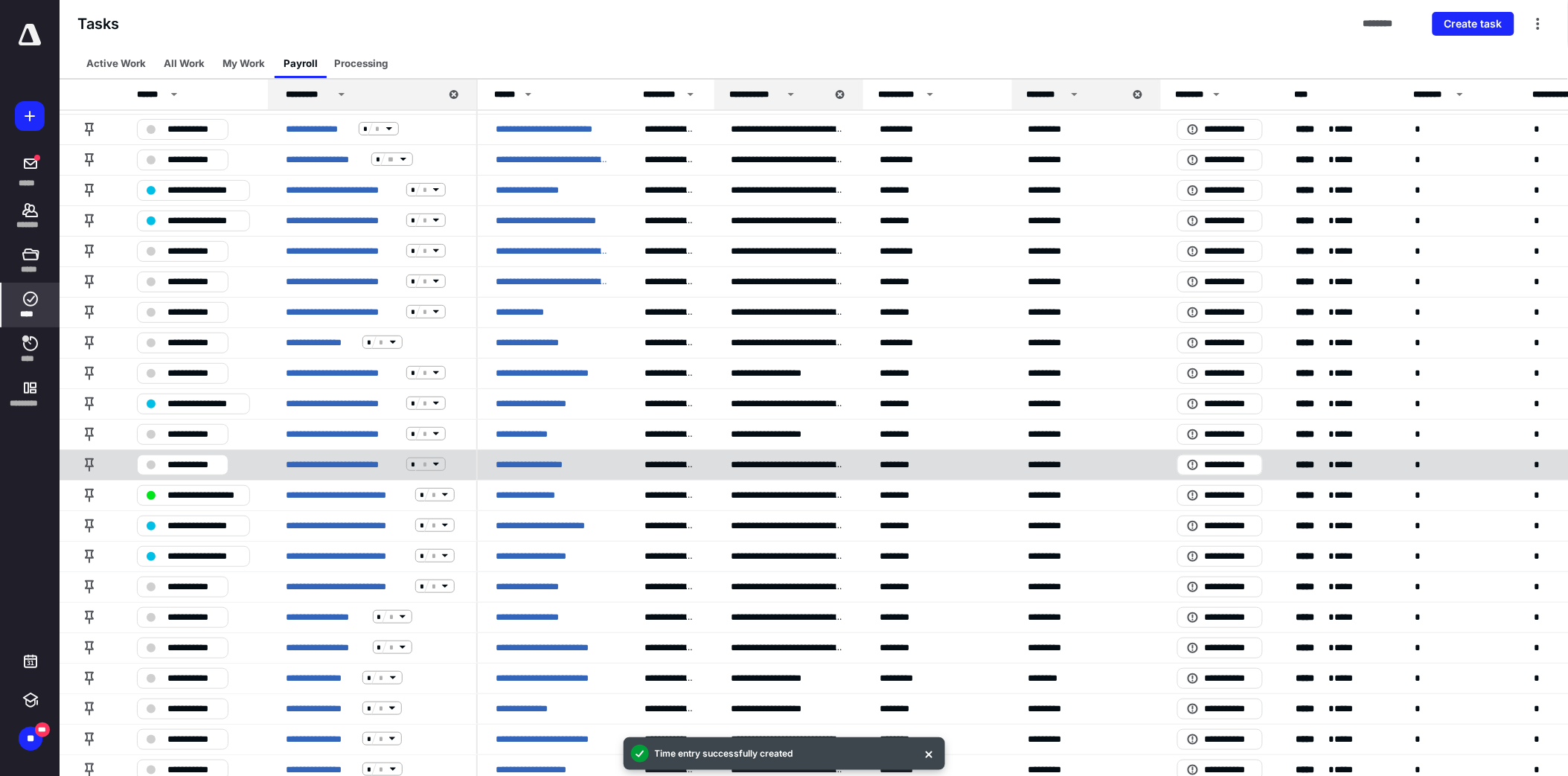 scroll, scrollTop: 83, scrollLeft: 0, axis: vertical 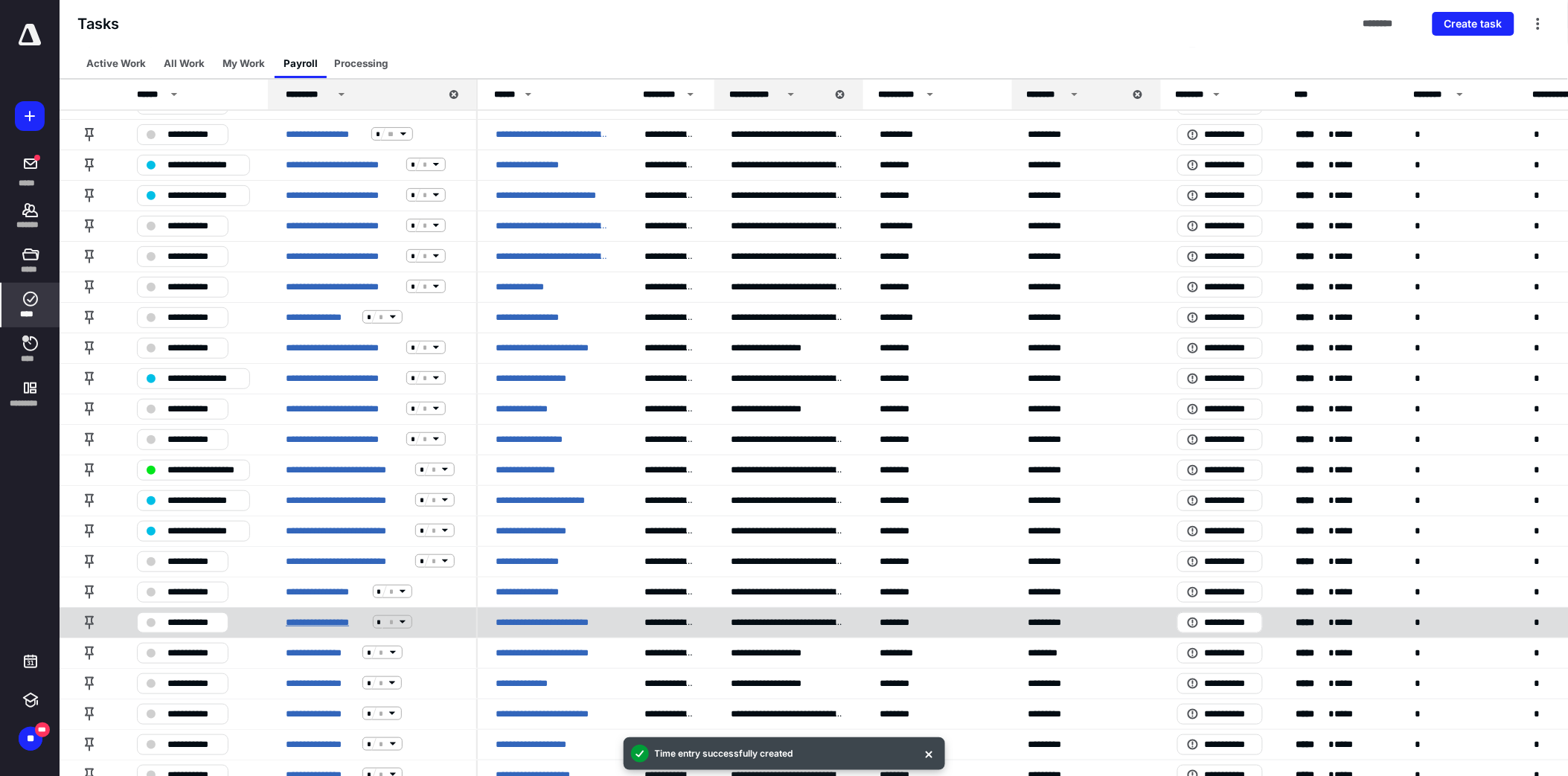 click on "**********" at bounding box center (326, 622) 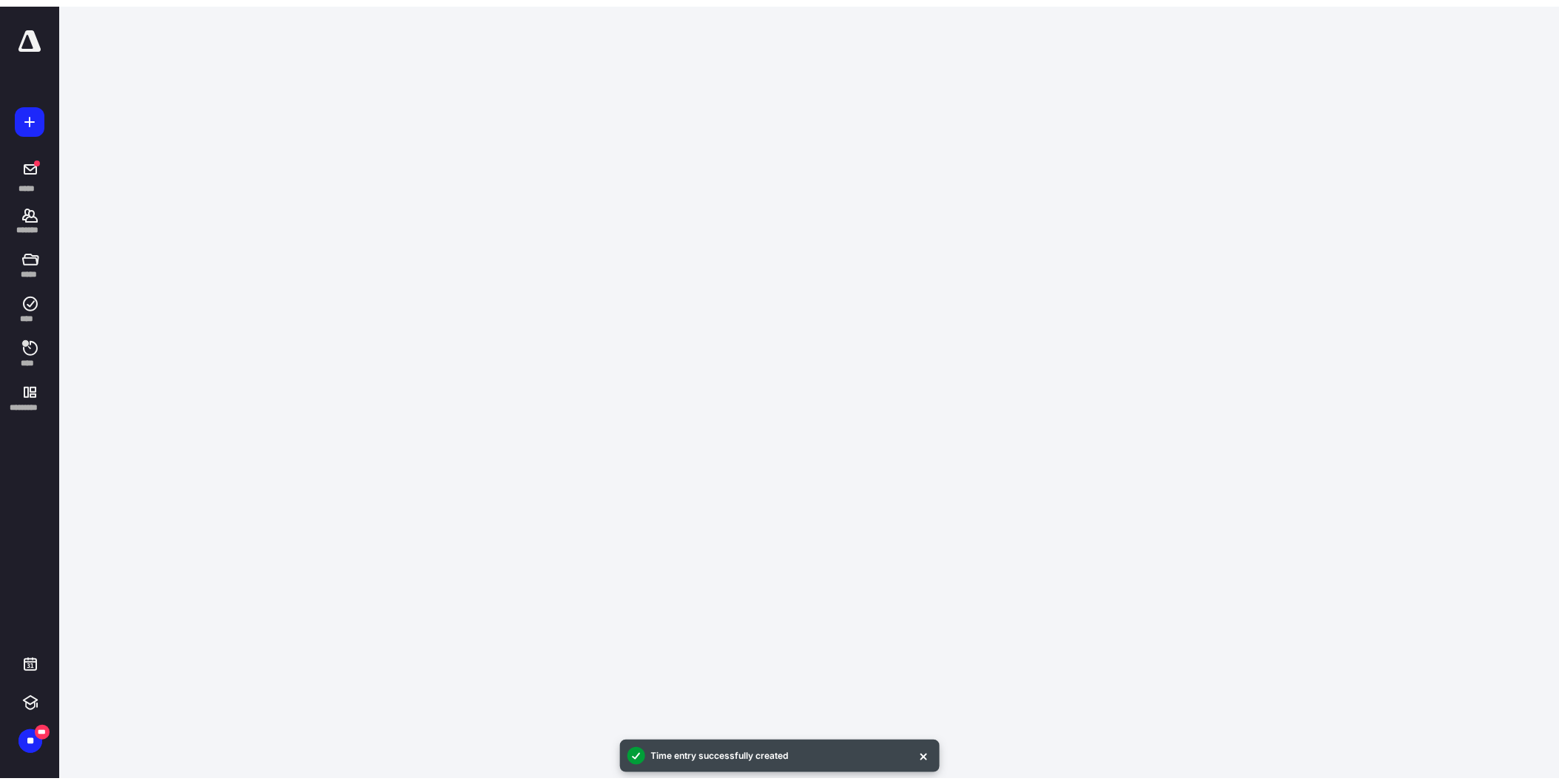 scroll, scrollTop: 0, scrollLeft: 0, axis: both 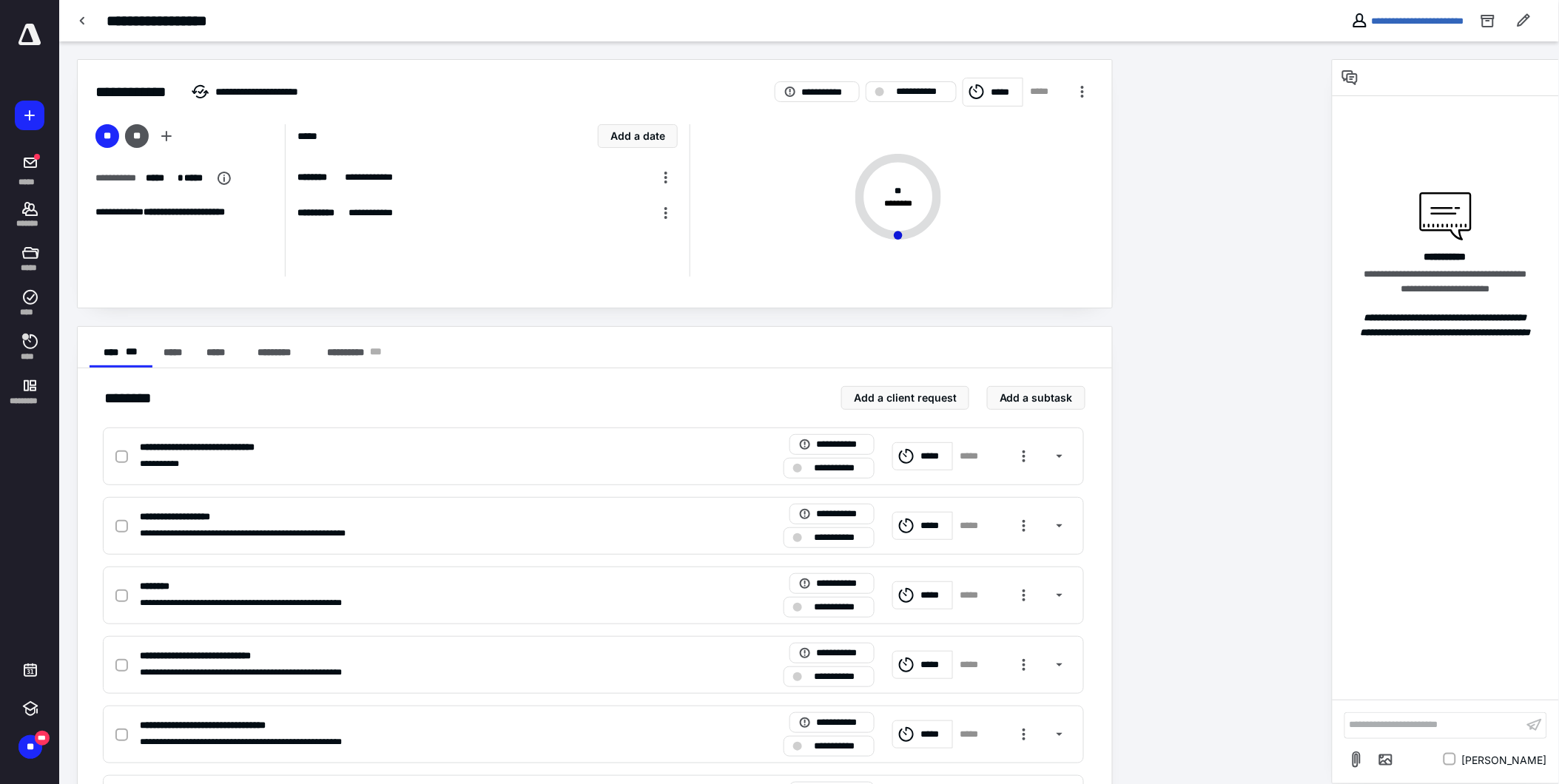click on "**********" at bounding box center (921, 92) 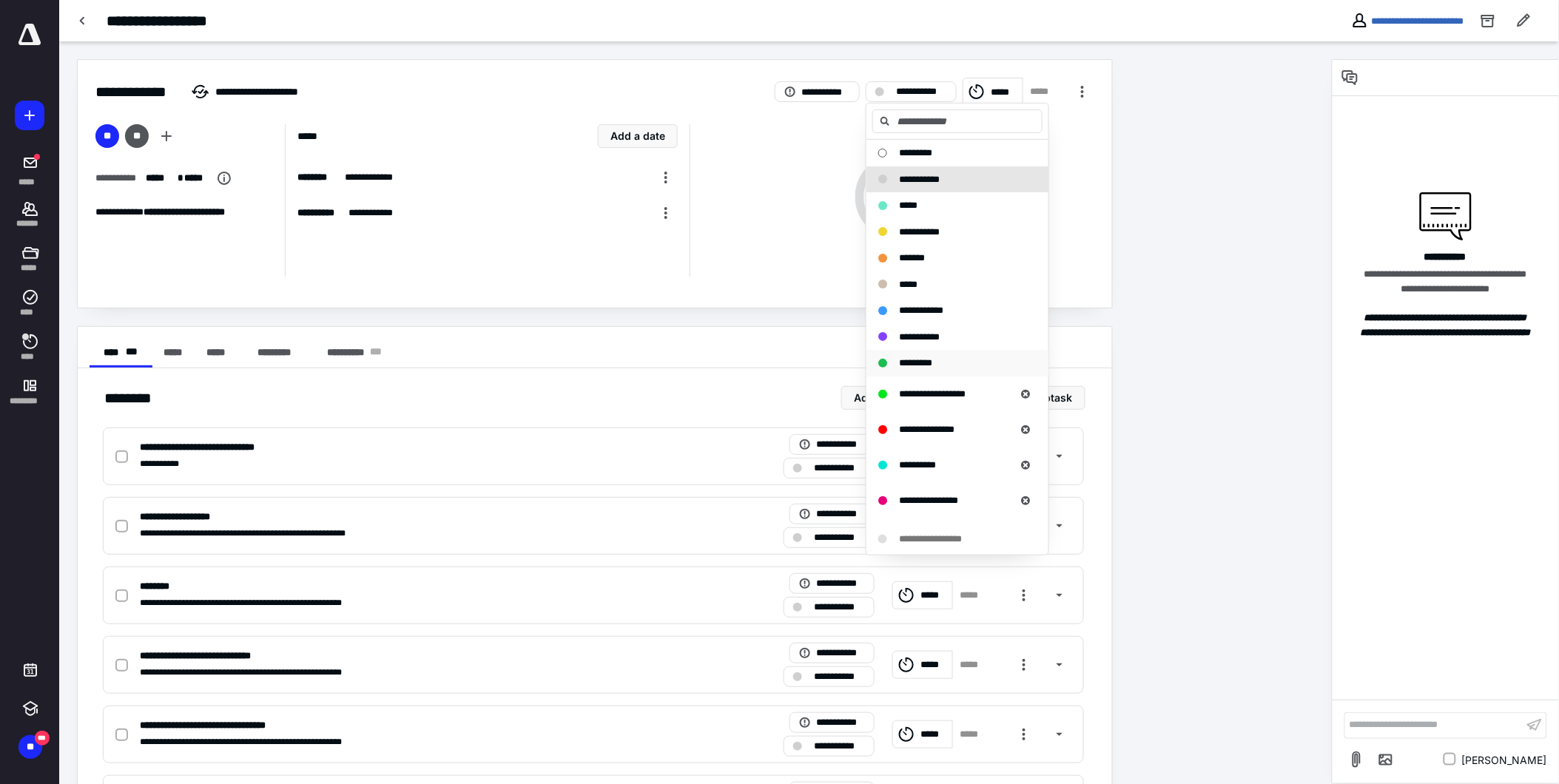 click on "*********" at bounding box center (949, 363) 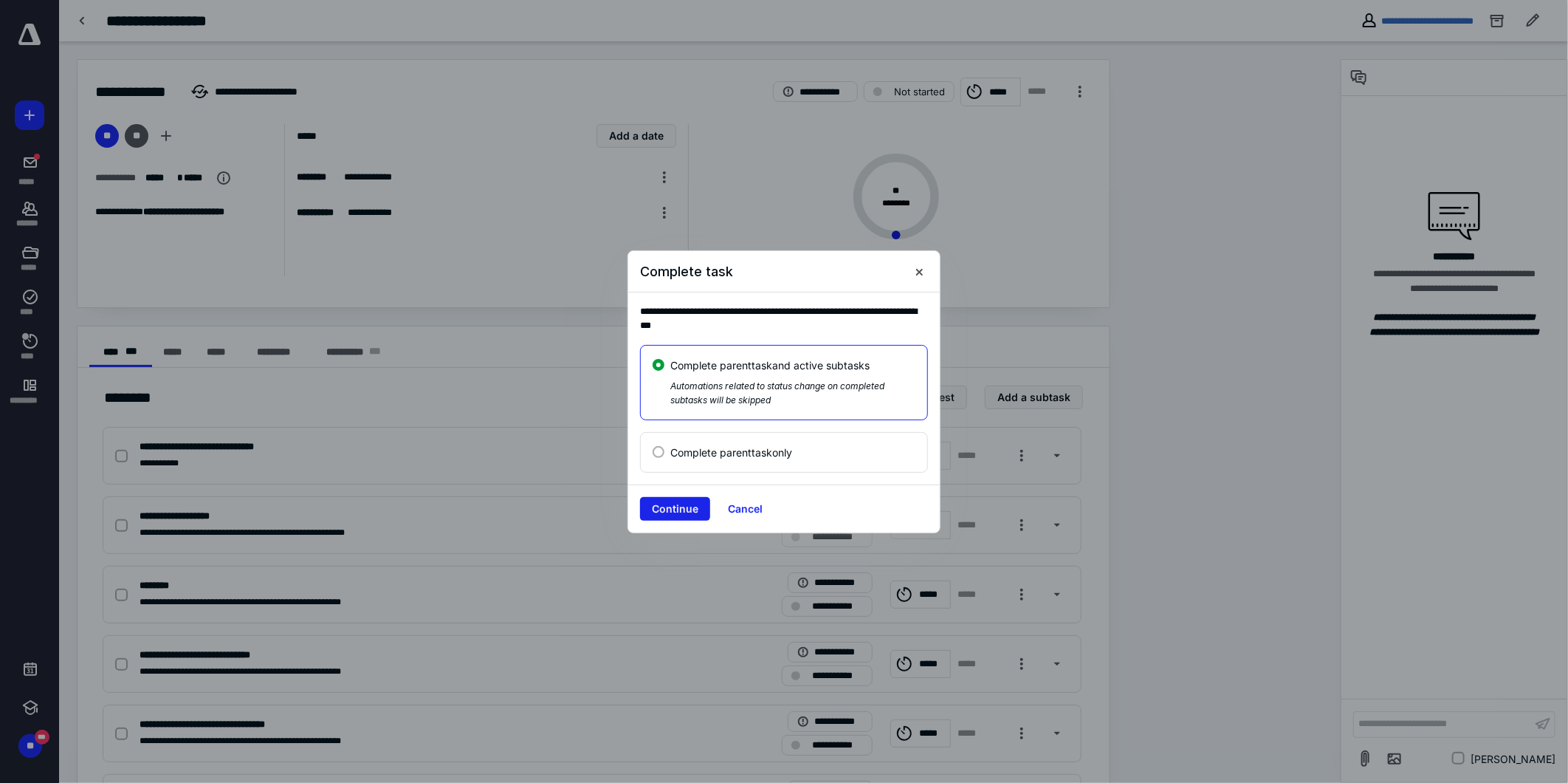 click on "Continue" at bounding box center [675, 509] 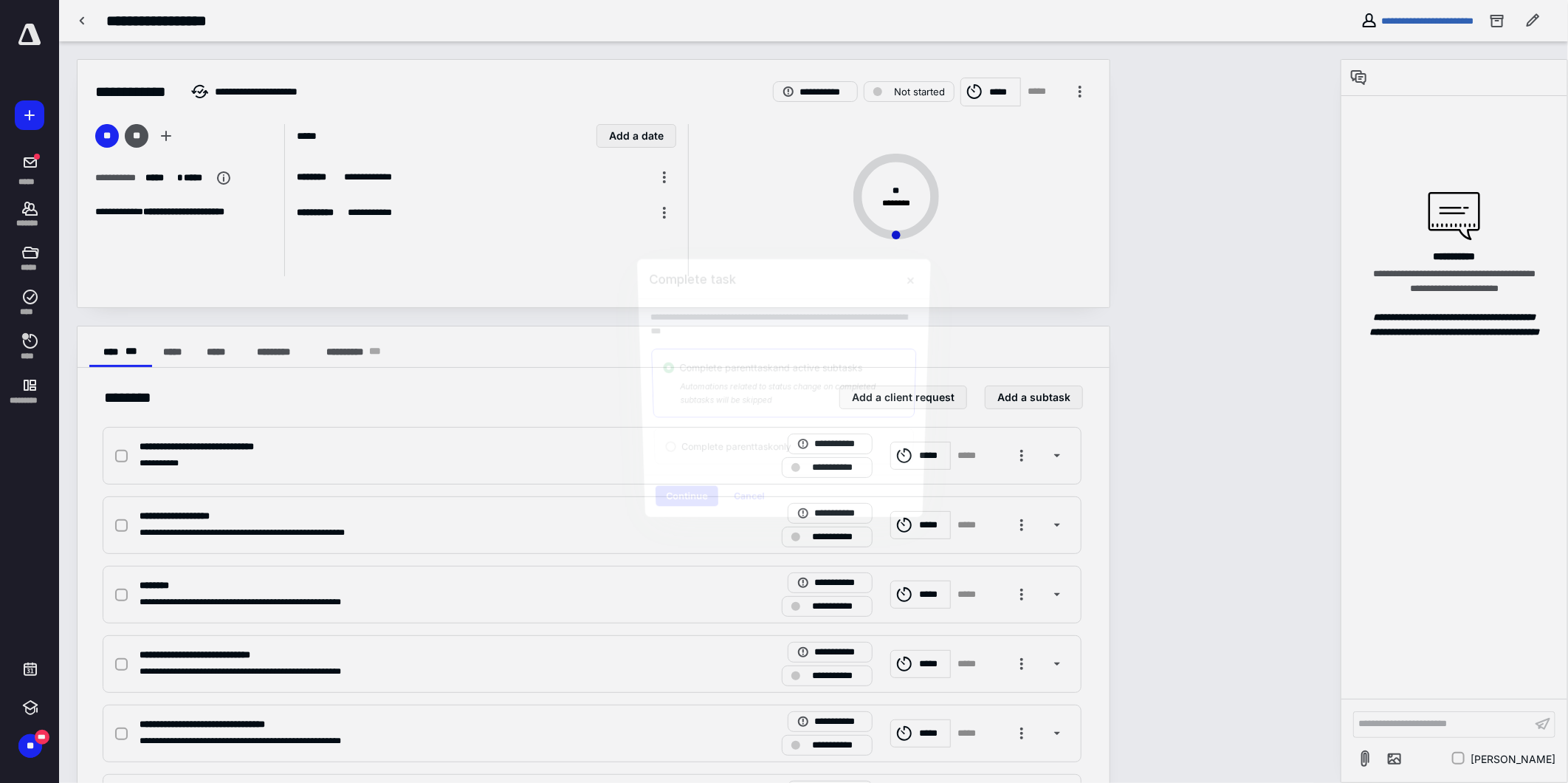 checkbox on "true" 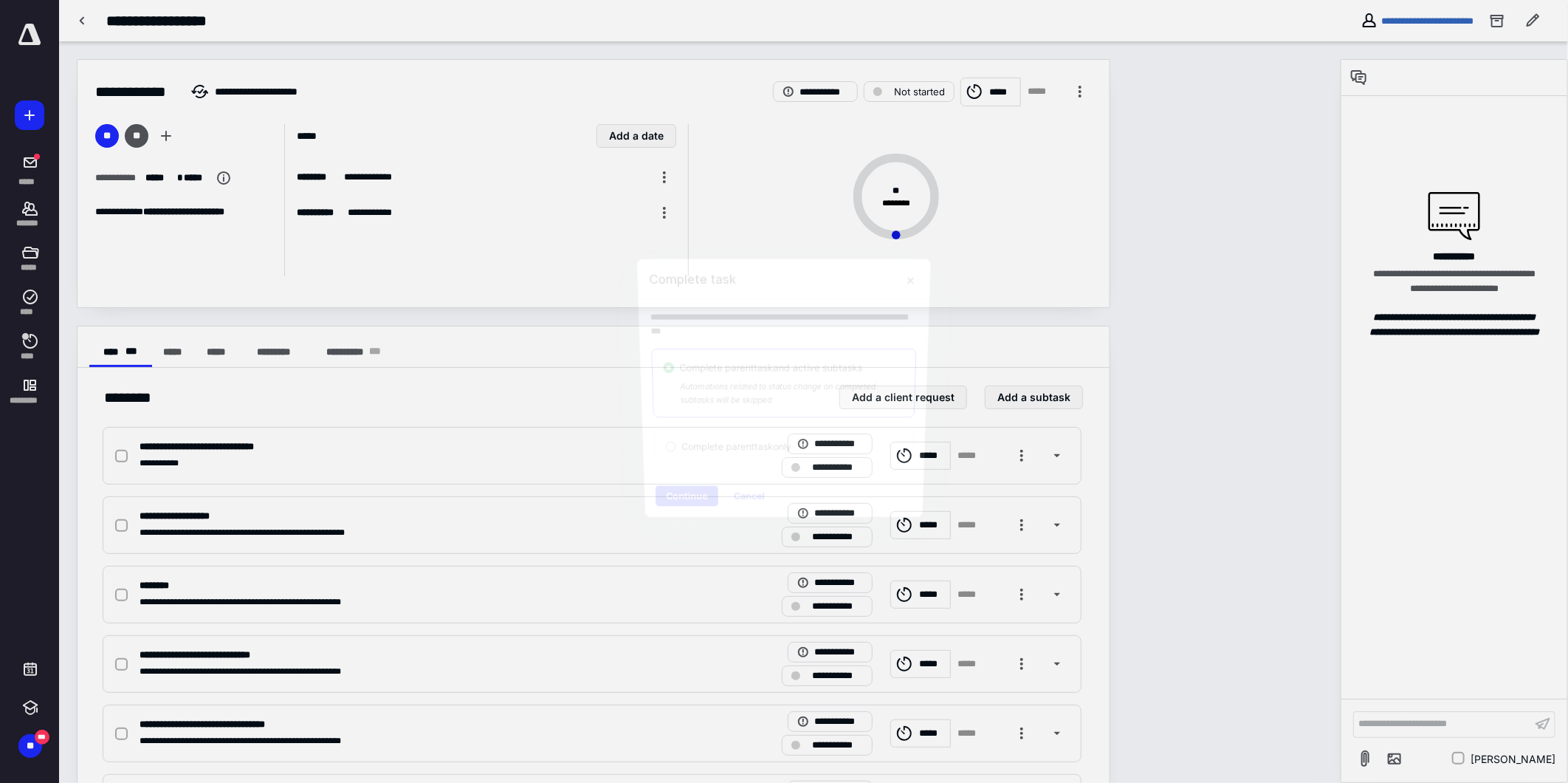 checkbox on "true" 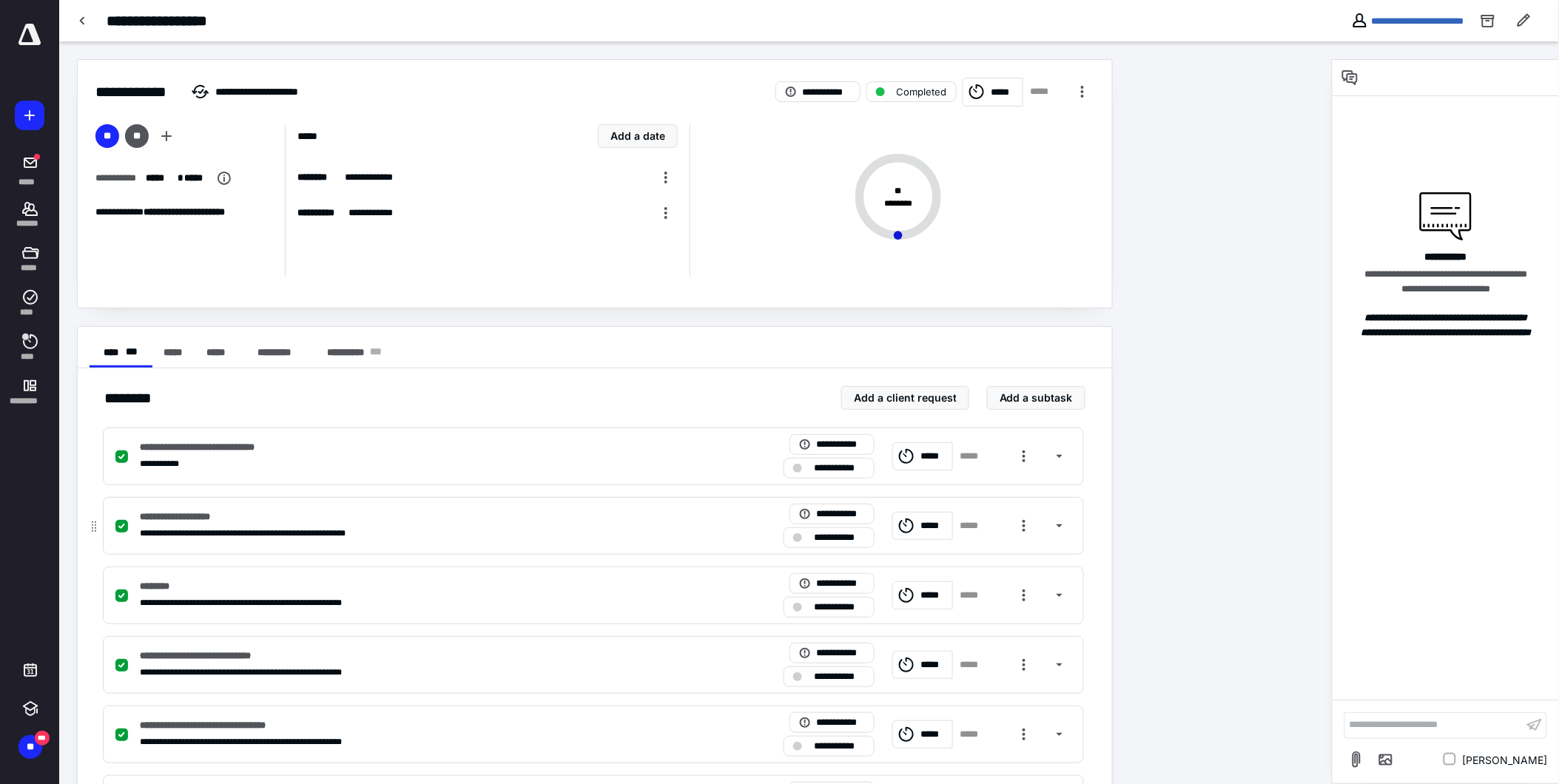 click on "*****" at bounding box center (935, 525) 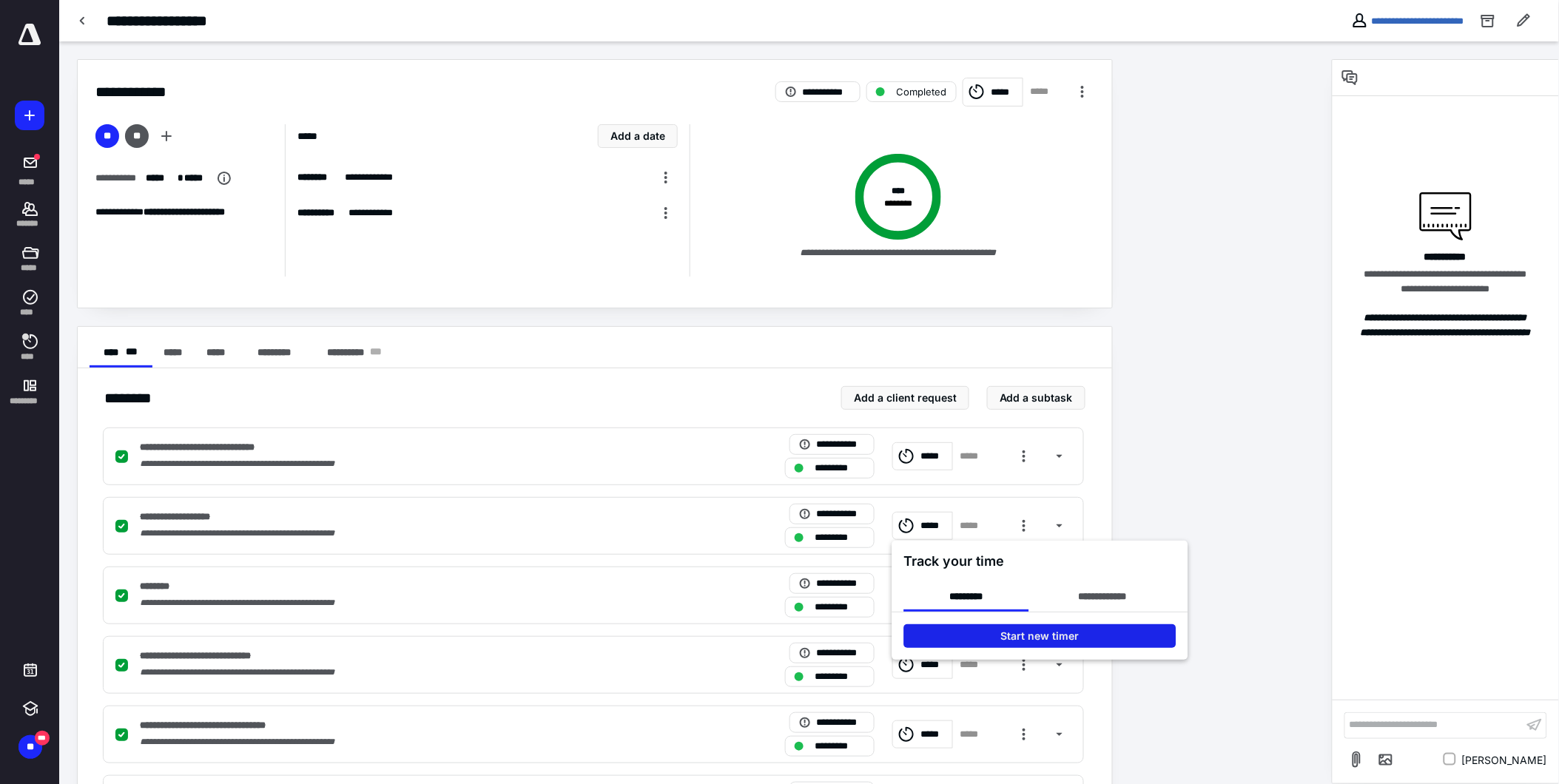 click on "Start new timer" at bounding box center [1040, 636] 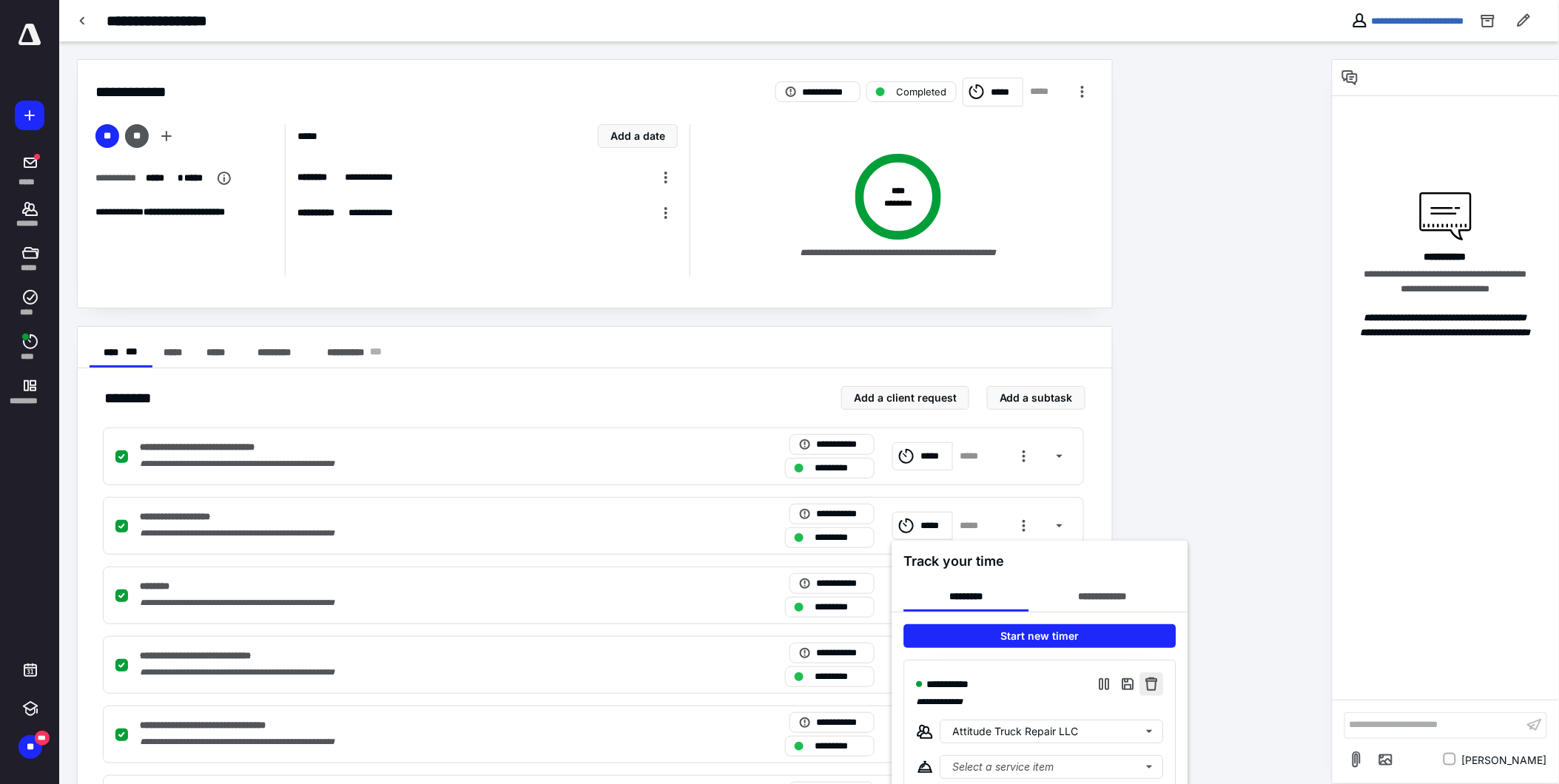 click at bounding box center [1152, 684] 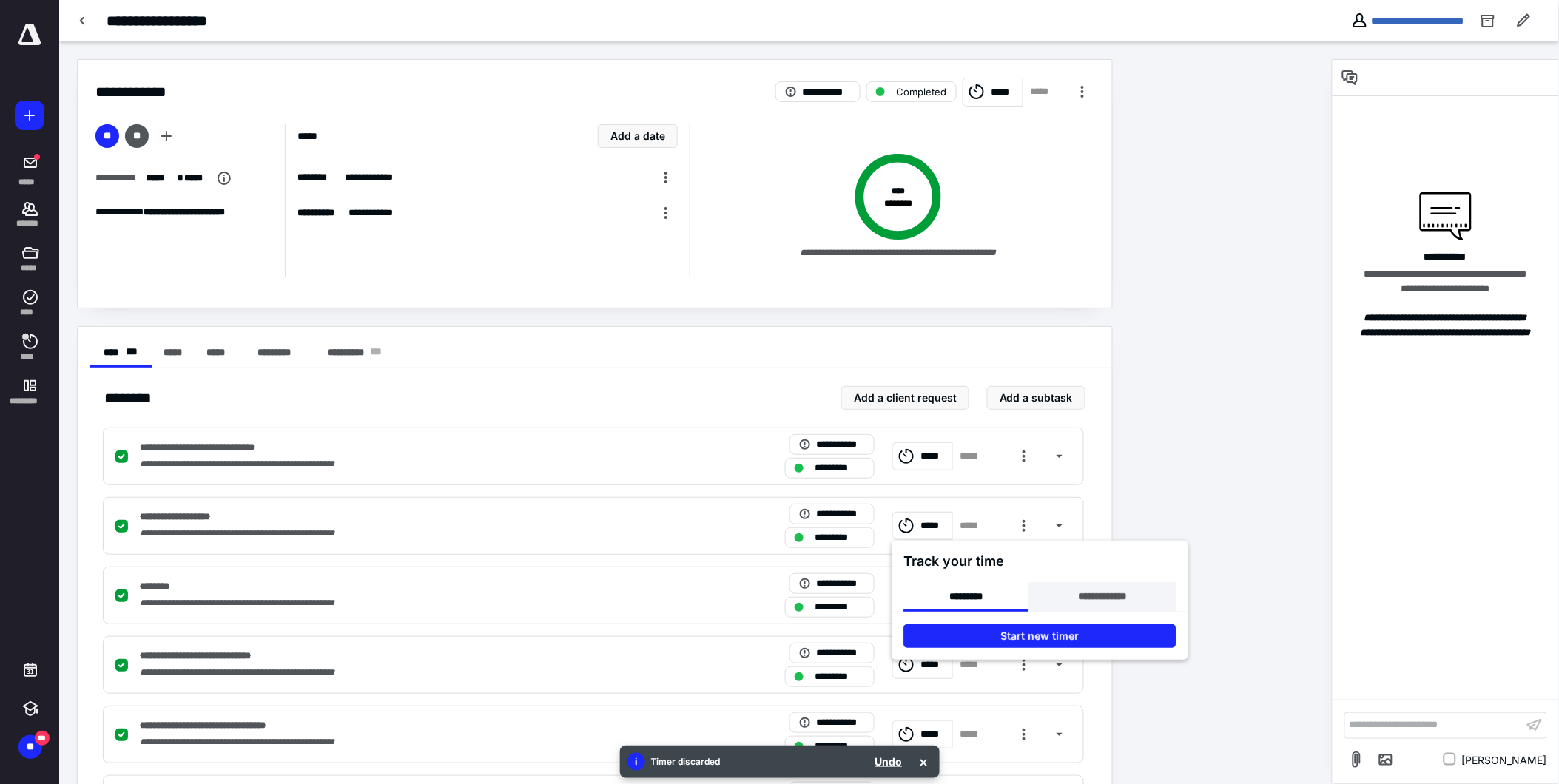 click on "**********" at bounding box center (1102, 597) 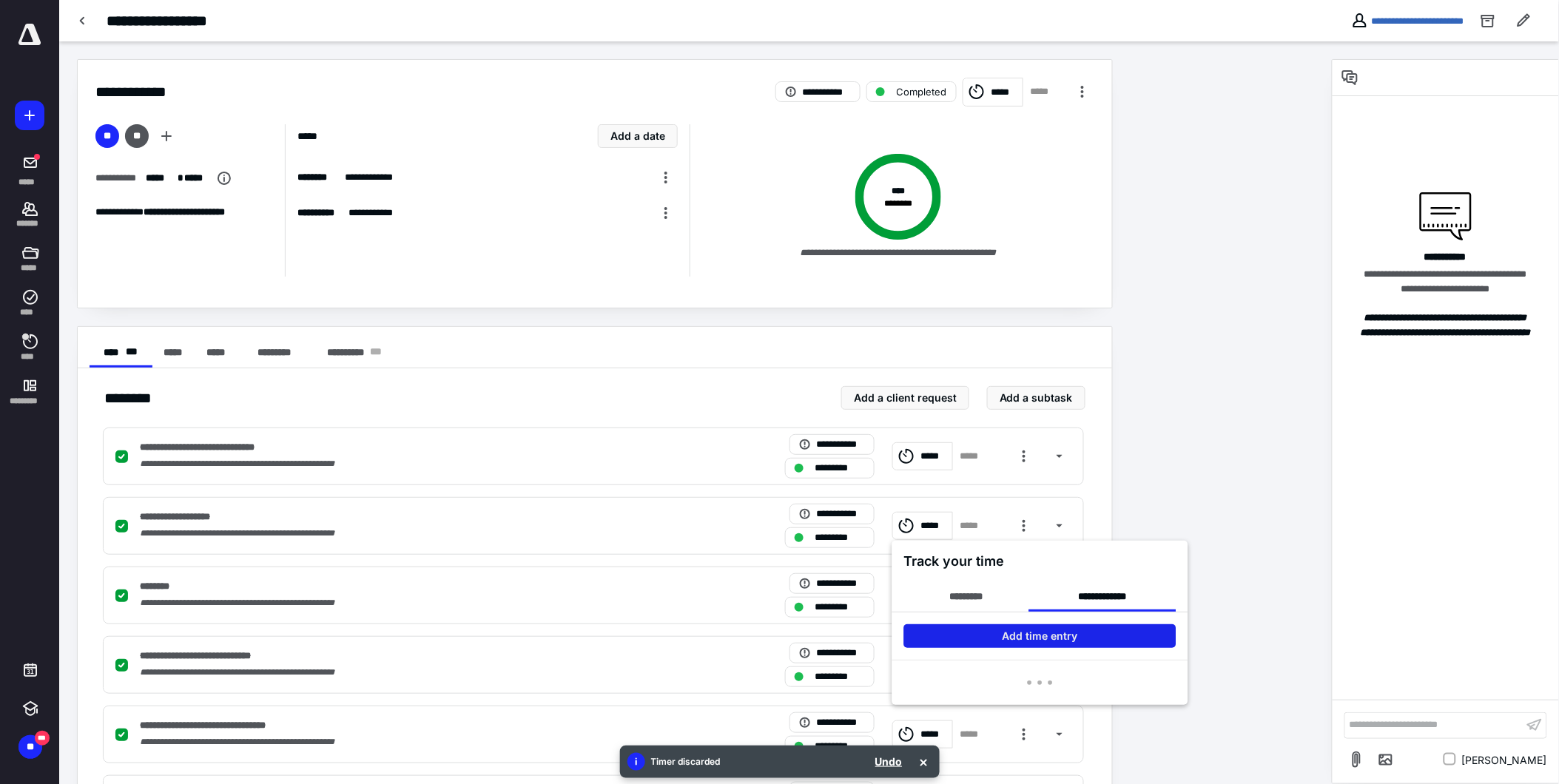 click on "Add time entry" at bounding box center [1040, 636] 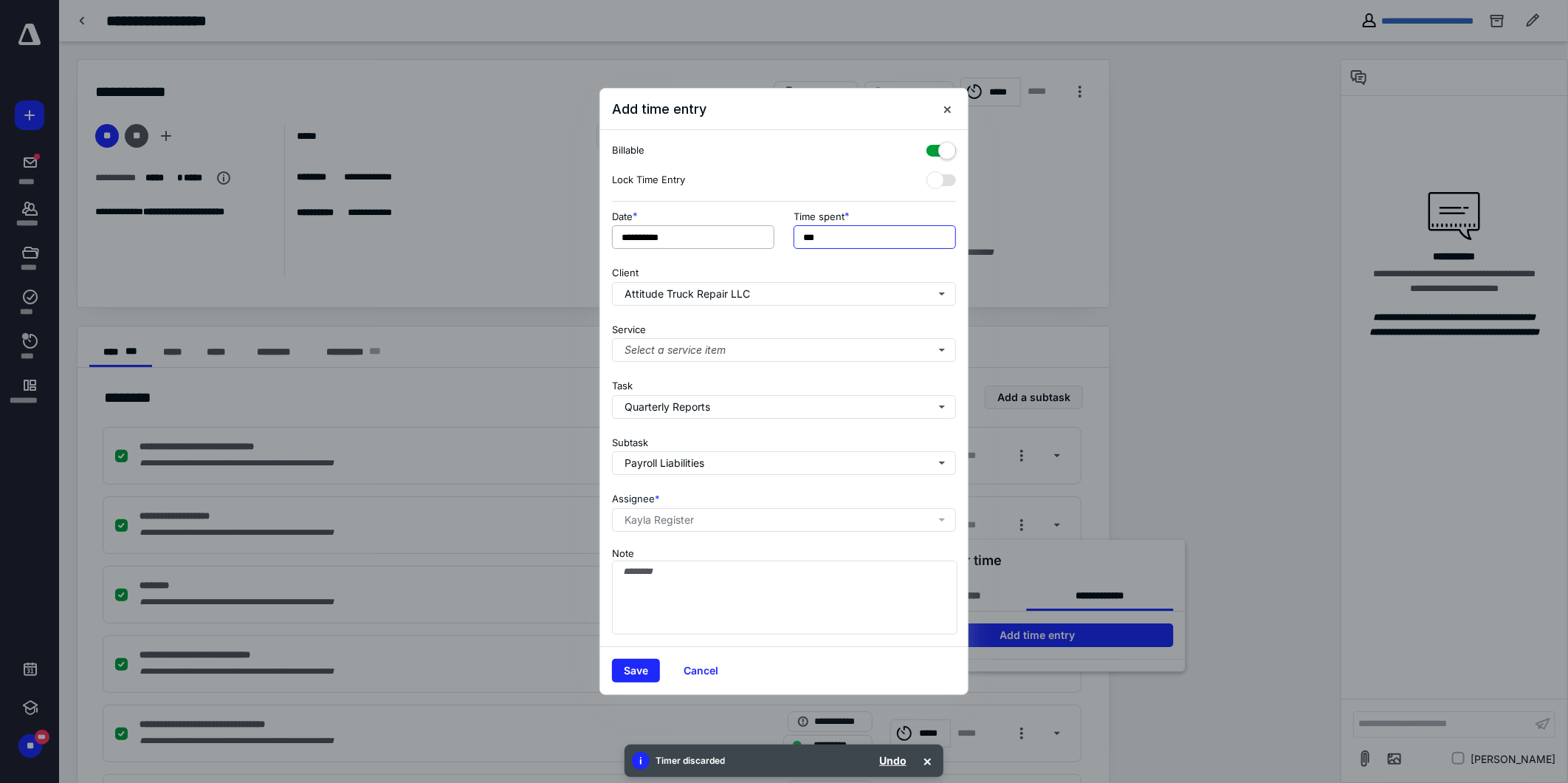 drag, startPoint x: 825, startPoint y: 238, endPoint x: 684, endPoint y: 229, distance: 141.28694 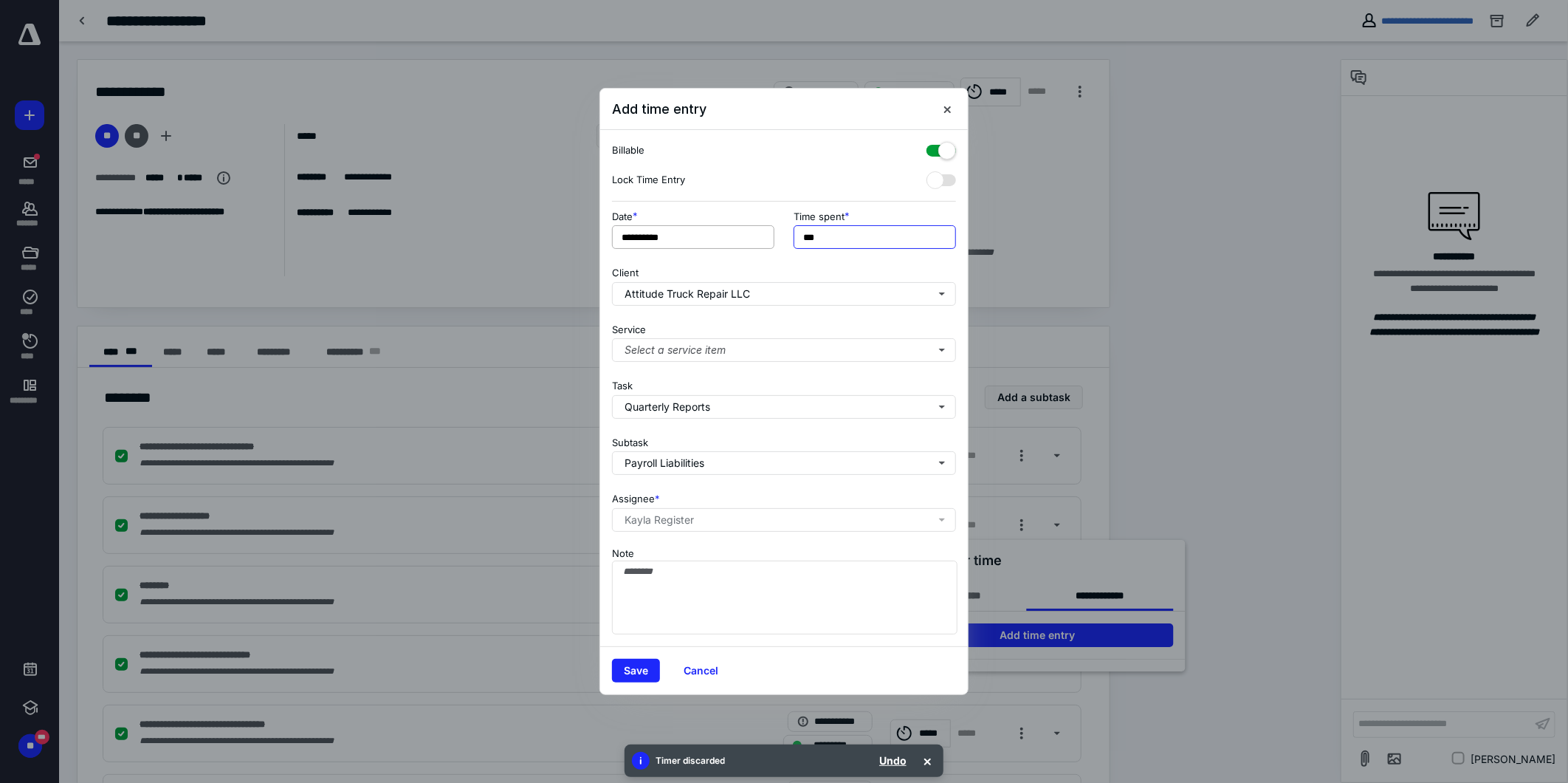 click on "**********" at bounding box center (784, 234) 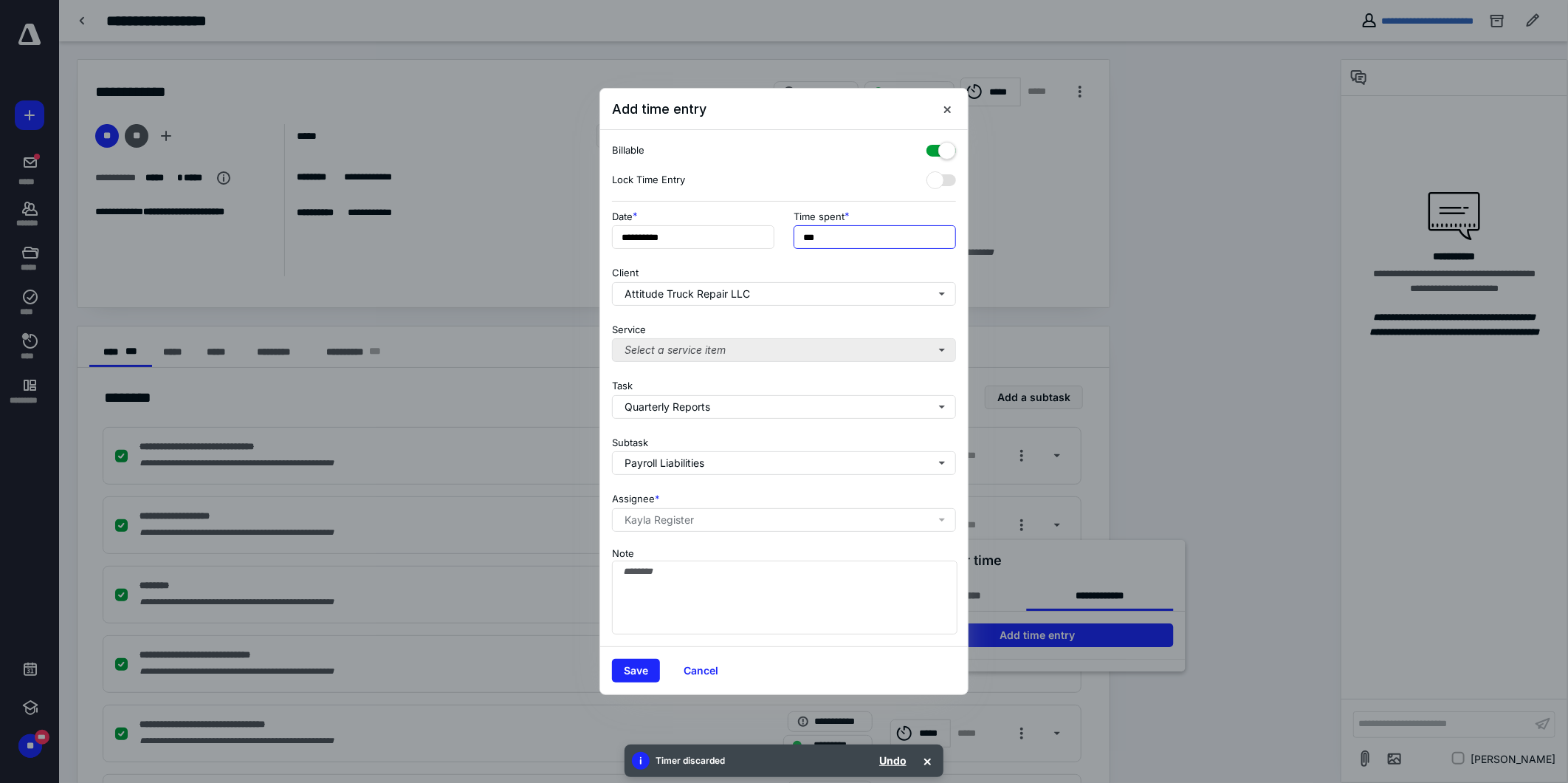 type on "***" 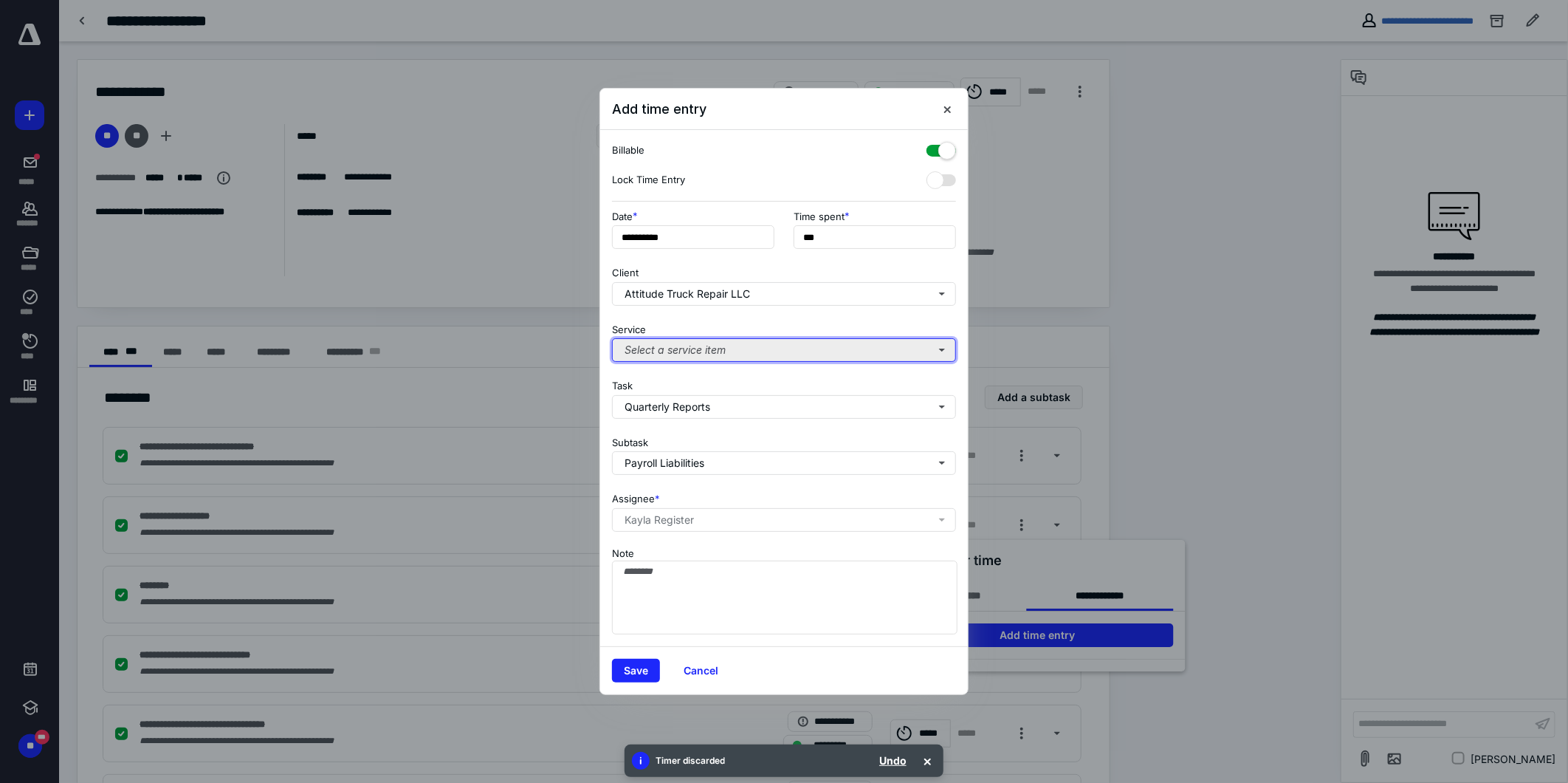 click on "Select a service item" at bounding box center (784, 350) 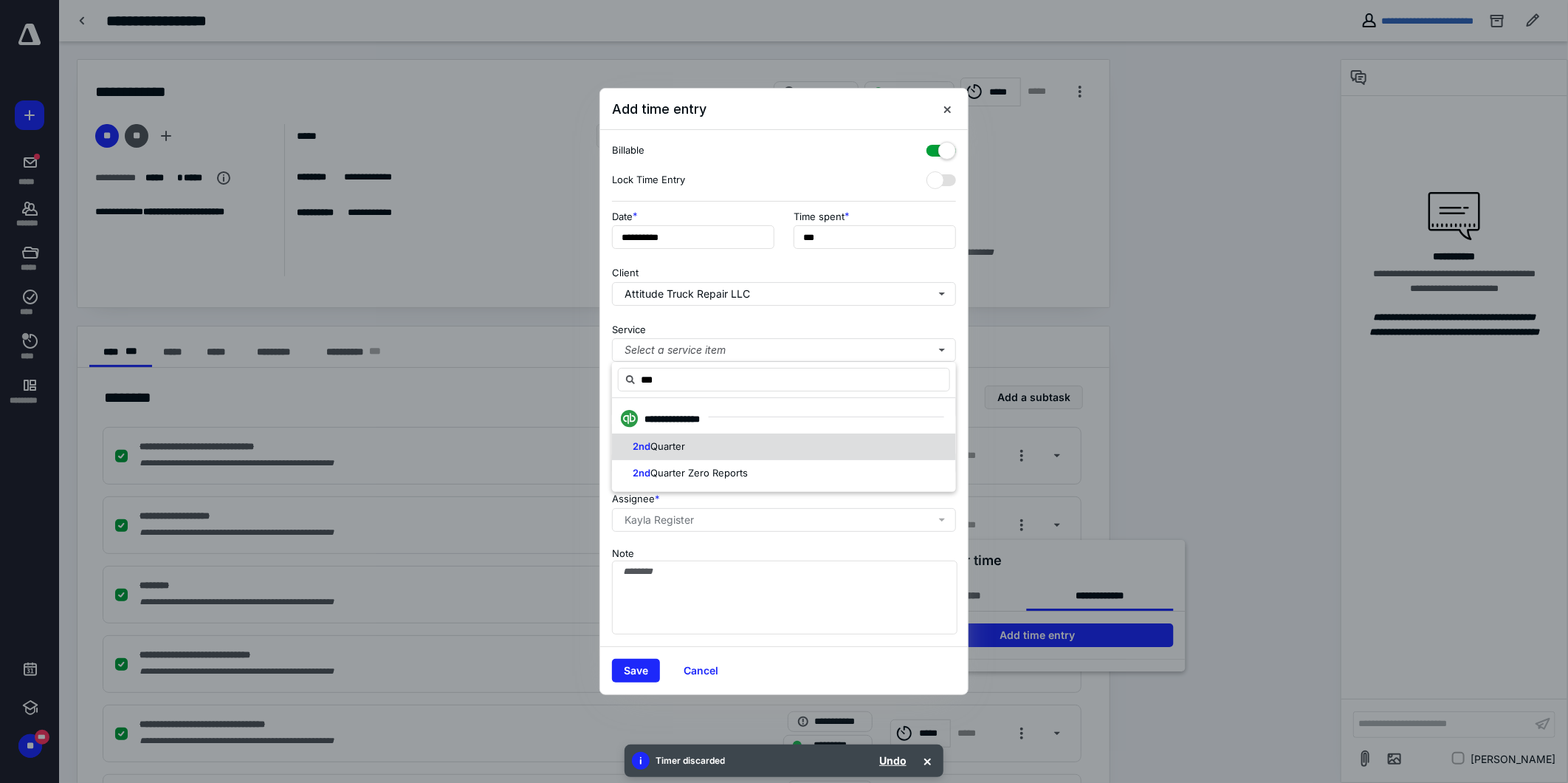 click on "2nd  Quarter" at bounding box center [784, 447] 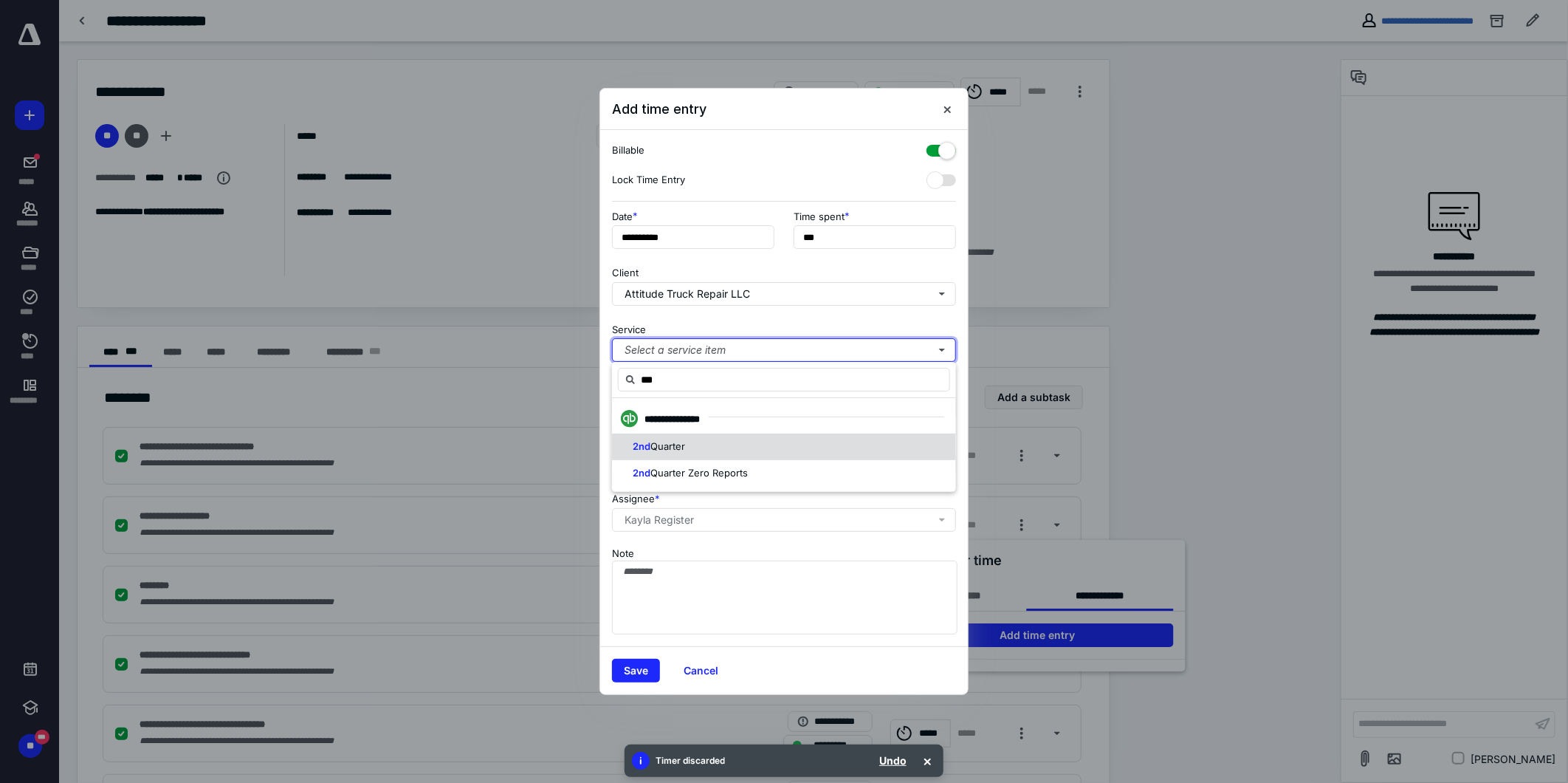 type 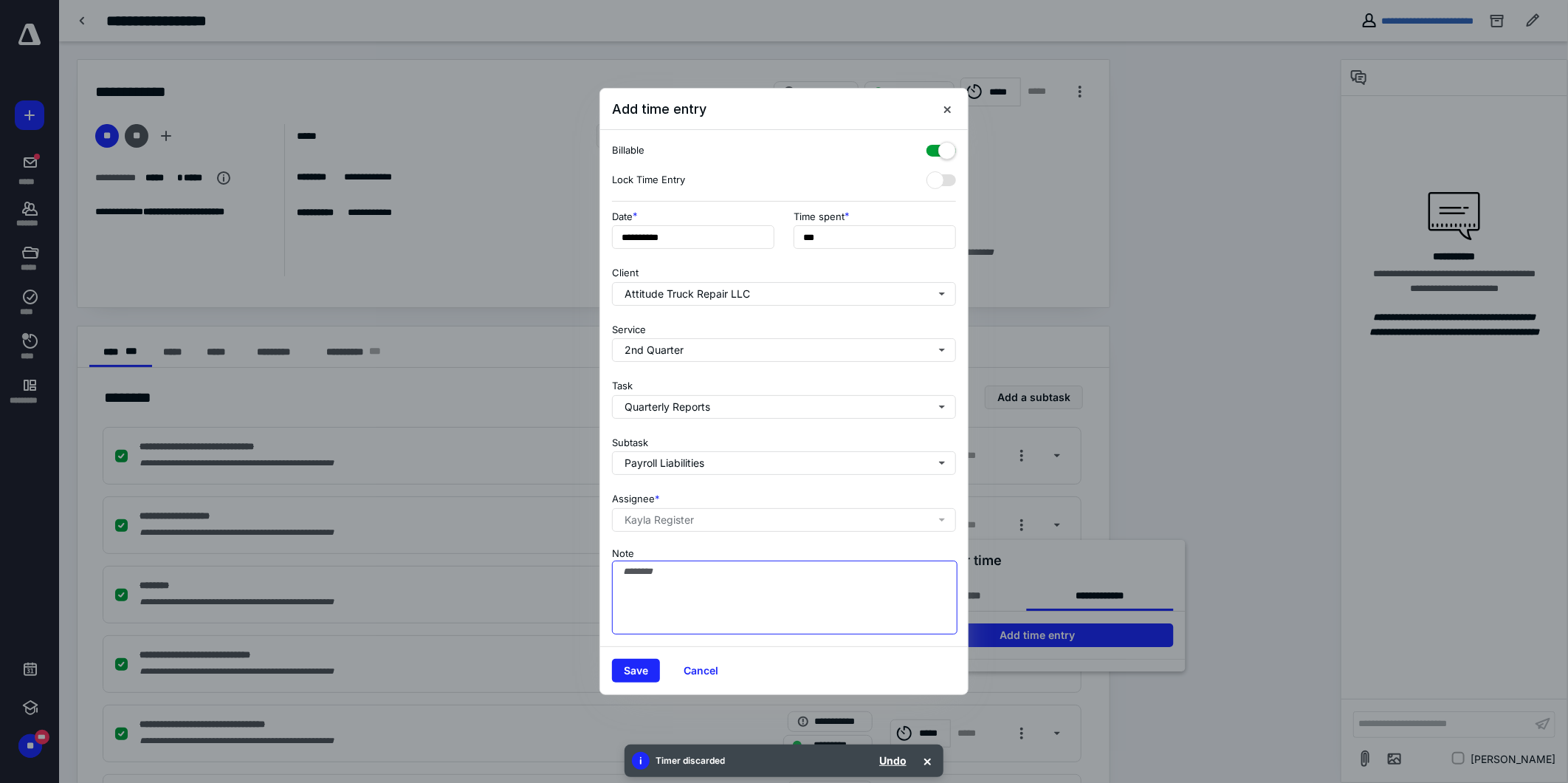 click on "Note" at bounding box center [785, 598] 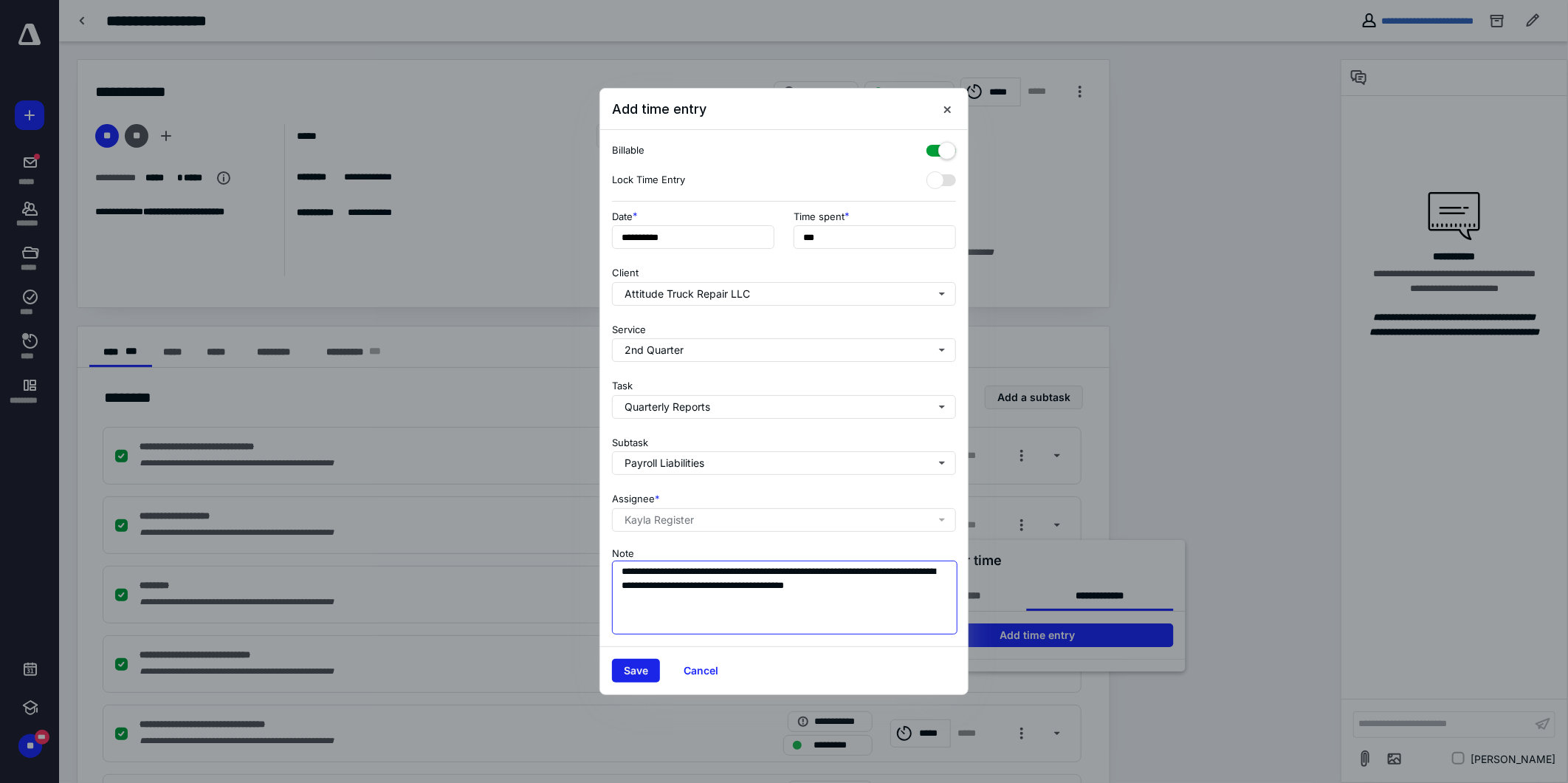 type on "**********" 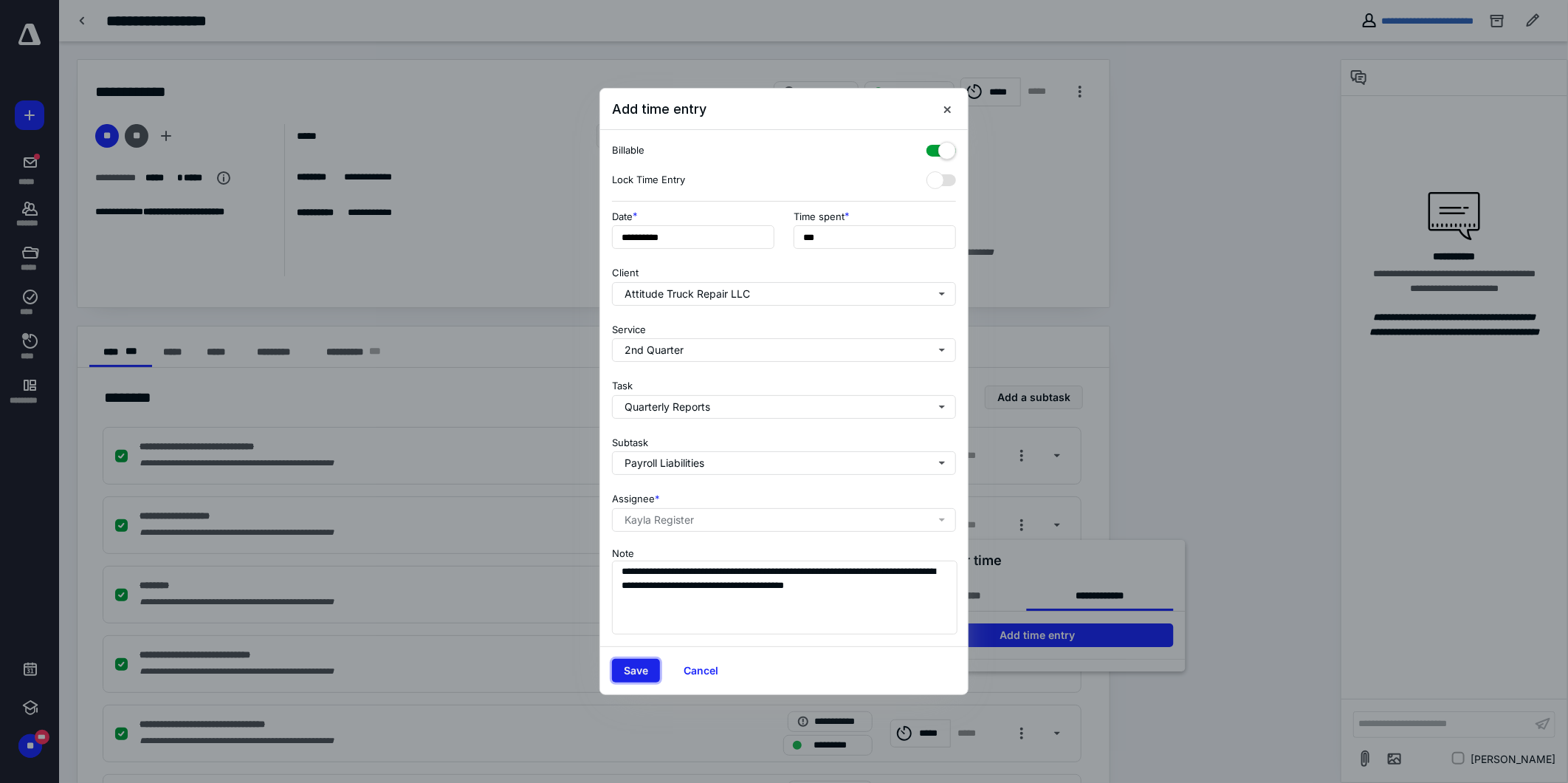 click on "Save" at bounding box center [636, 671] 